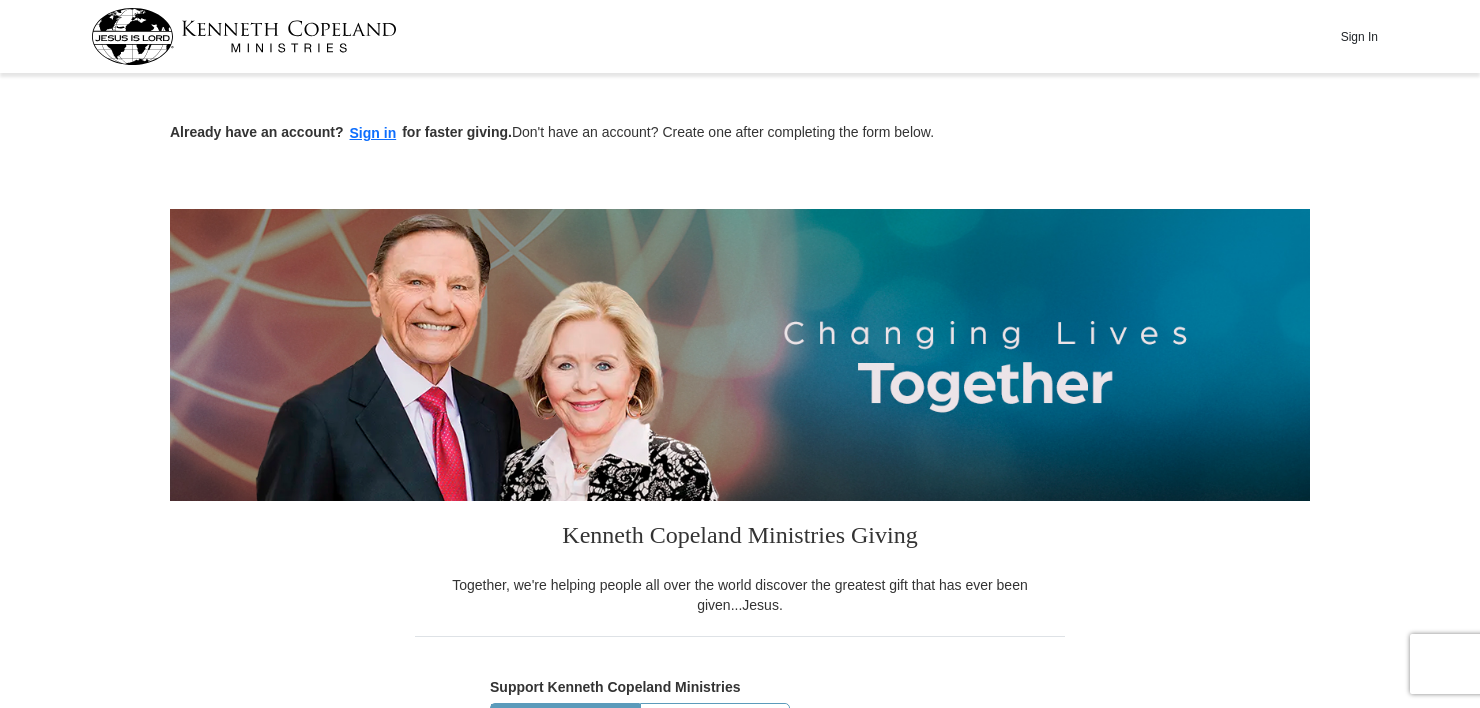 scroll, scrollTop: 0, scrollLeft: 0, axis: both 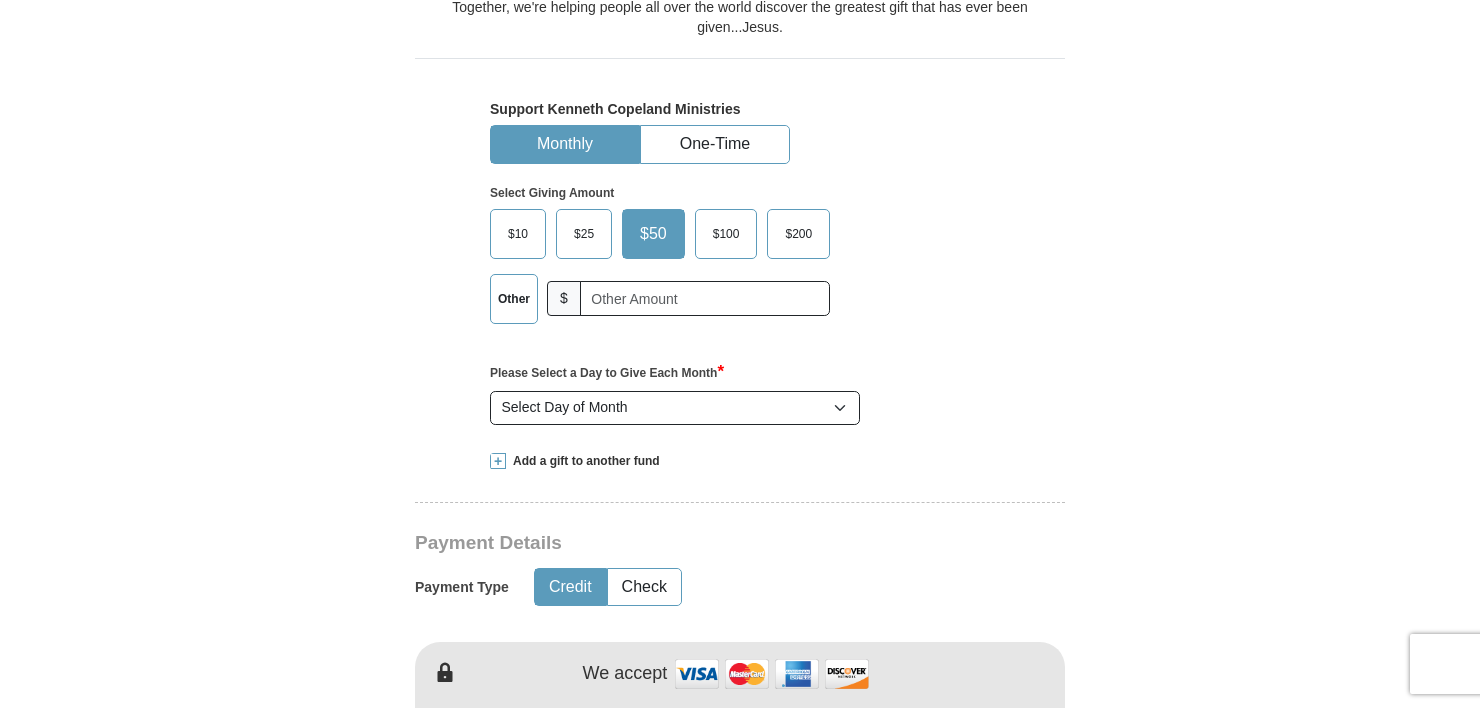 click on "Other" at bounding box center (514, 299) 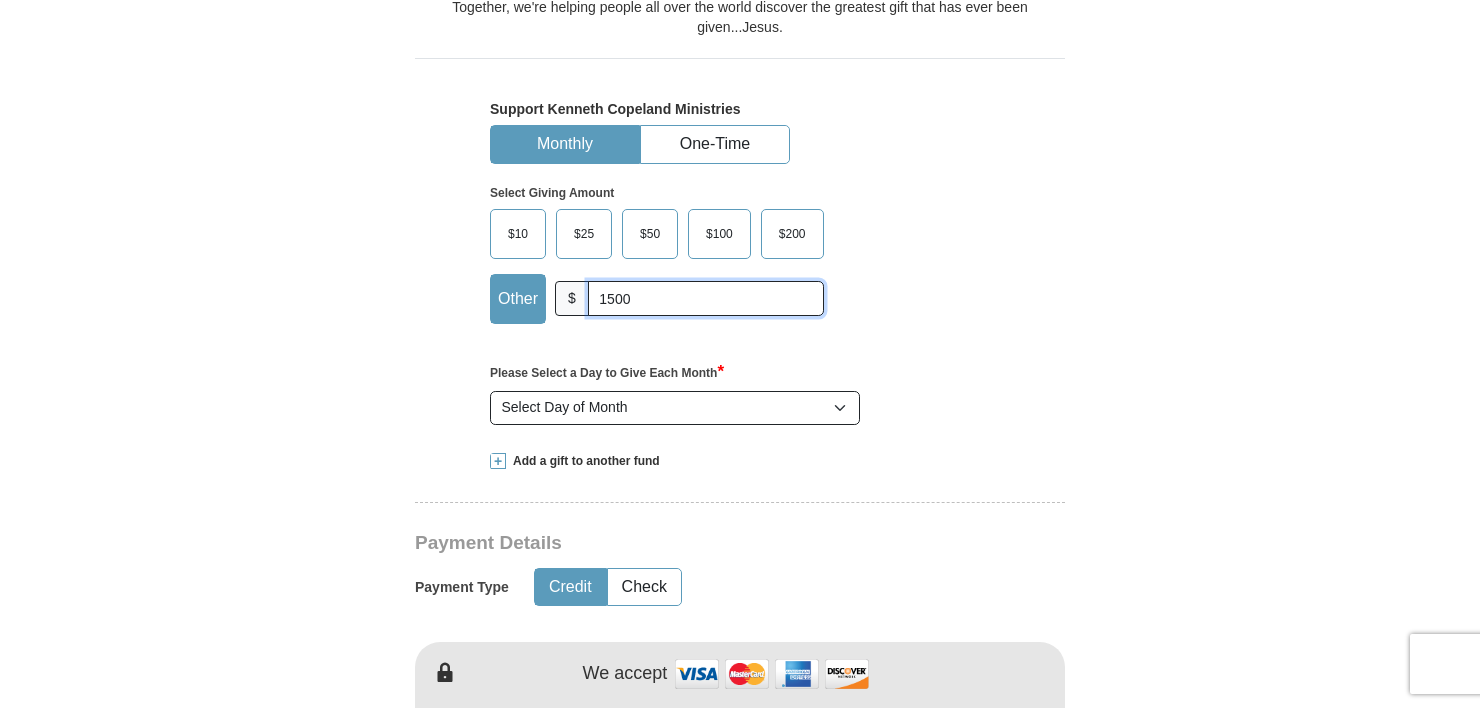 type on "1500" 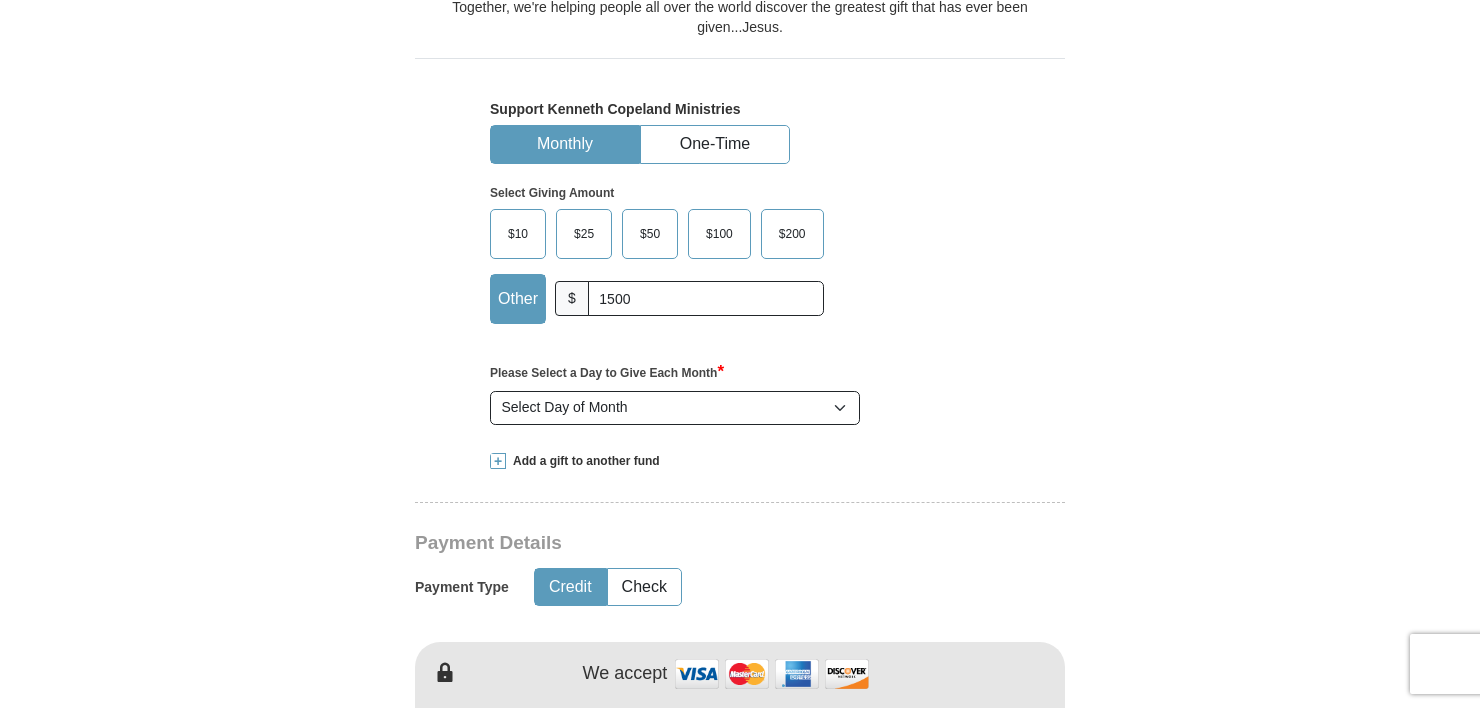 click at bounding box center [498, 461] 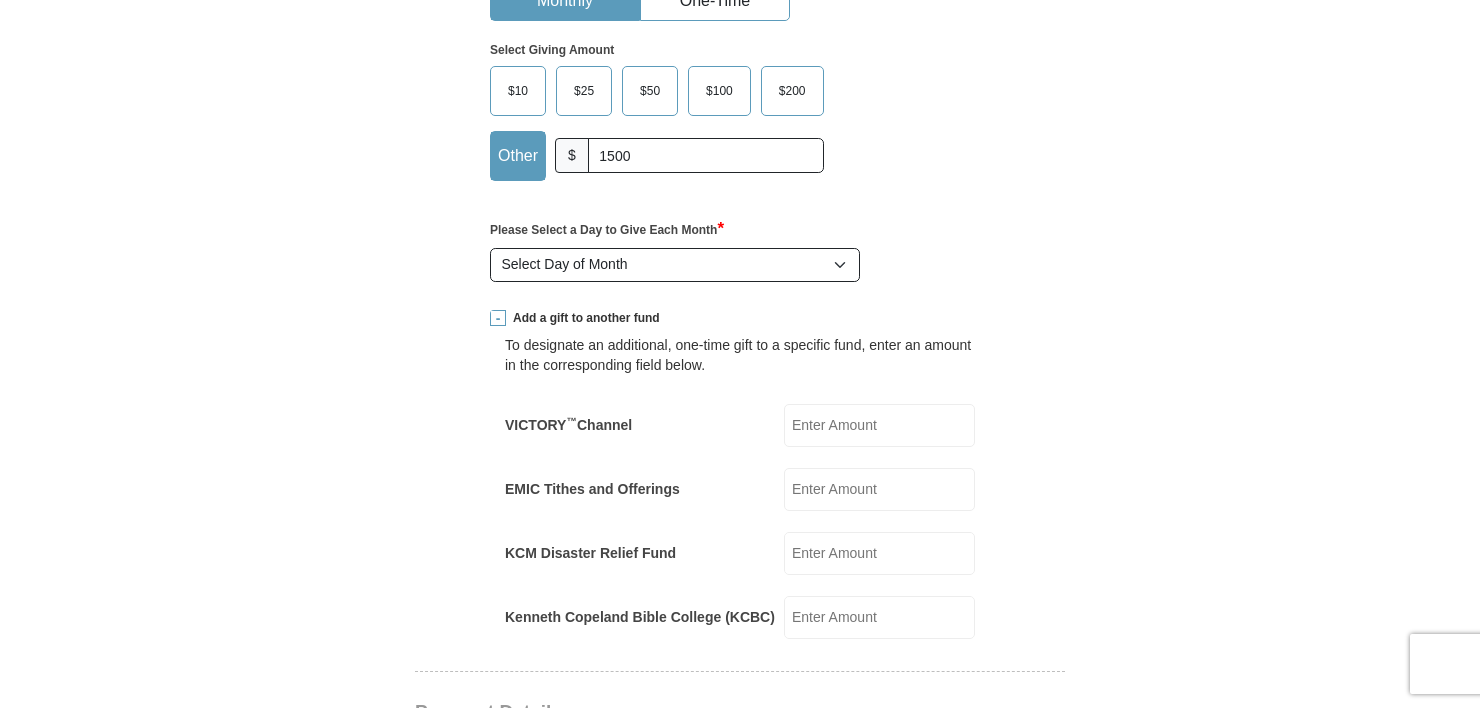 scroll, scrollTop: 736, scrollLeft: 0, axis: vertical 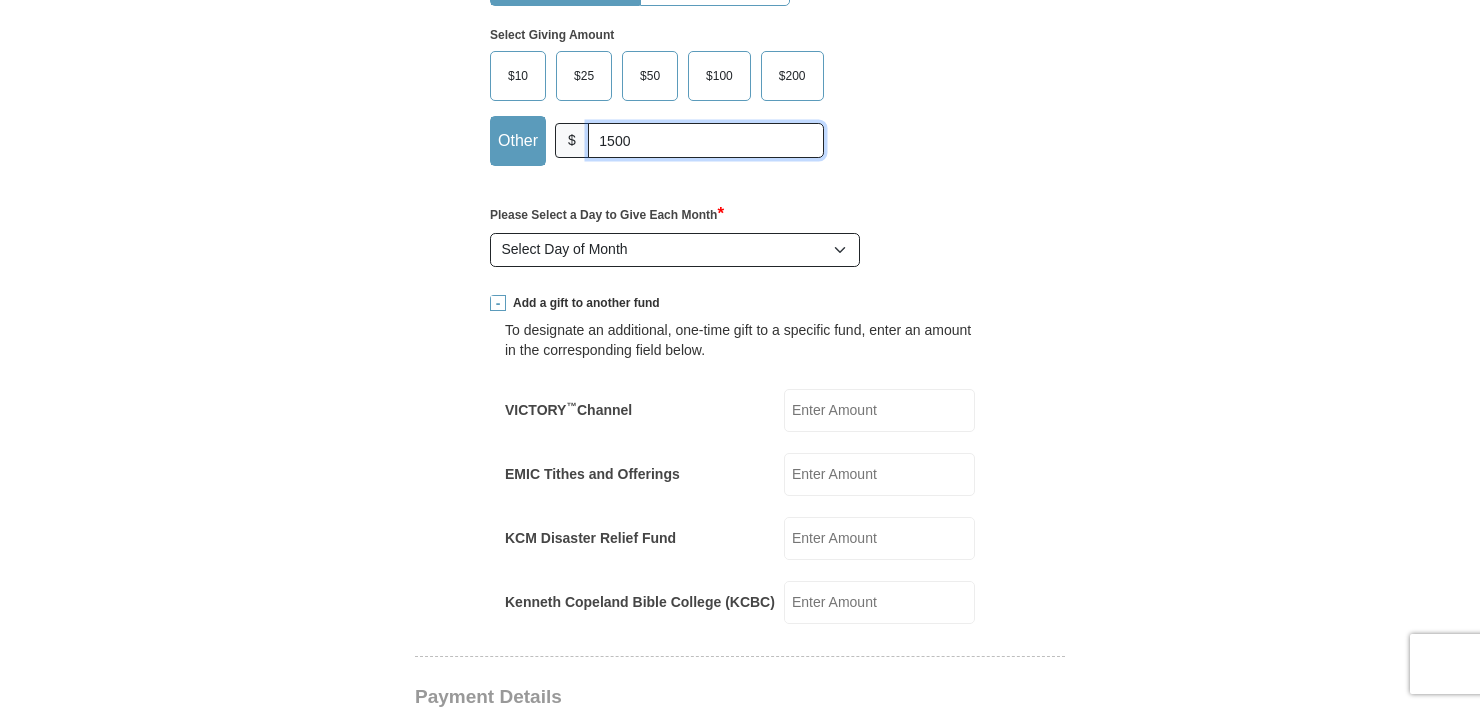 drag, startPoint x: 663, startPoint y: 140, endPoint x: 521, endPoint y: 156, distance: 142.89856 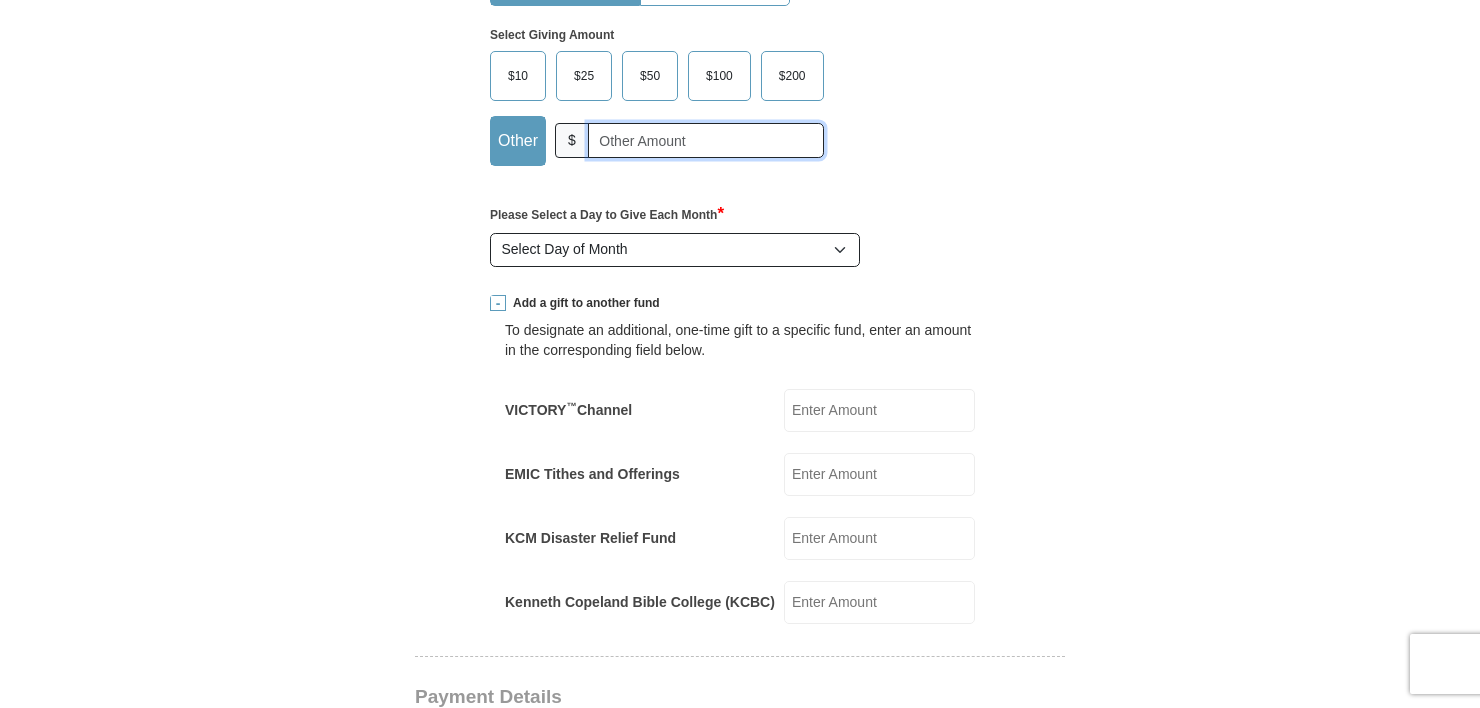 type 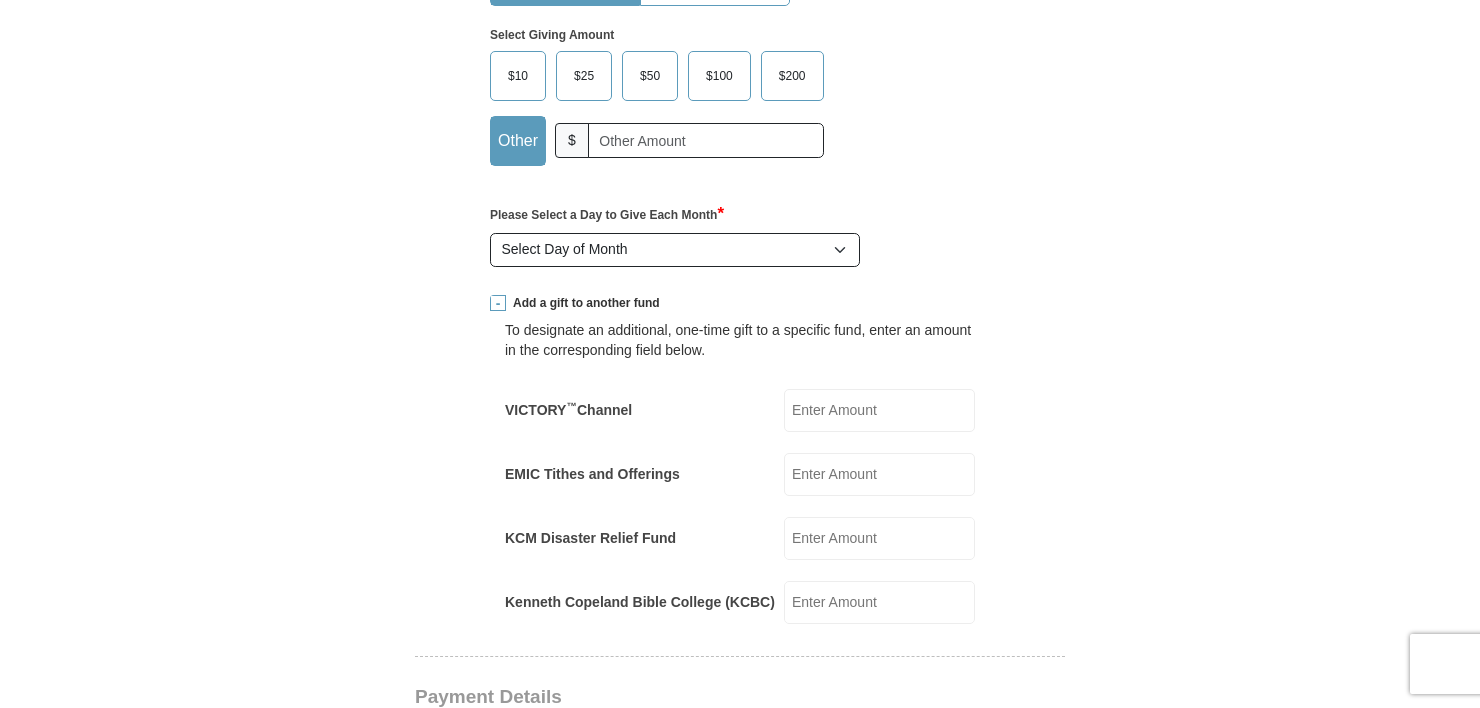 drag, startPoint x: 773, startPoint y: 461, endPoint x: 806, endPoint y: 463, distance: 33.06055 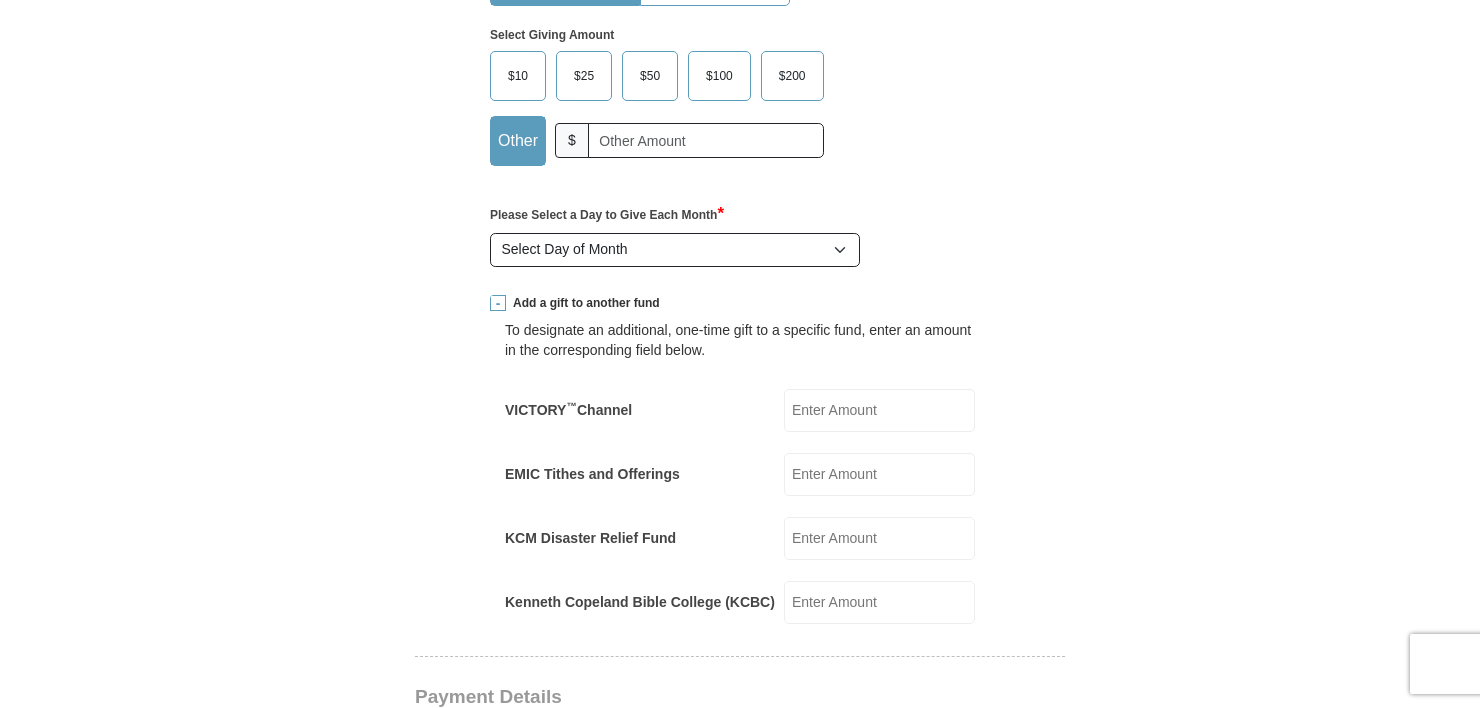 click on "EMIC Tithes and Offerings" at bounding box center [879, 474] 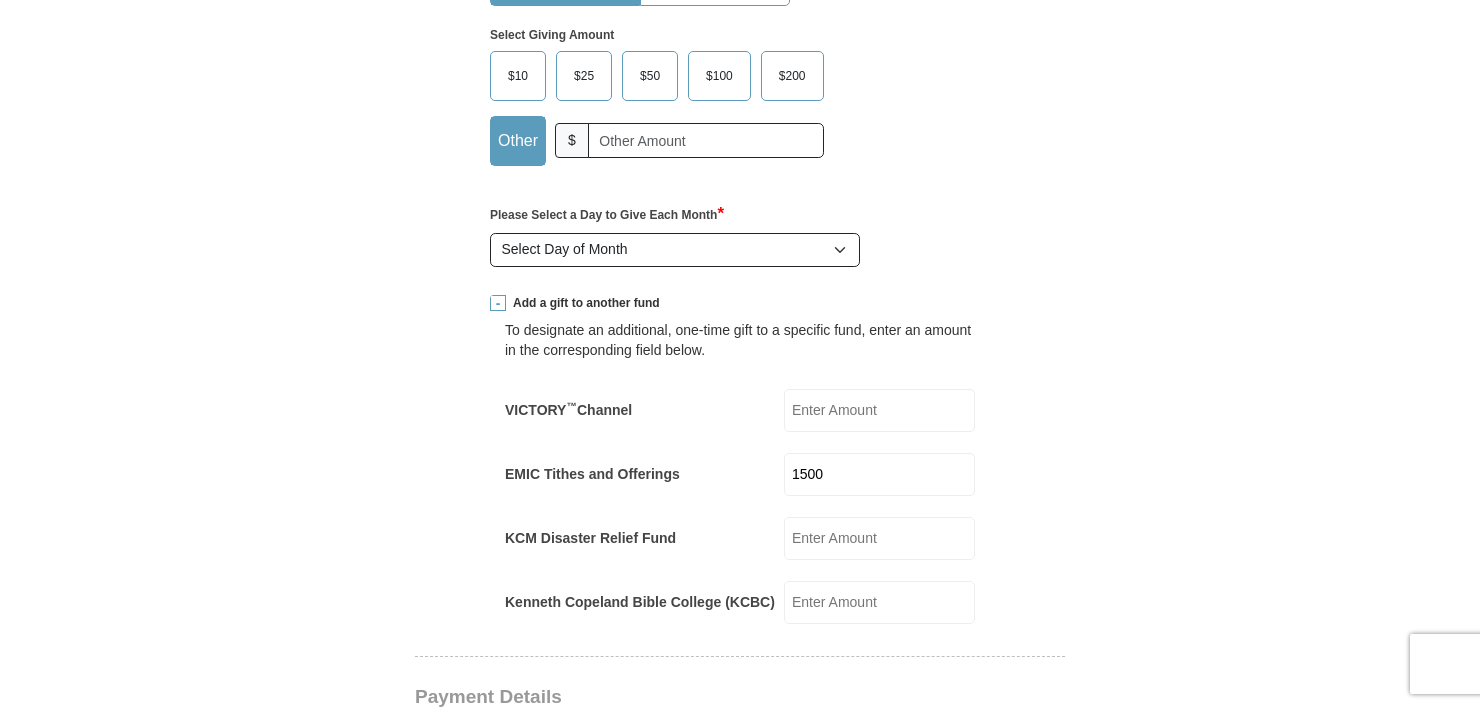 type on "1500" 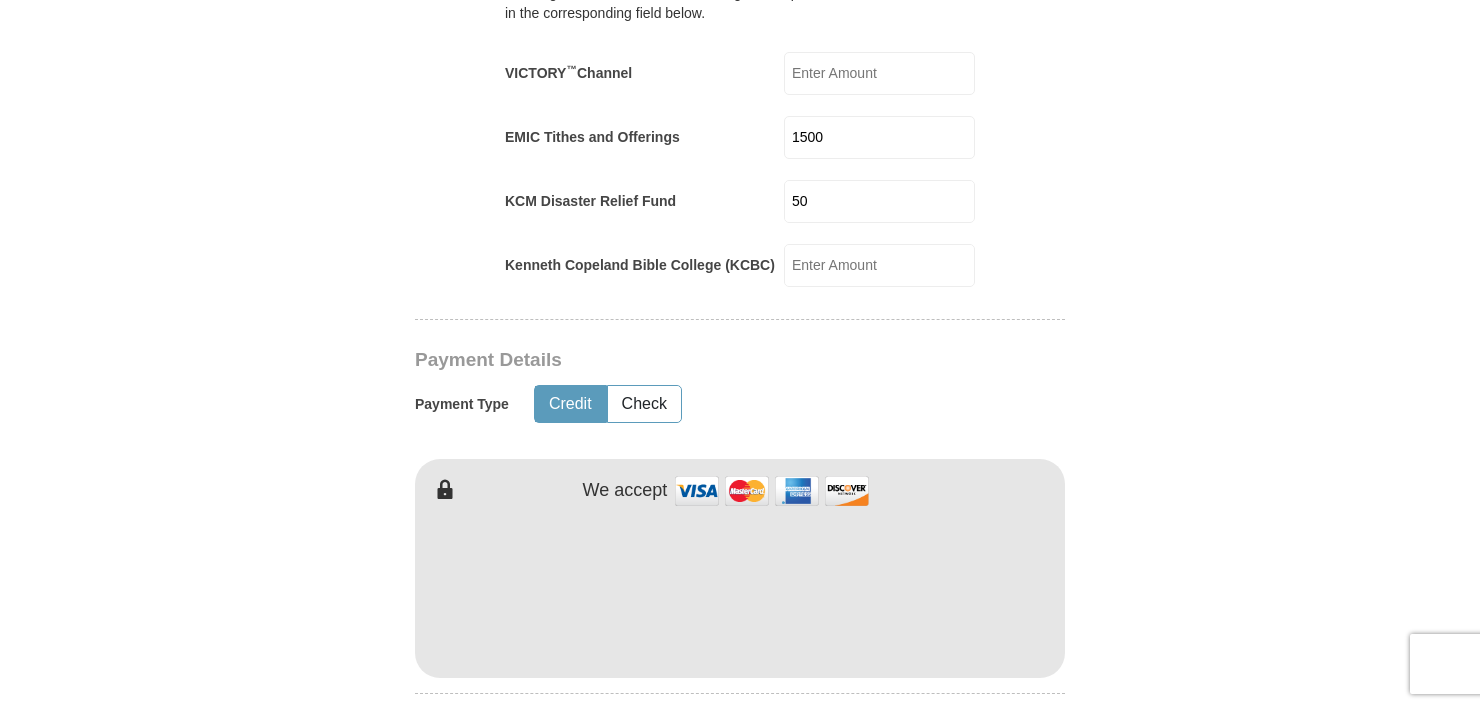 scroll, scrollTop: 476, scrollLeft: 0, axis: vertical 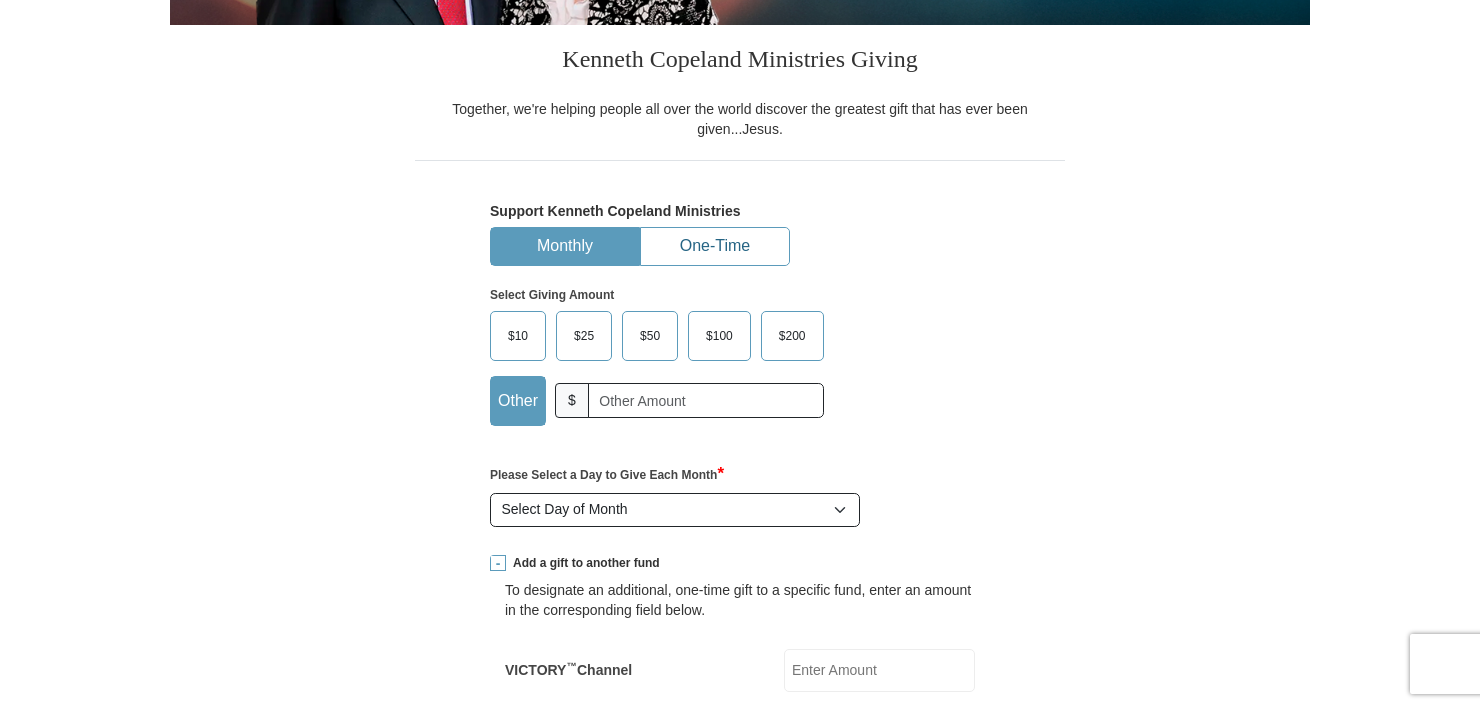 type on "50" 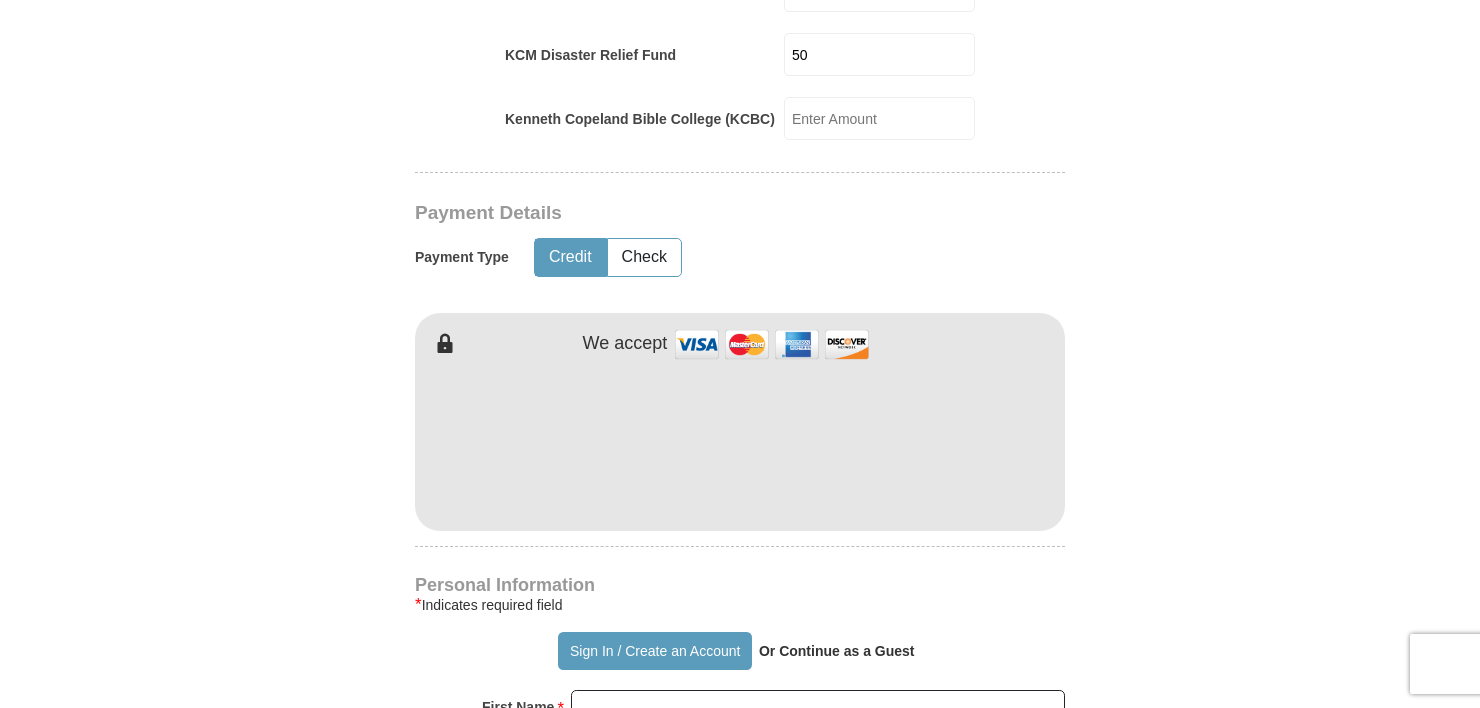 scroll, scrollTop: 1146, scrollLeft: 0, axis: vertical 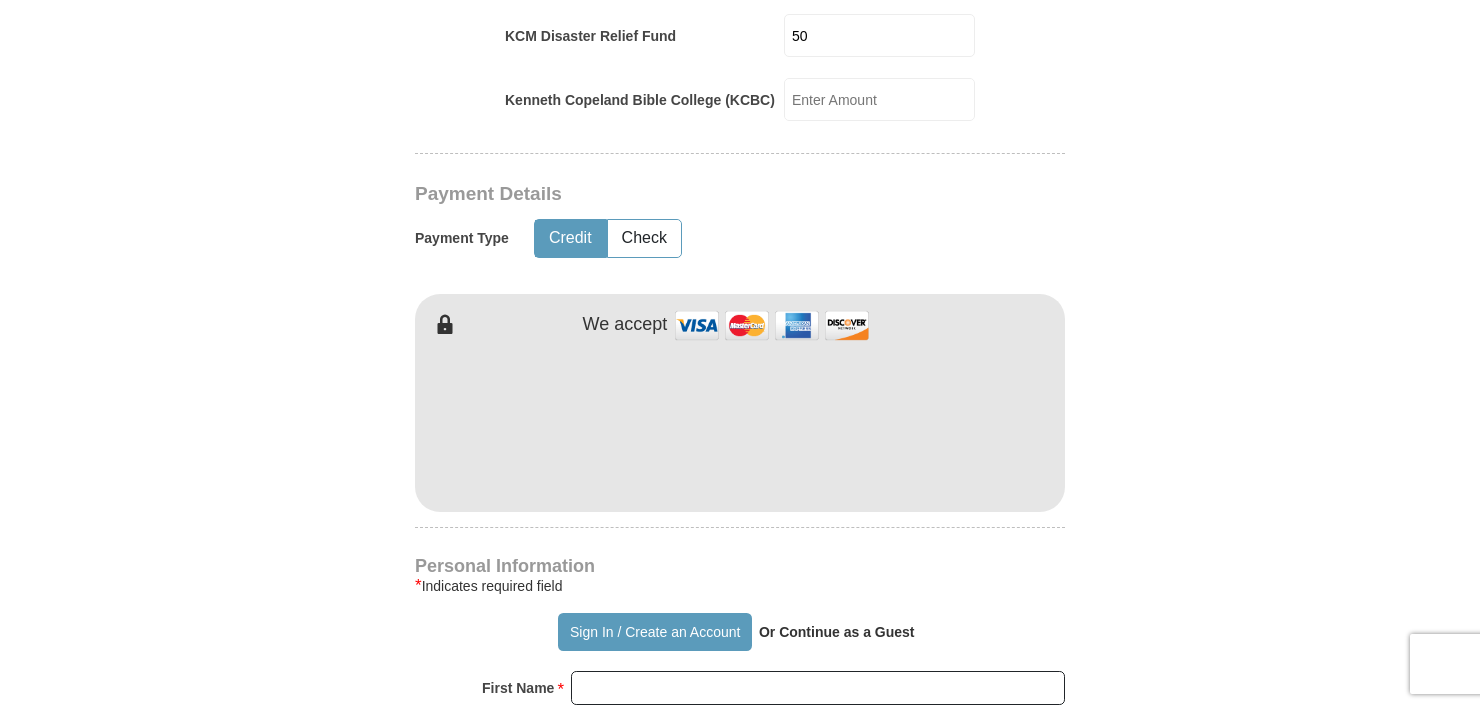 click on "Kenneth Copeland Ministries Giving
Together, we're helping people all over the world discover the greatest gift that has ever been given...Jesus.
Support Kenneth Copeland Ministries
Monthly
One-Time
Select Giving Amount
Amount must be a valid number
The total gift cannot be less than $1.00
$25 $" at bounding box center (740, 556) 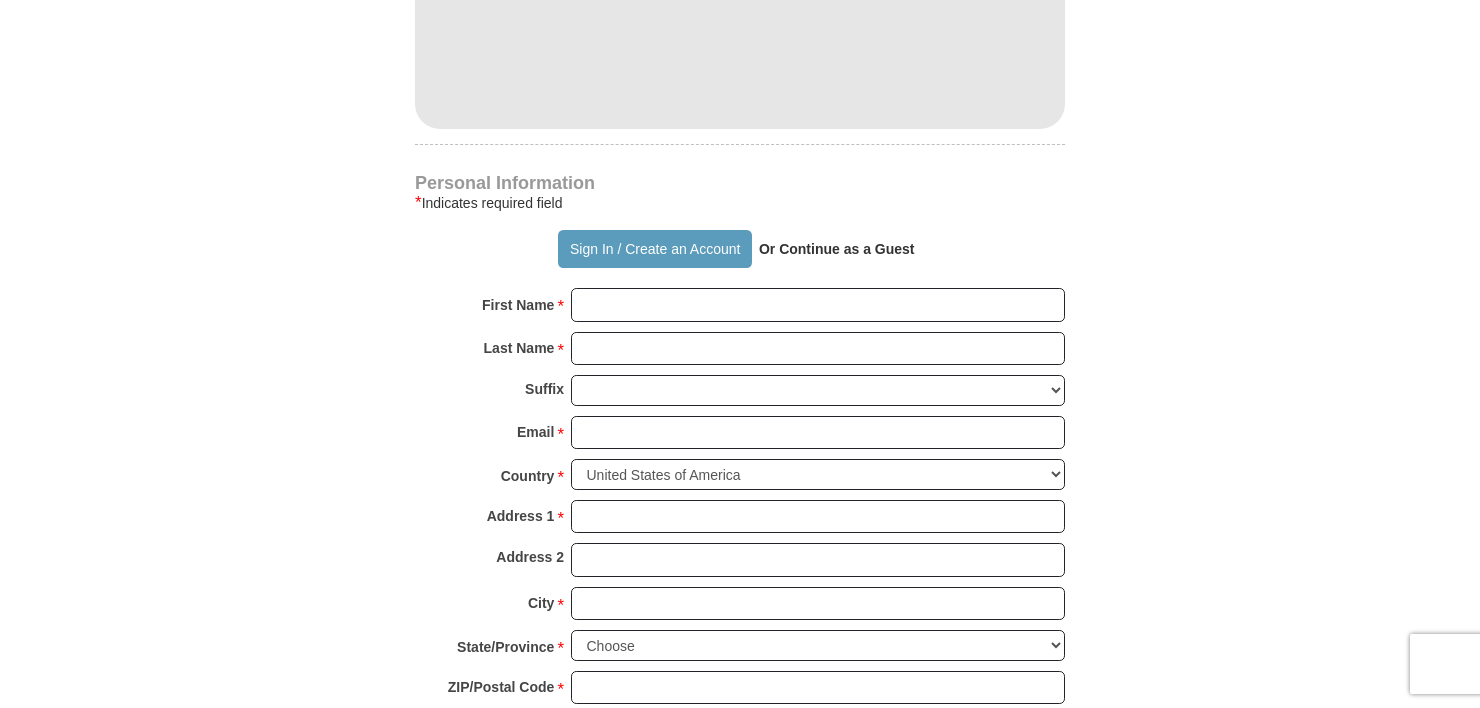 scroll, scrollTop: 1544, scrollLeft: 0, axis: vertical 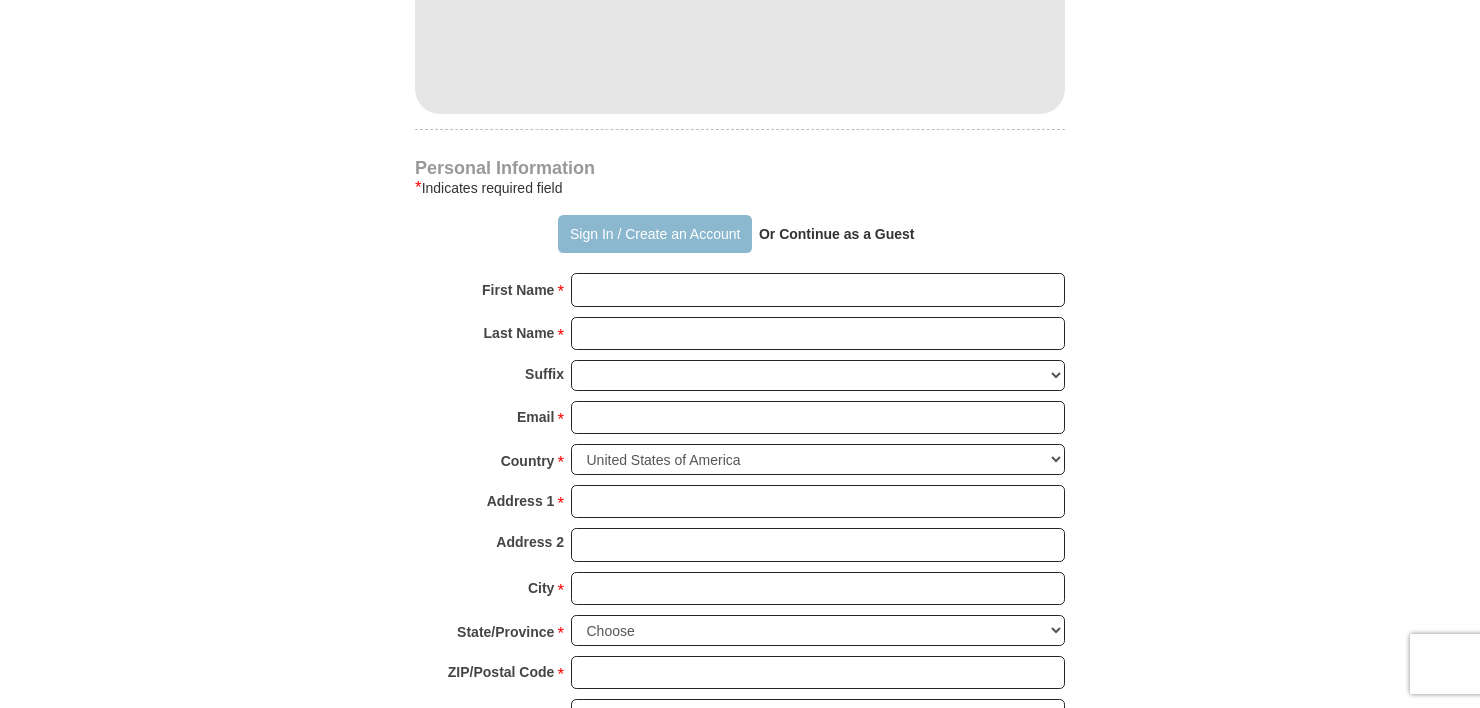 click on "Sign In / Create an Account" at bounding box center (654, 234) 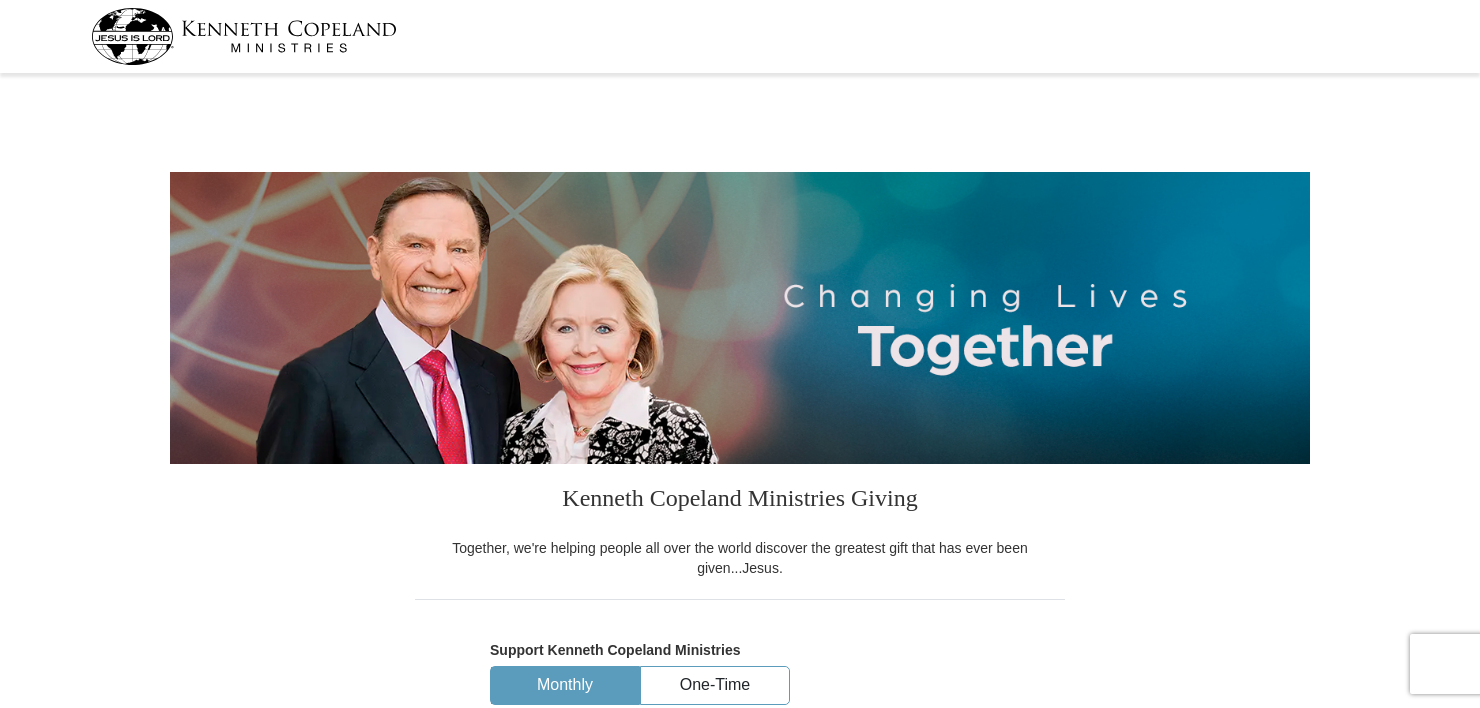 scroll, scrollTop: 0, scrollLeft: 0, axis: both 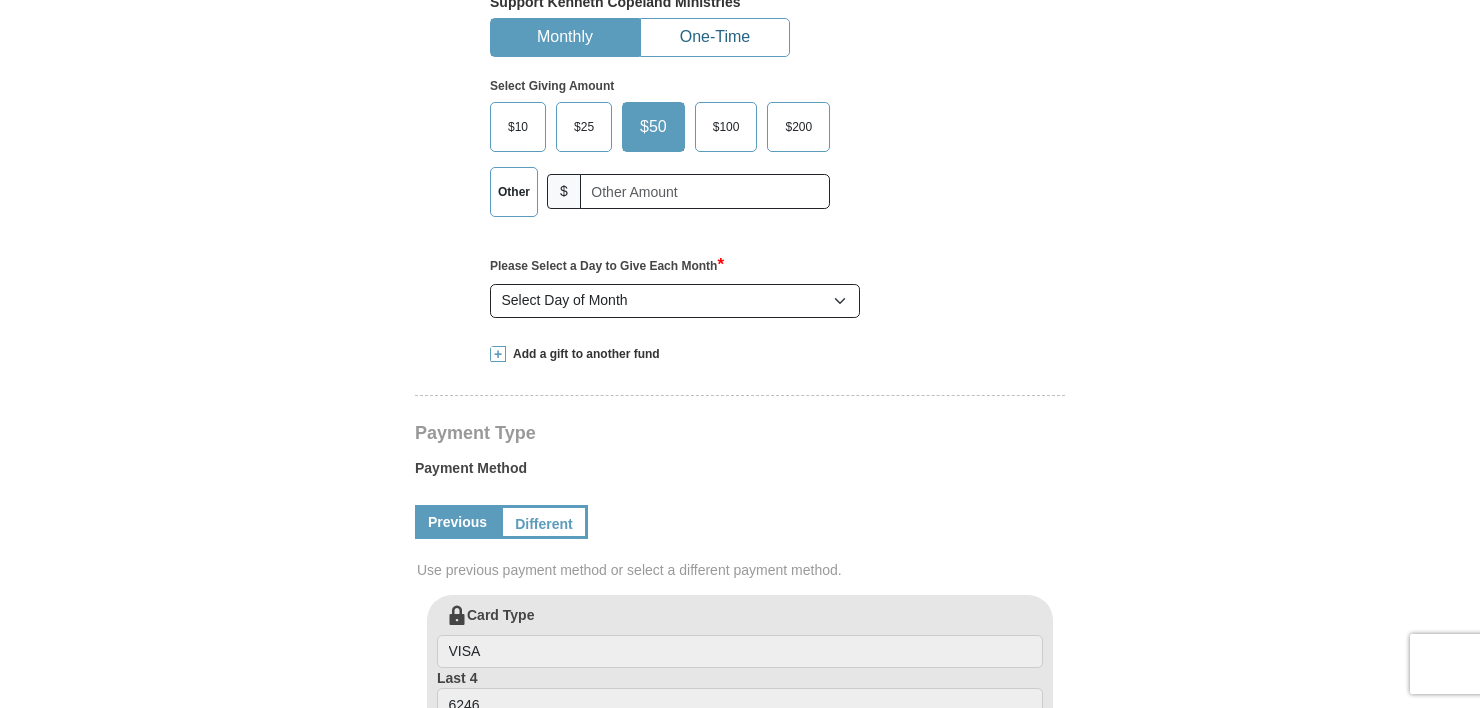 click on "One-Time" at bounding box center [715, 37] 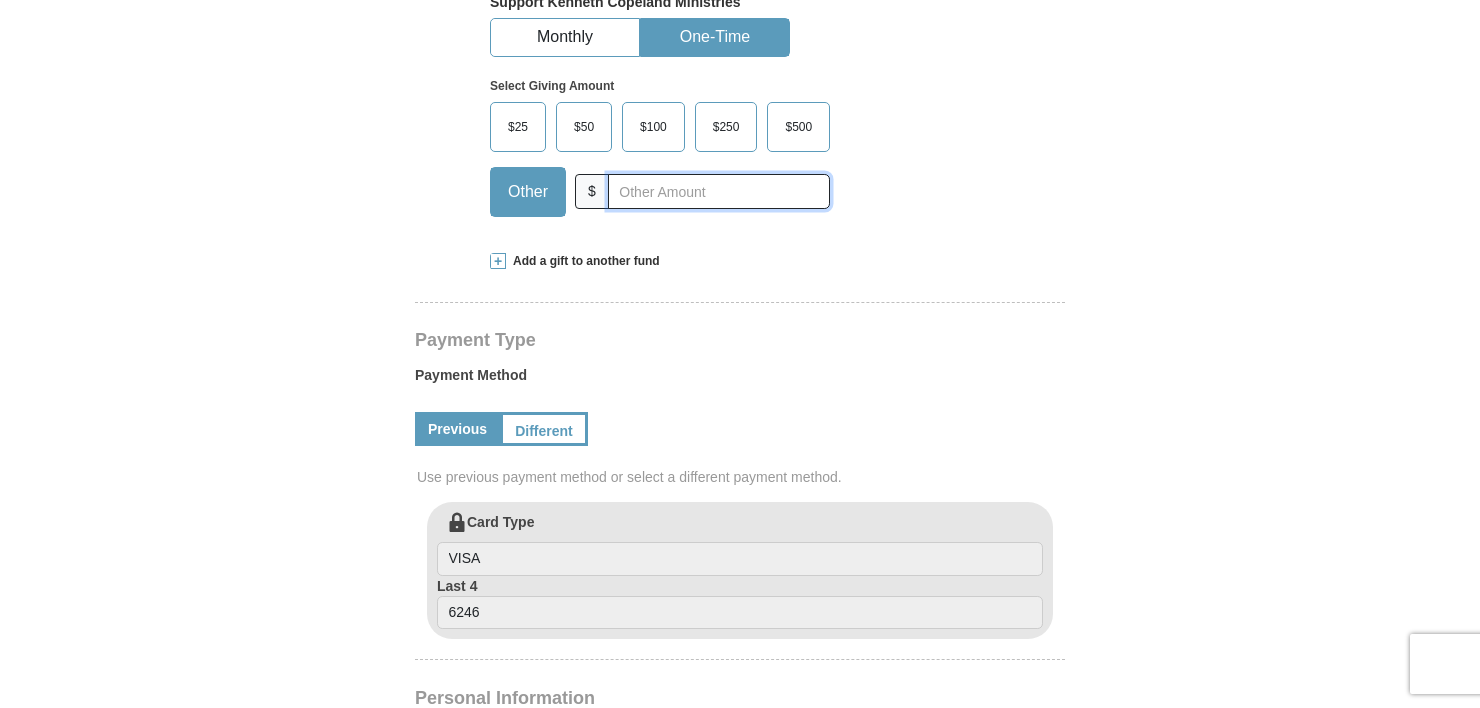click at bounding box center (719, 191) 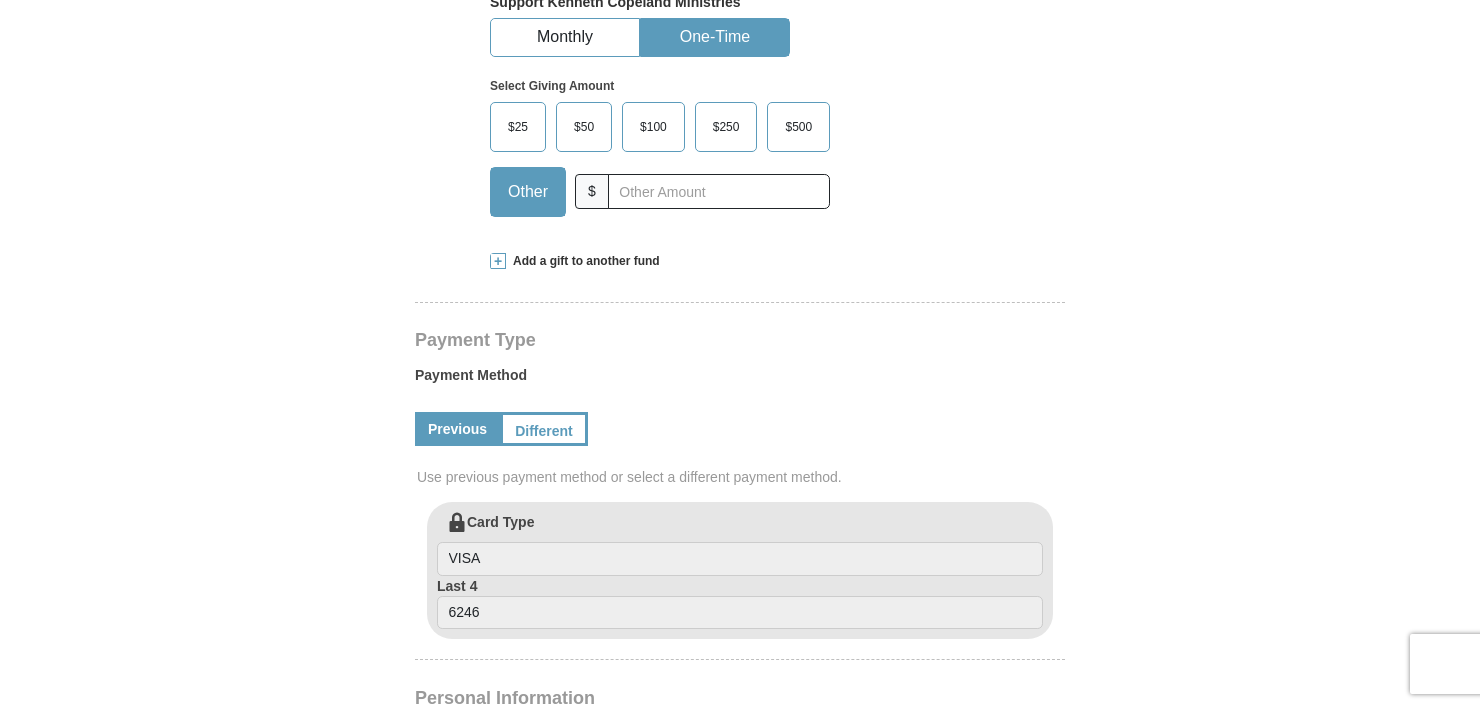 click on "Select Giving Amount
Amount must be a valid number
The total gift cannot be less than $1.00
$25
$50
$100
$250
$" at bounding box center (740, 144) 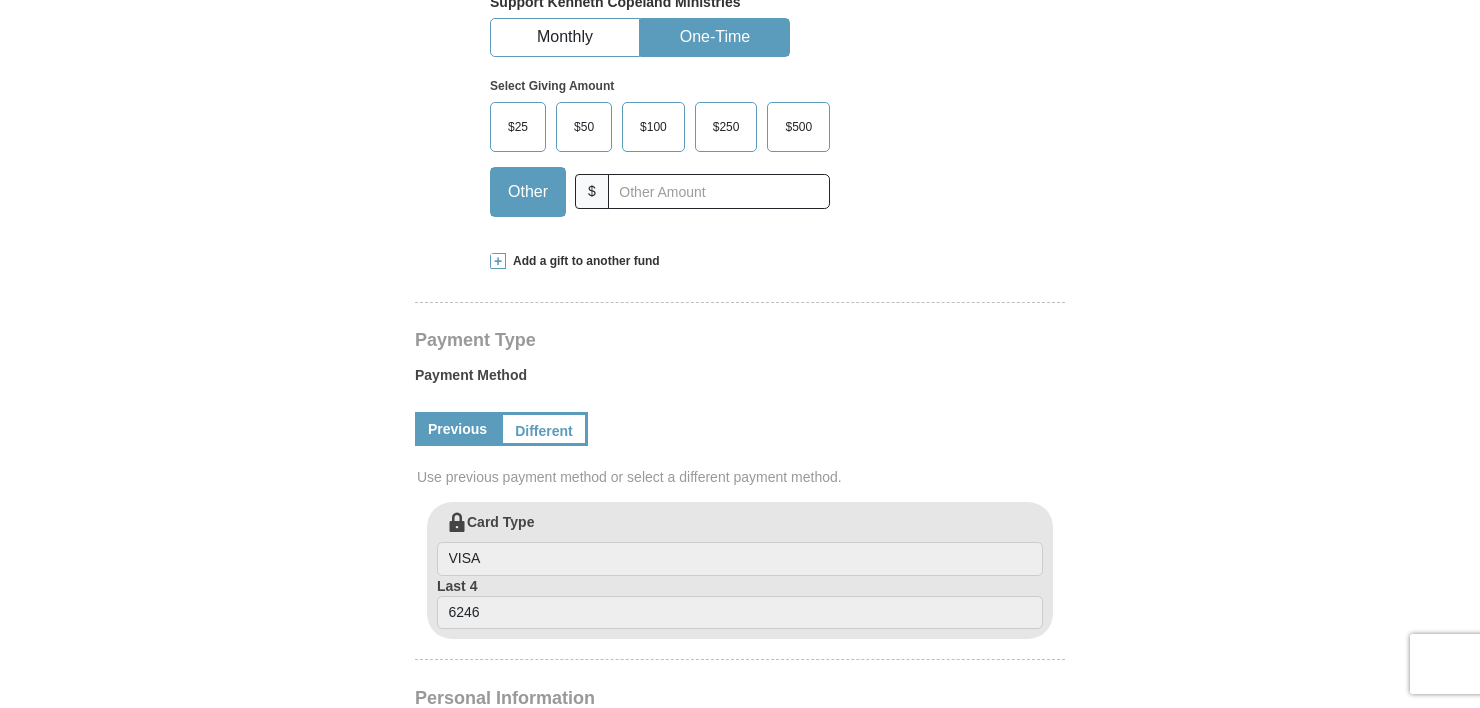 click at bounding box center (498, 261) 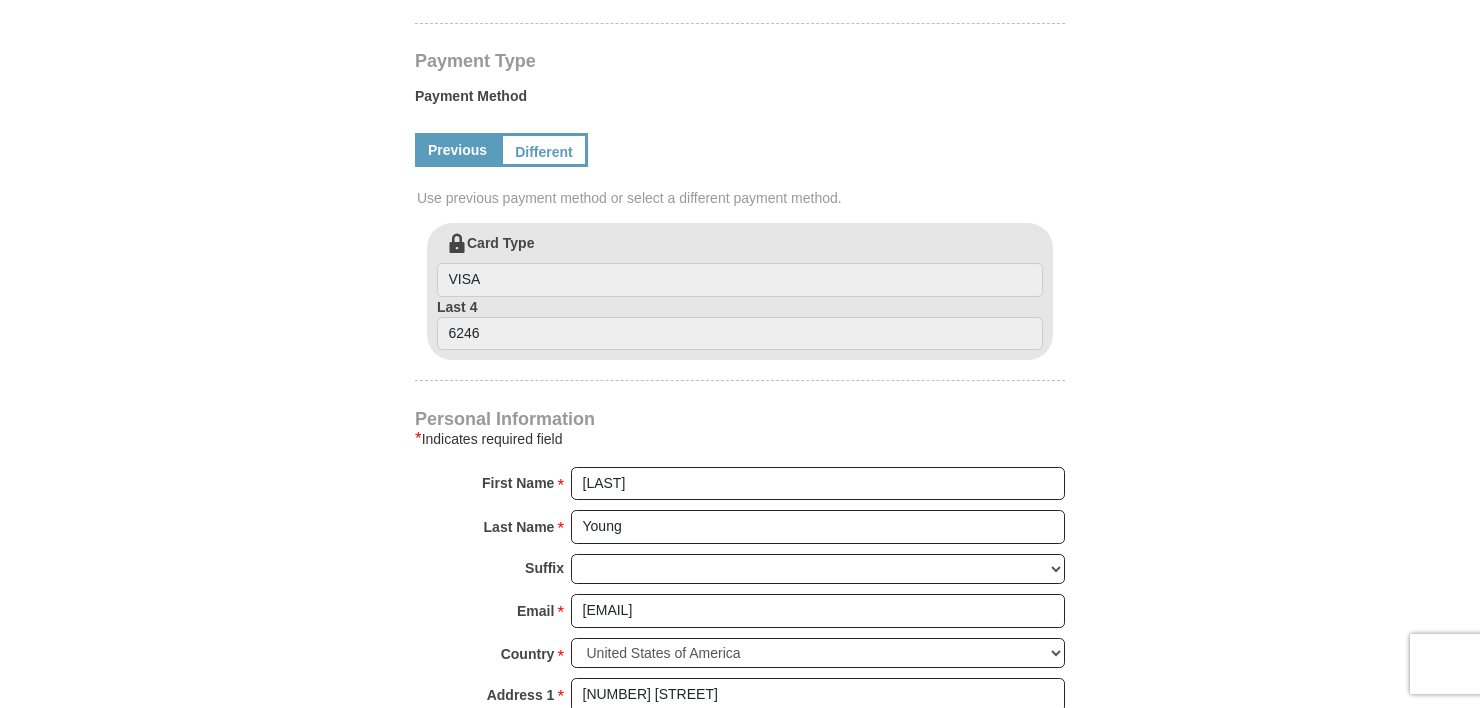 scroll, scrollTop: 1269, scrollLeft: 0, axis: vertical 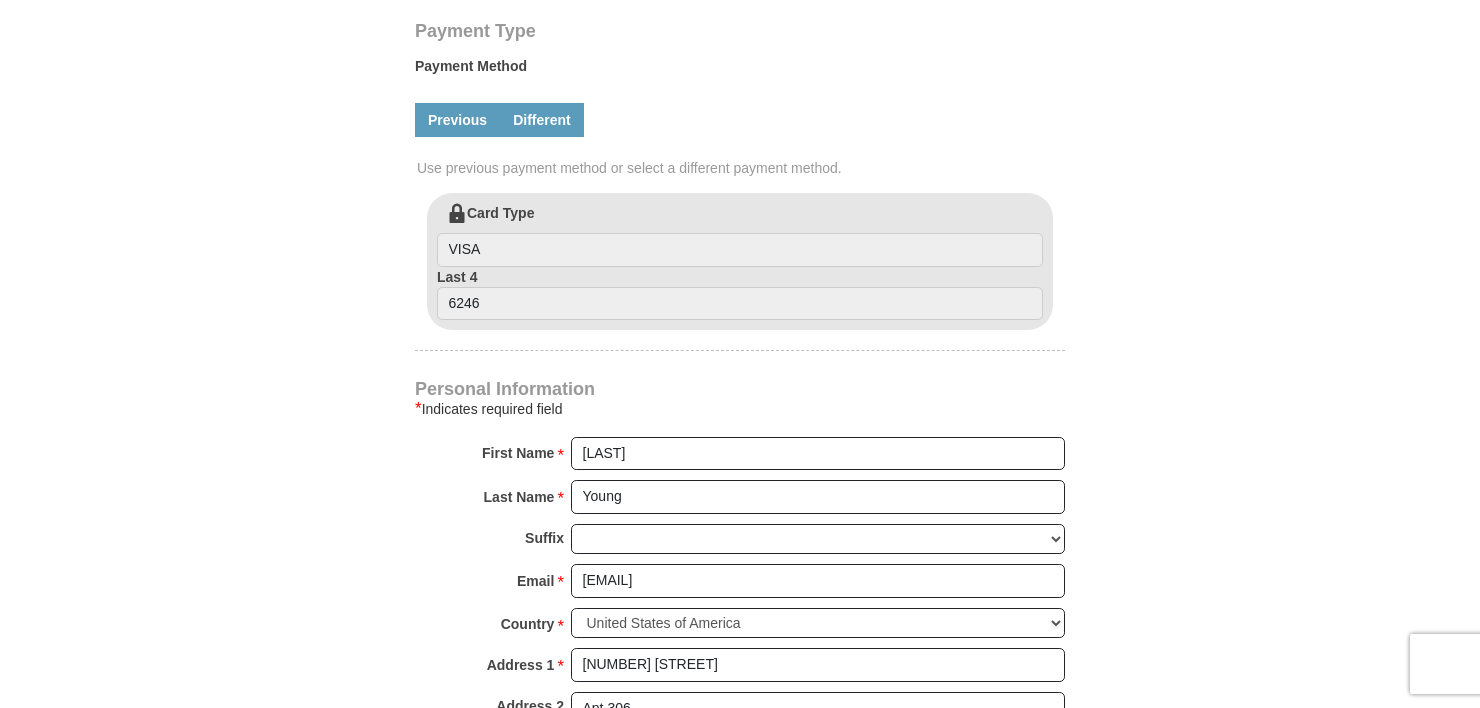 click on "Different" at bounding box center [542, 120] 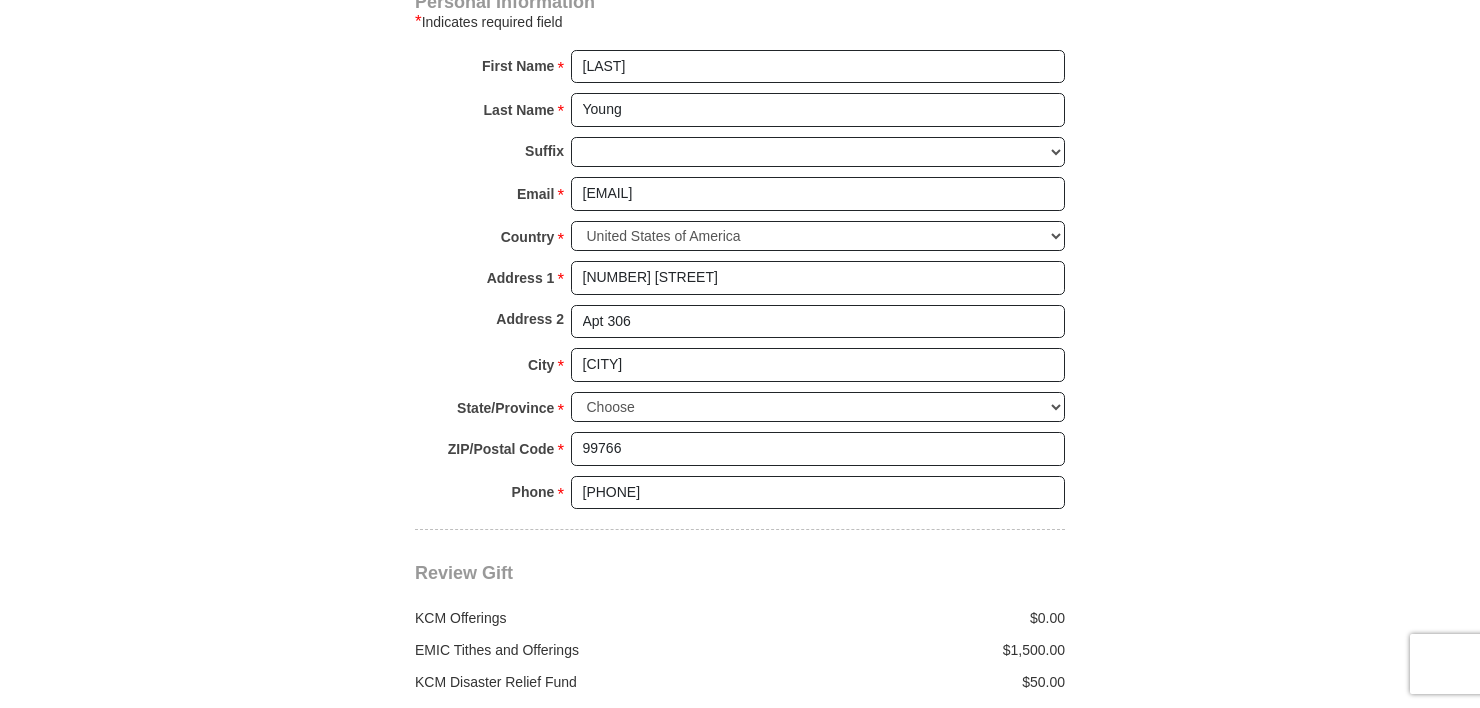 scroll, scrollTop: 1853, scrollLeft: 0, axis: vertical 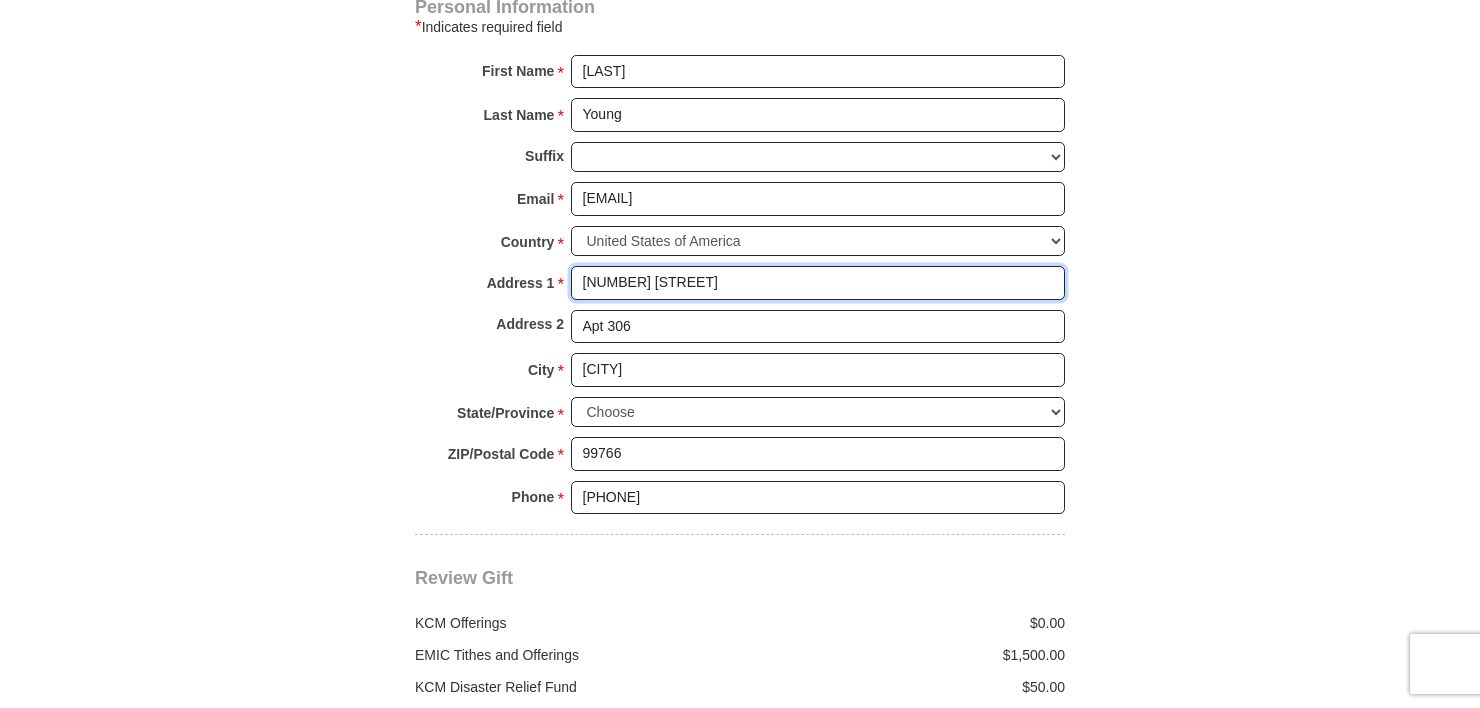 drag, startPoint x: 700, startPoint y: 286, endPoint x: 576, endPoint y: 289, distance: 124.036285 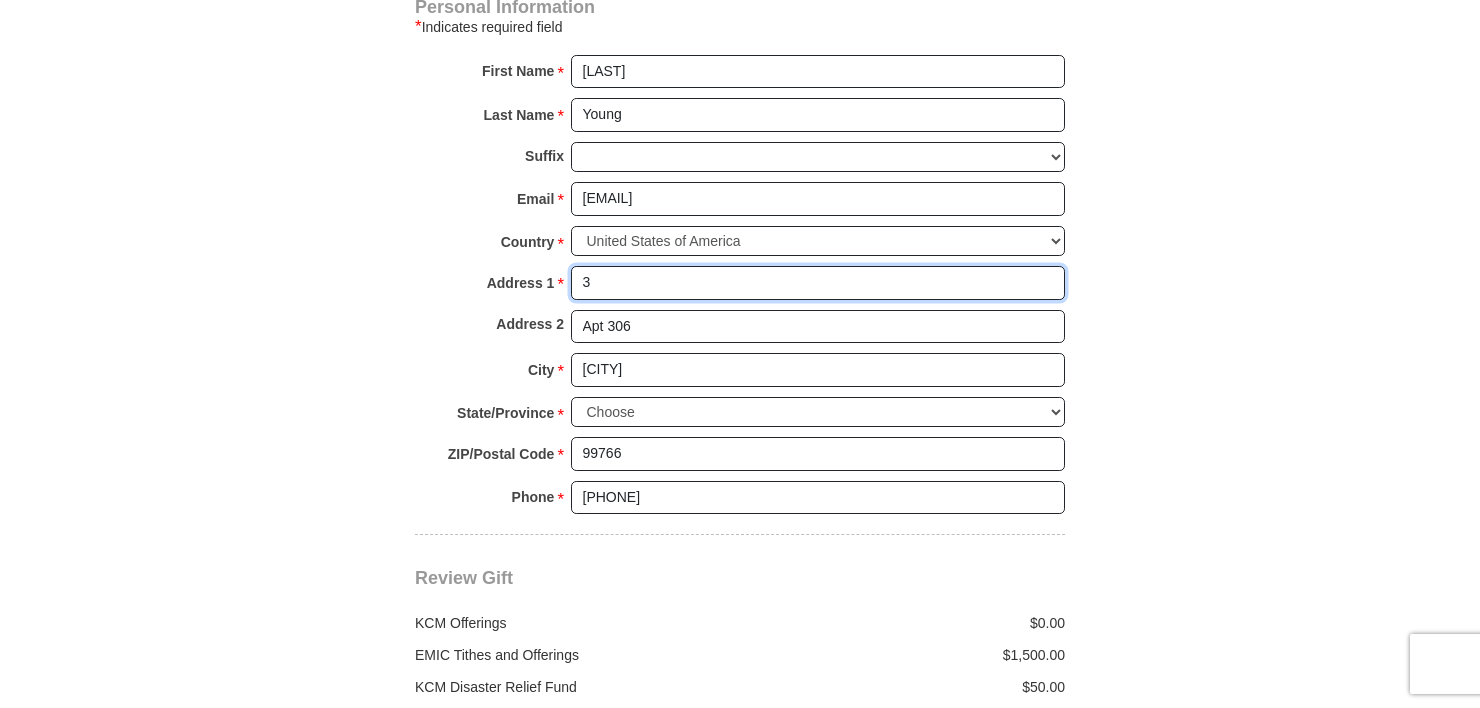 type on "[NUMBER] [STREET]" 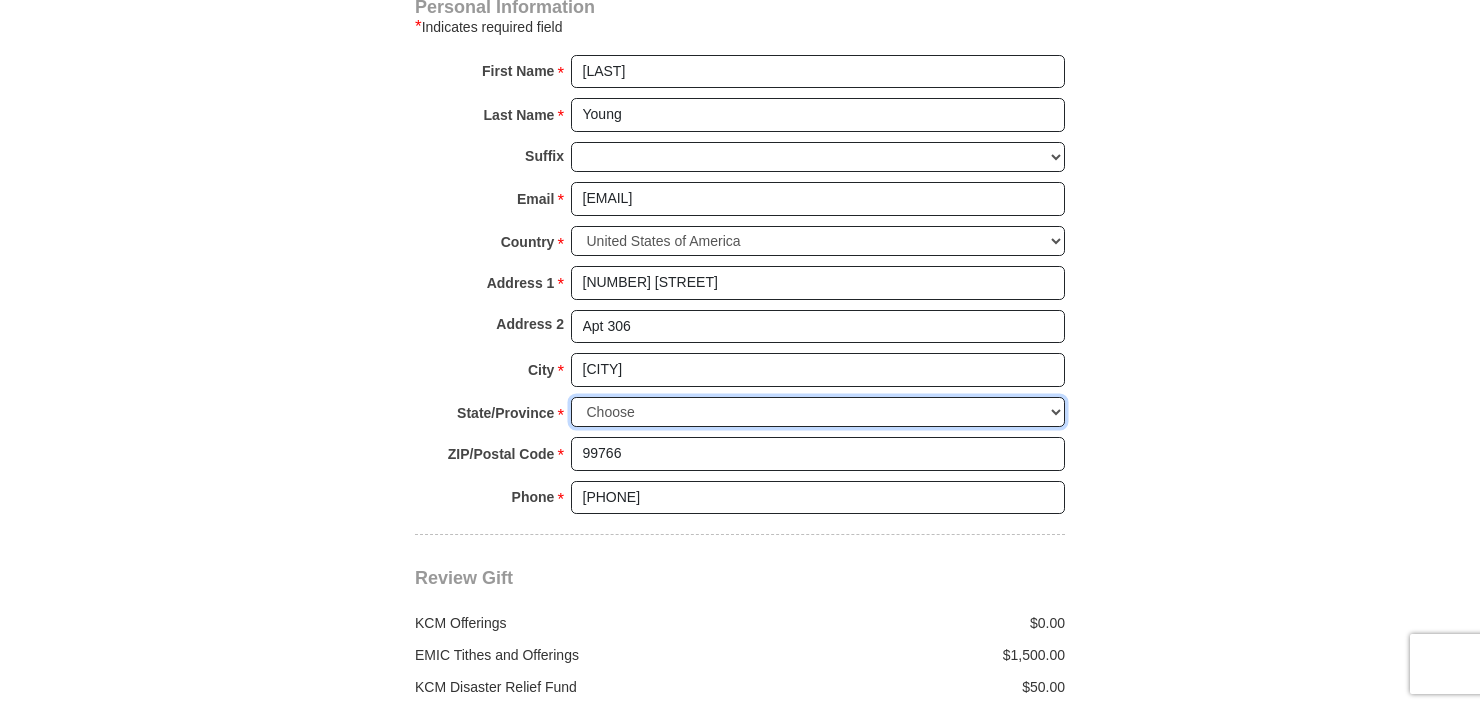 select on "FL" 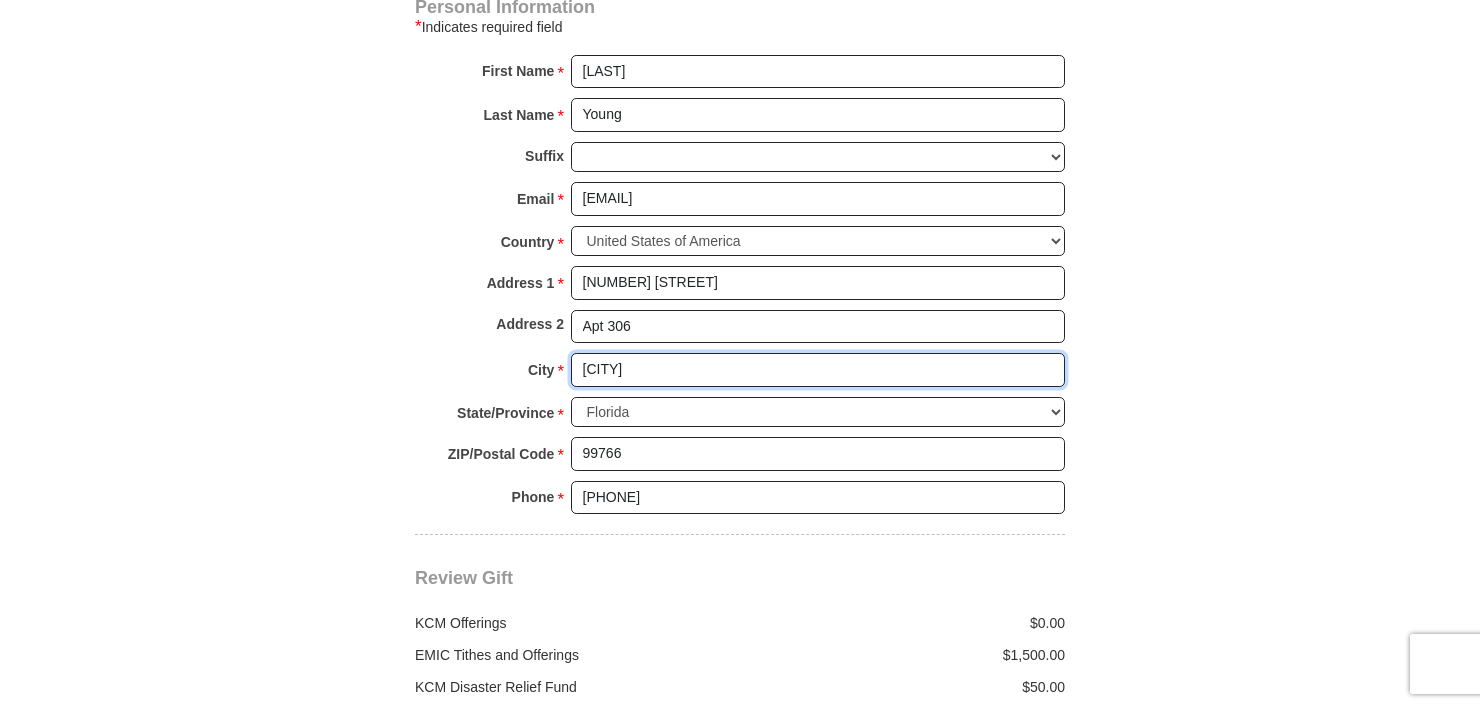 drag, startPoint x: 684, startPoint y: 364, endPoint x: 509, endPoint y: 360, distance: 175.04572 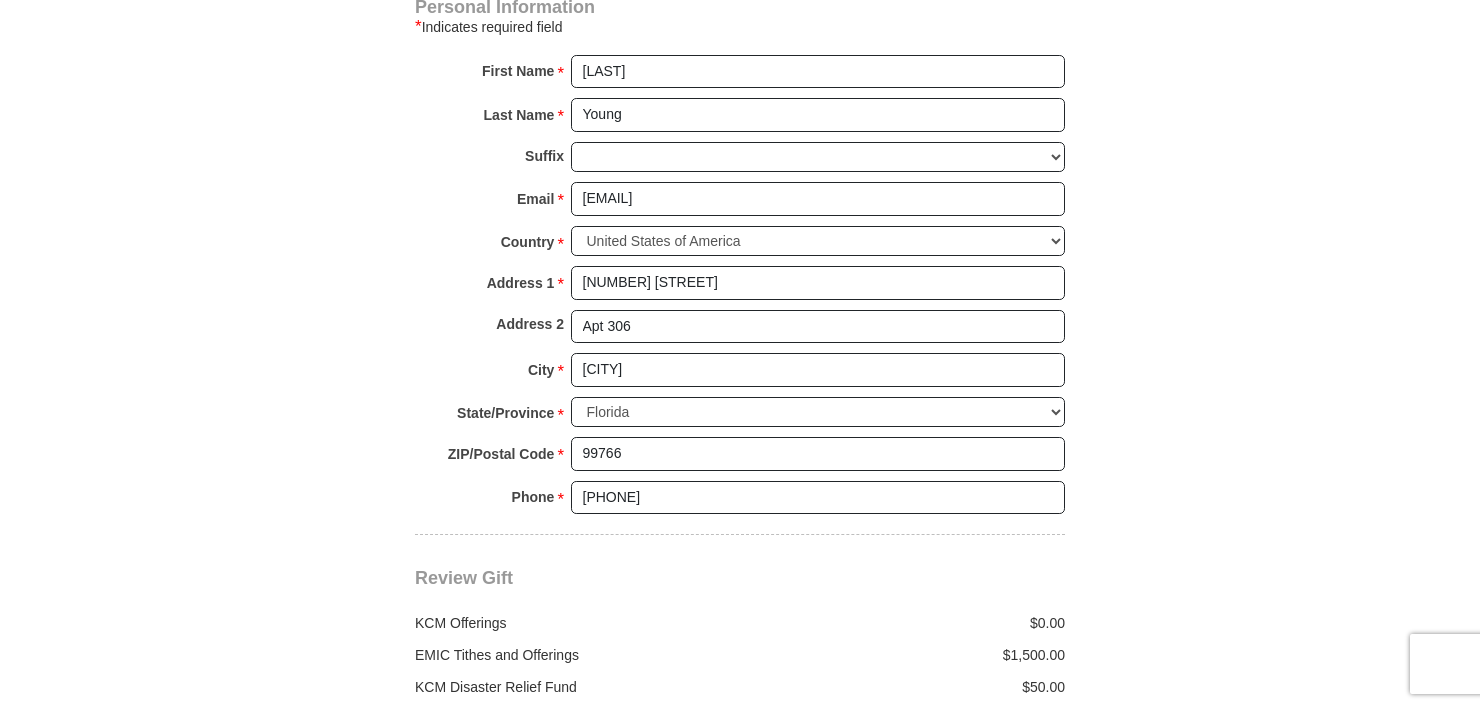 click on "City
*
Point Hope
Please enter City" at bounding box center (740, 375) 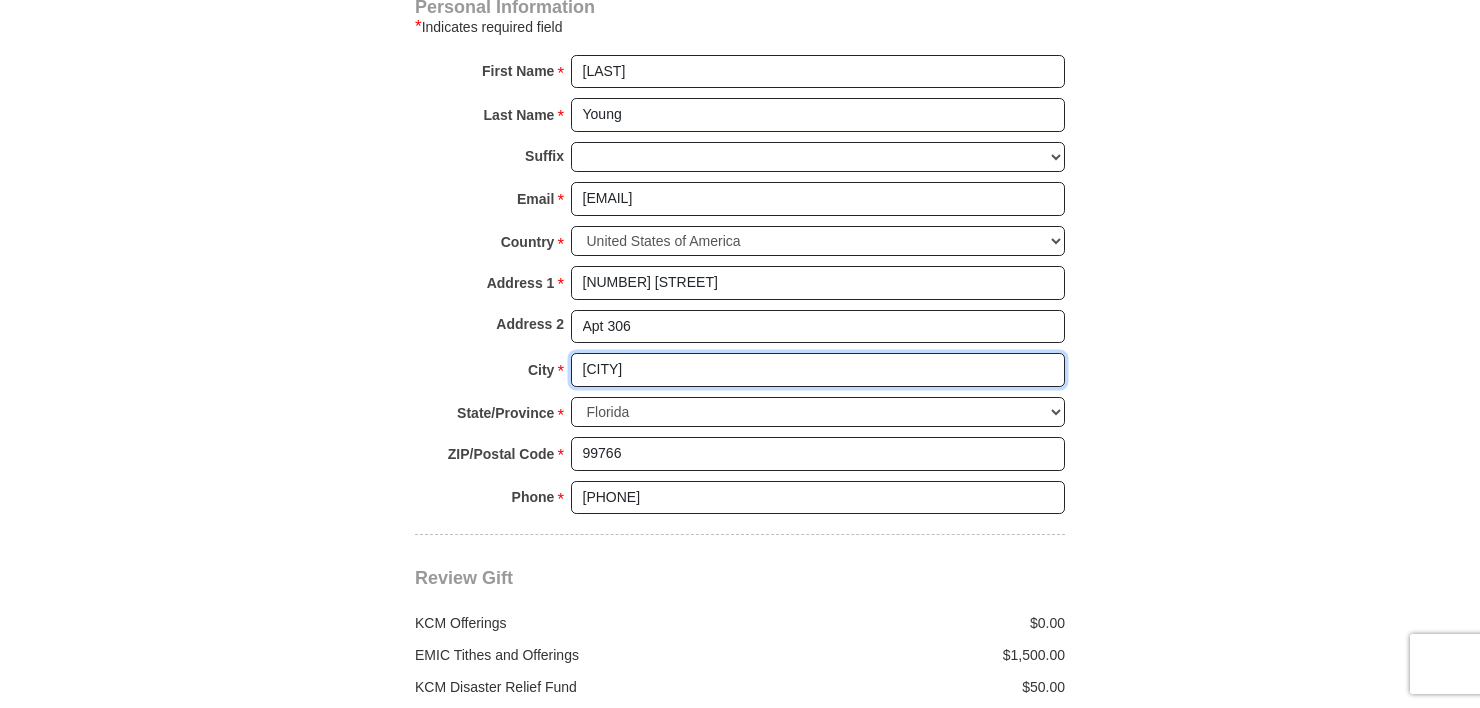 click on "Point Hope" at bounding box center (818, 370) 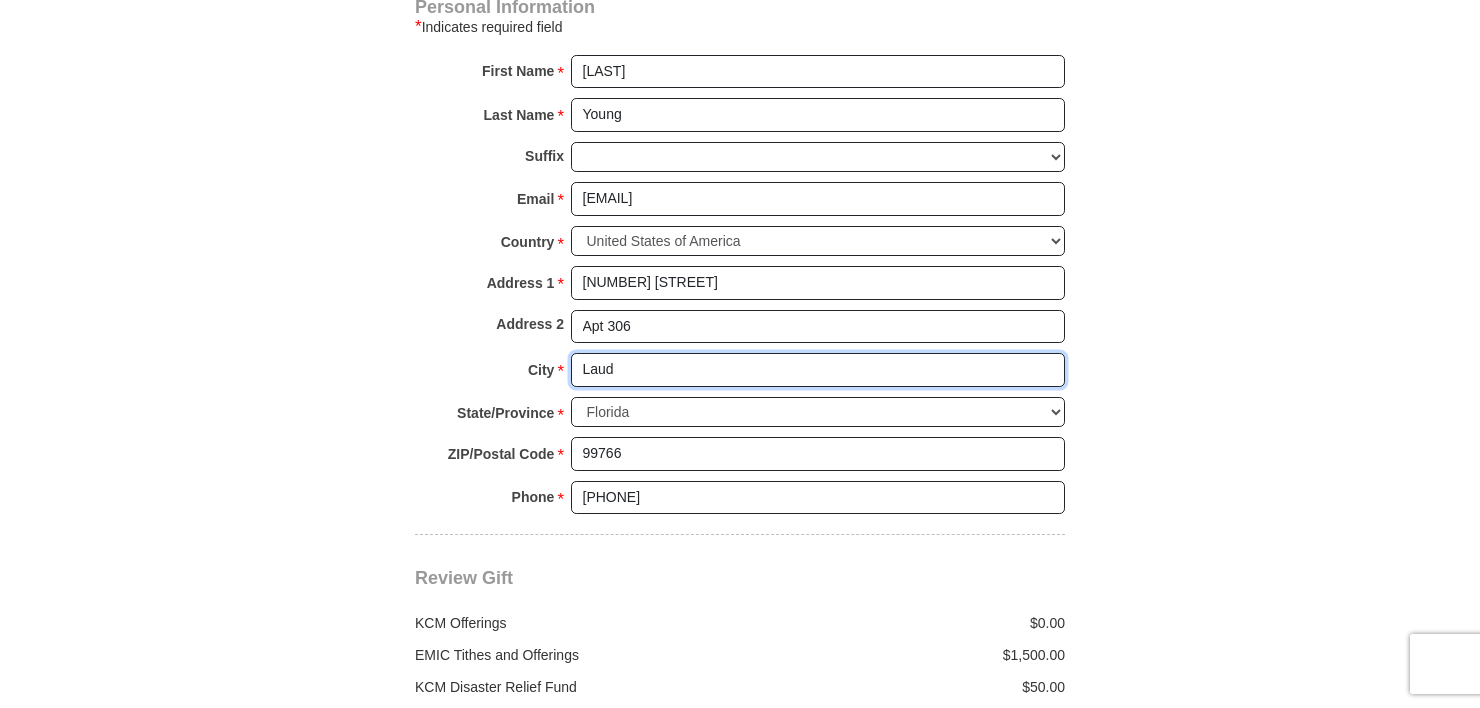 type on "[CITY]" 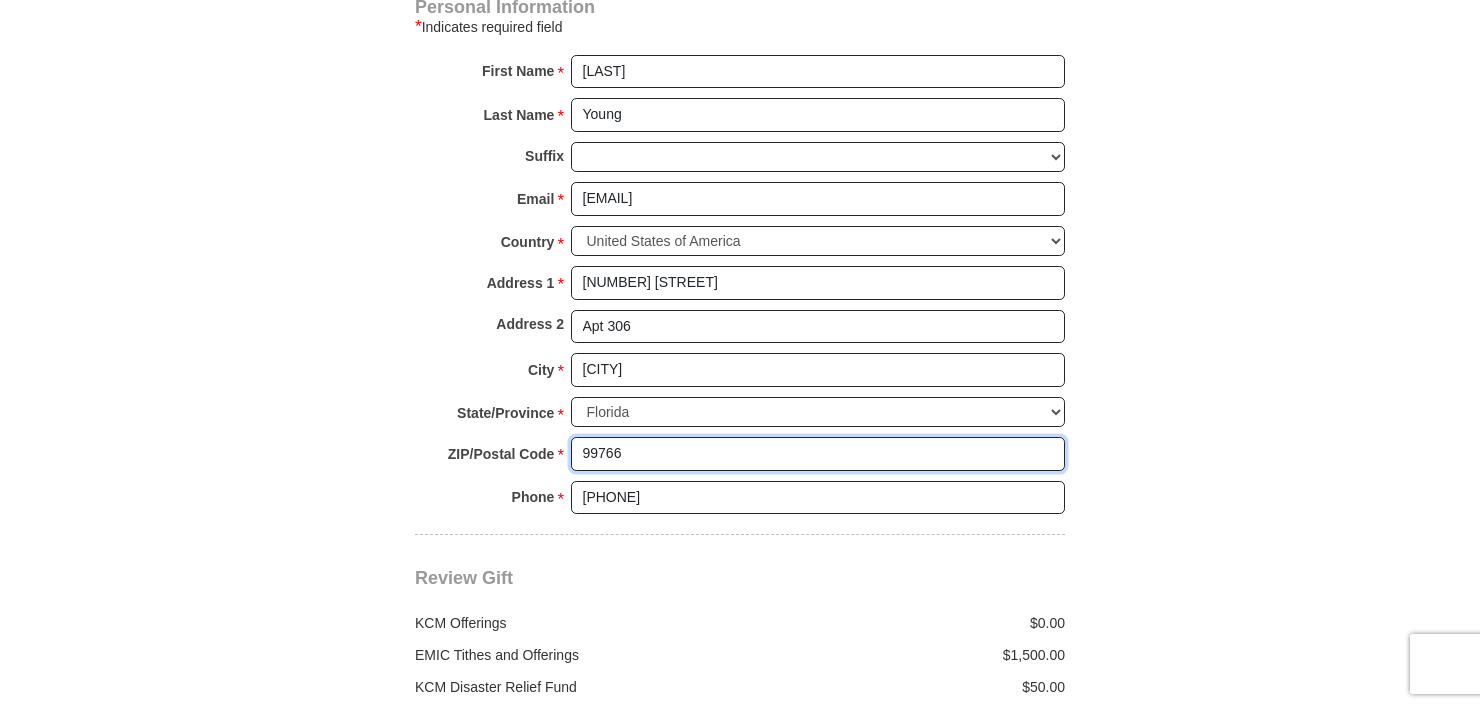 click on "99766" at bounding box center [818, 454] 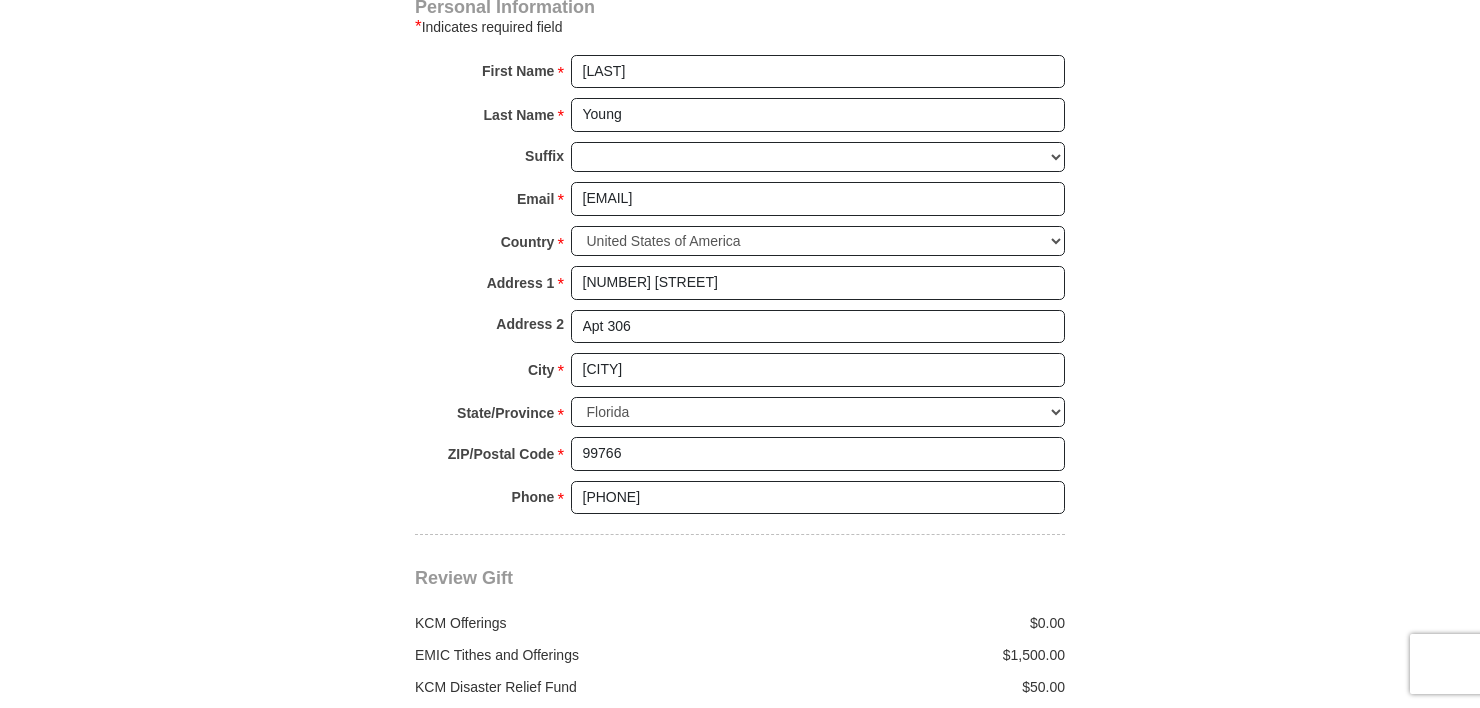 click on "Review Gift
Your monthly donation will start on the first occurrence on your selected day and will remain in effect until you notify us otherwise. If you need to make a change or cancel your monthly donation, please call  1-800-600-7395.  Thank you.
You selected to give a monthly gift.  Please select the date you'd like your gift to be processed each month.
Select a Date
KCM Offerings
$0.00
EMIC Tithes and Offerings
$1,500.00
KCM Disaster Relief Fund
$50.00
Total Gift Today
$1,550.00
Total Gift Today" at bounding box center (740, 644) 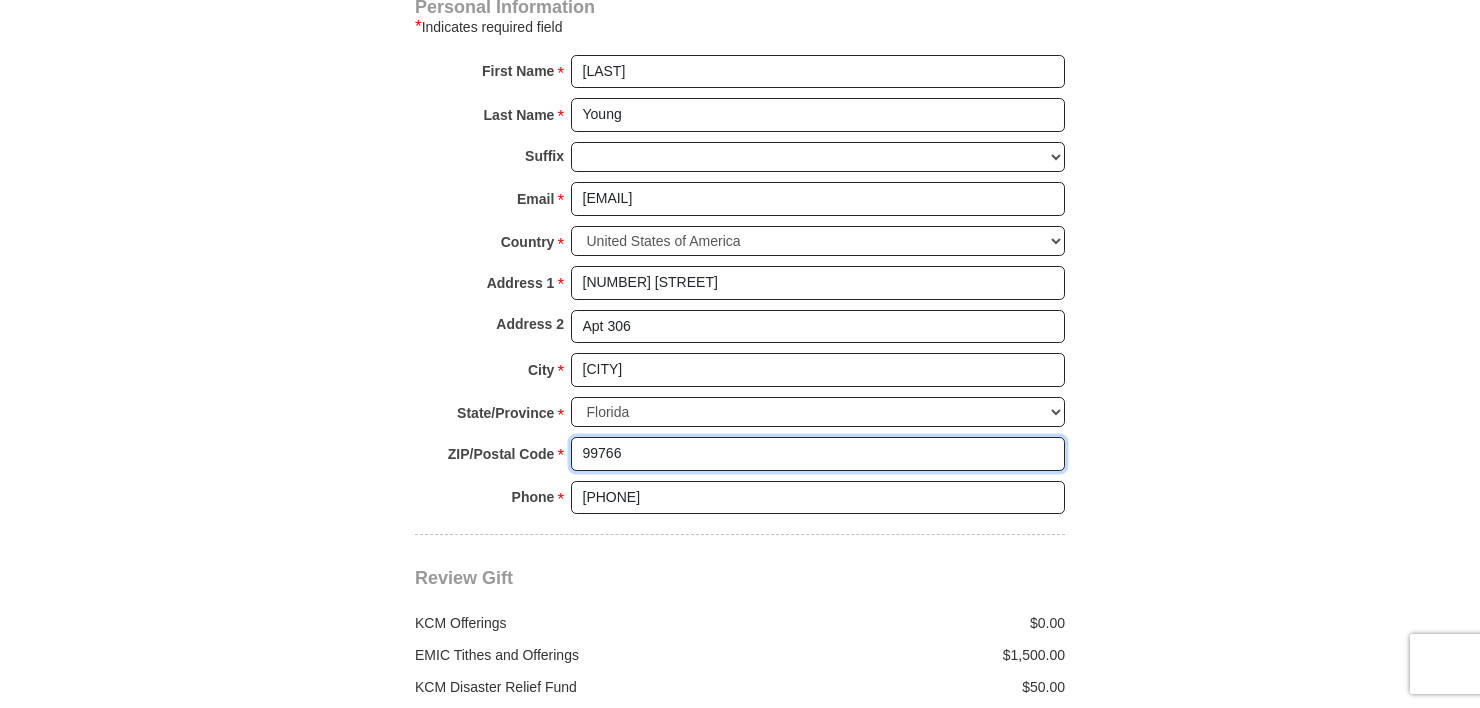 click on "99766" at bounding box center (818, 454) 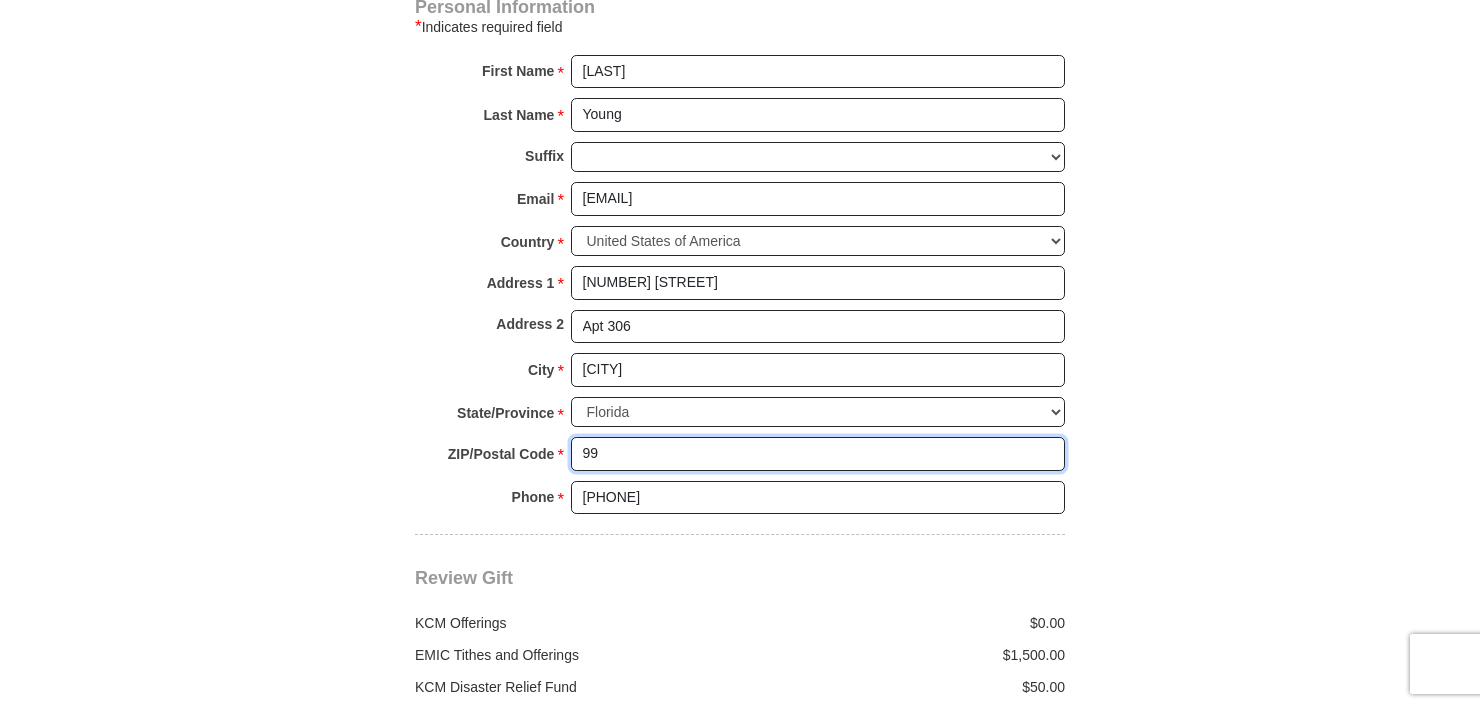type on "9" 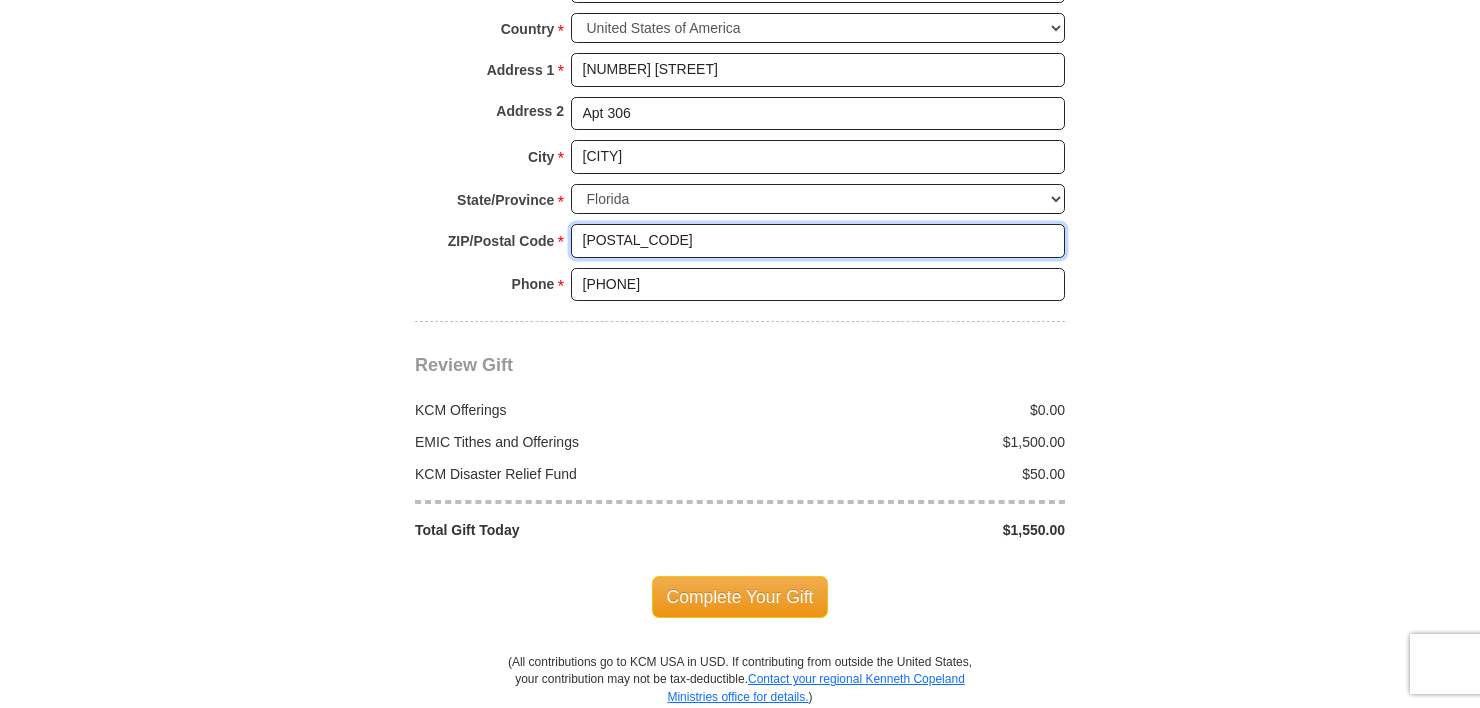 scroll, scrollTop: 2187, scrollLeft: 0, axis: vertical 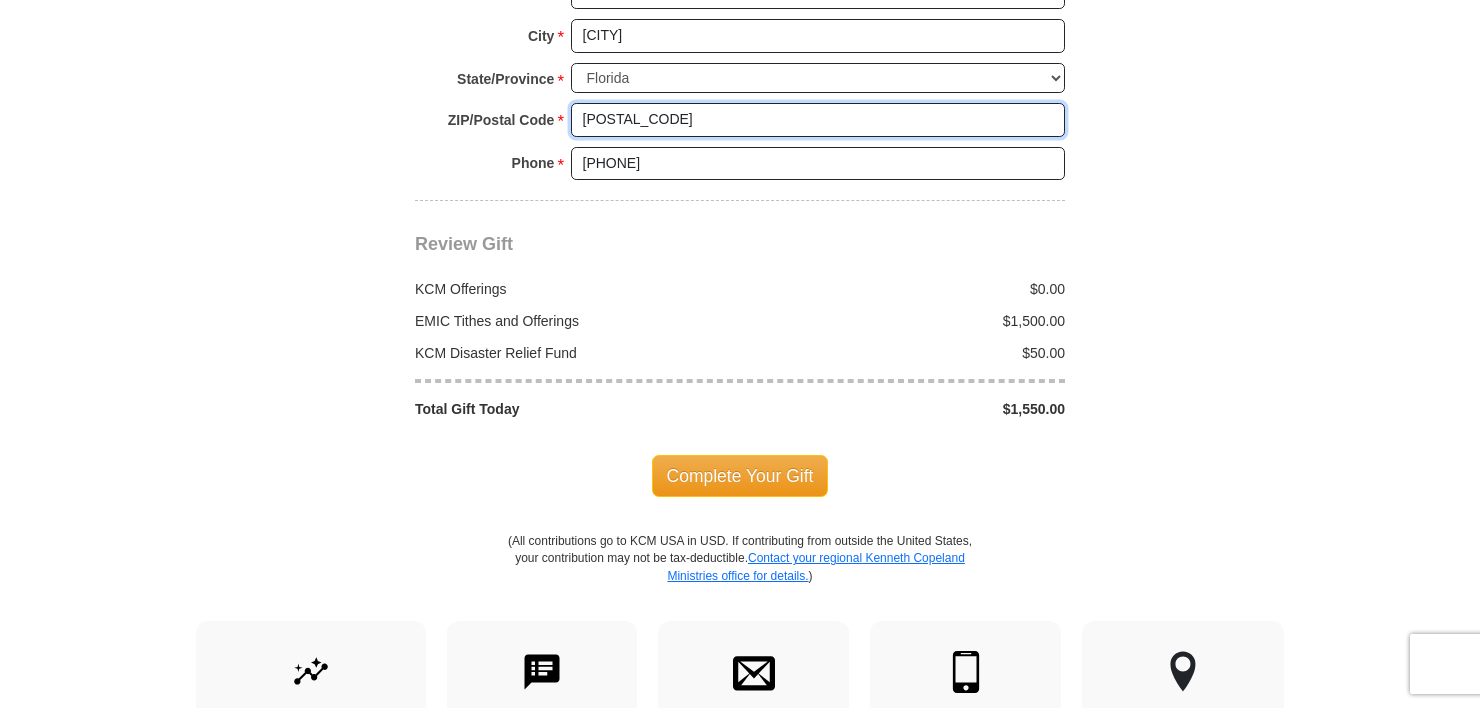 type on "33319" 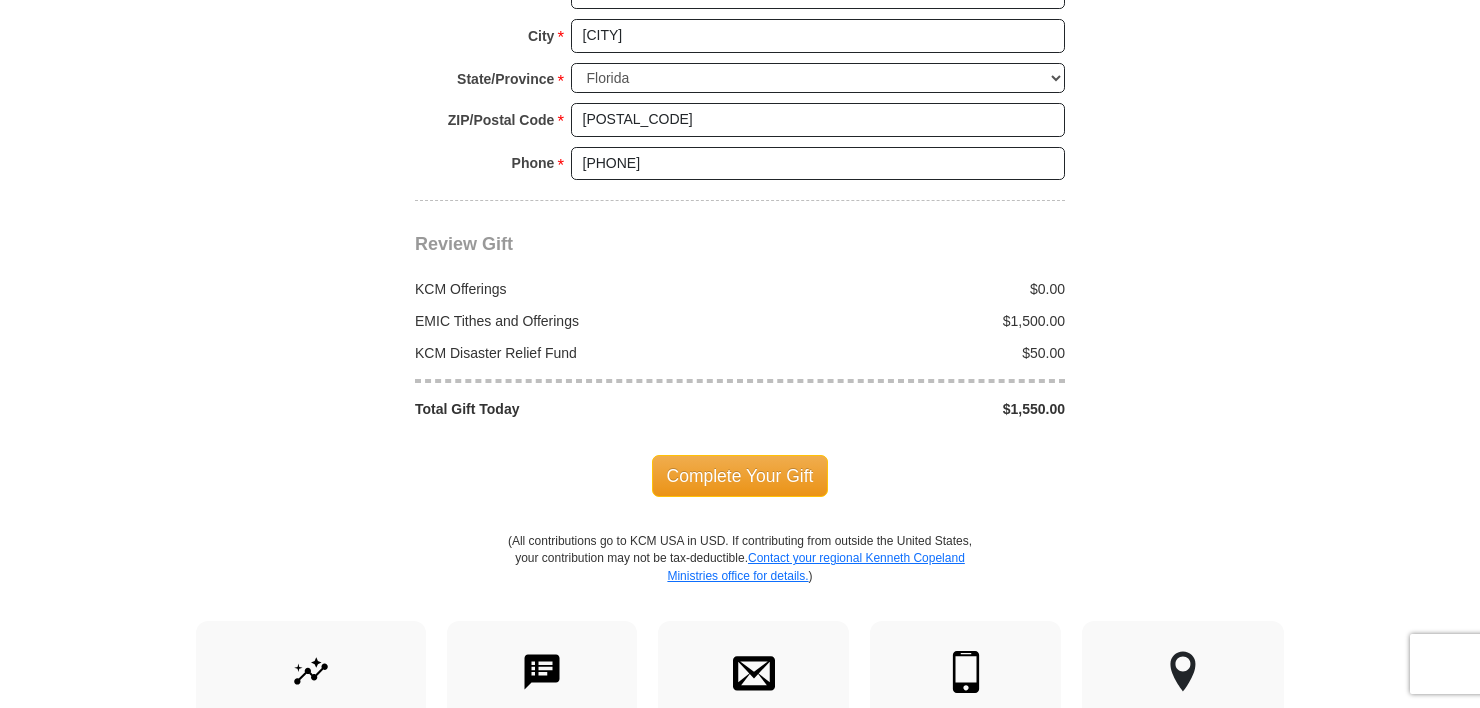 click on "Complete Your Gift" at bounding box center (740, 476) 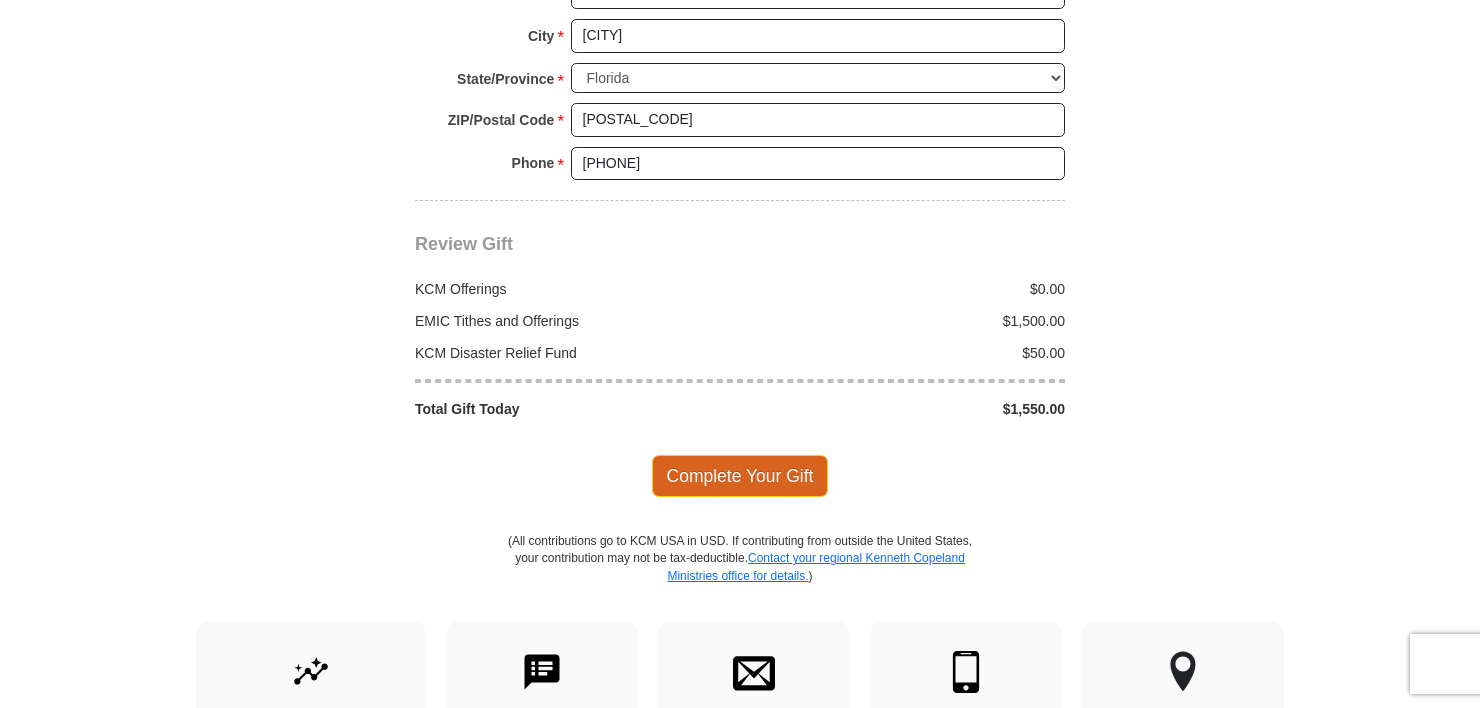 click on "Complete Your Gift" at bounding box center (740, 476) 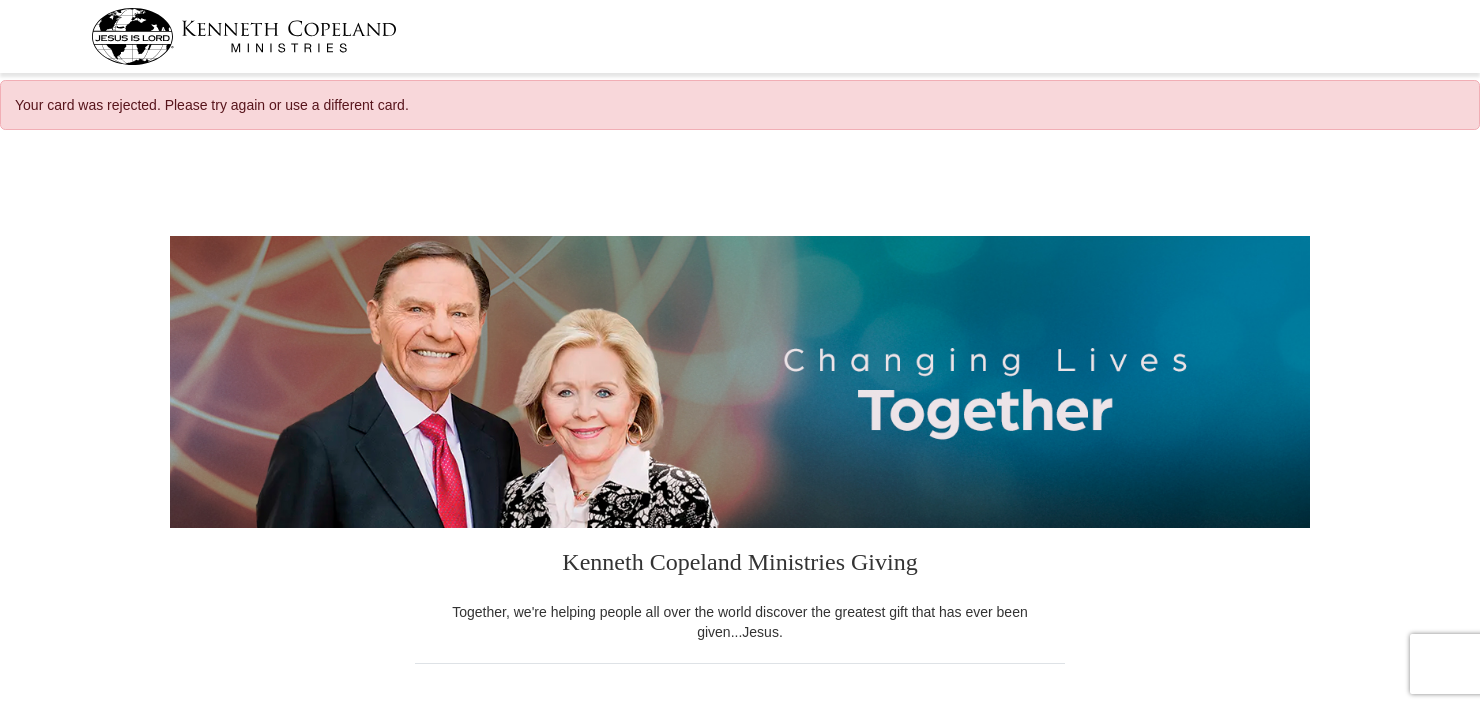 select on "FL" 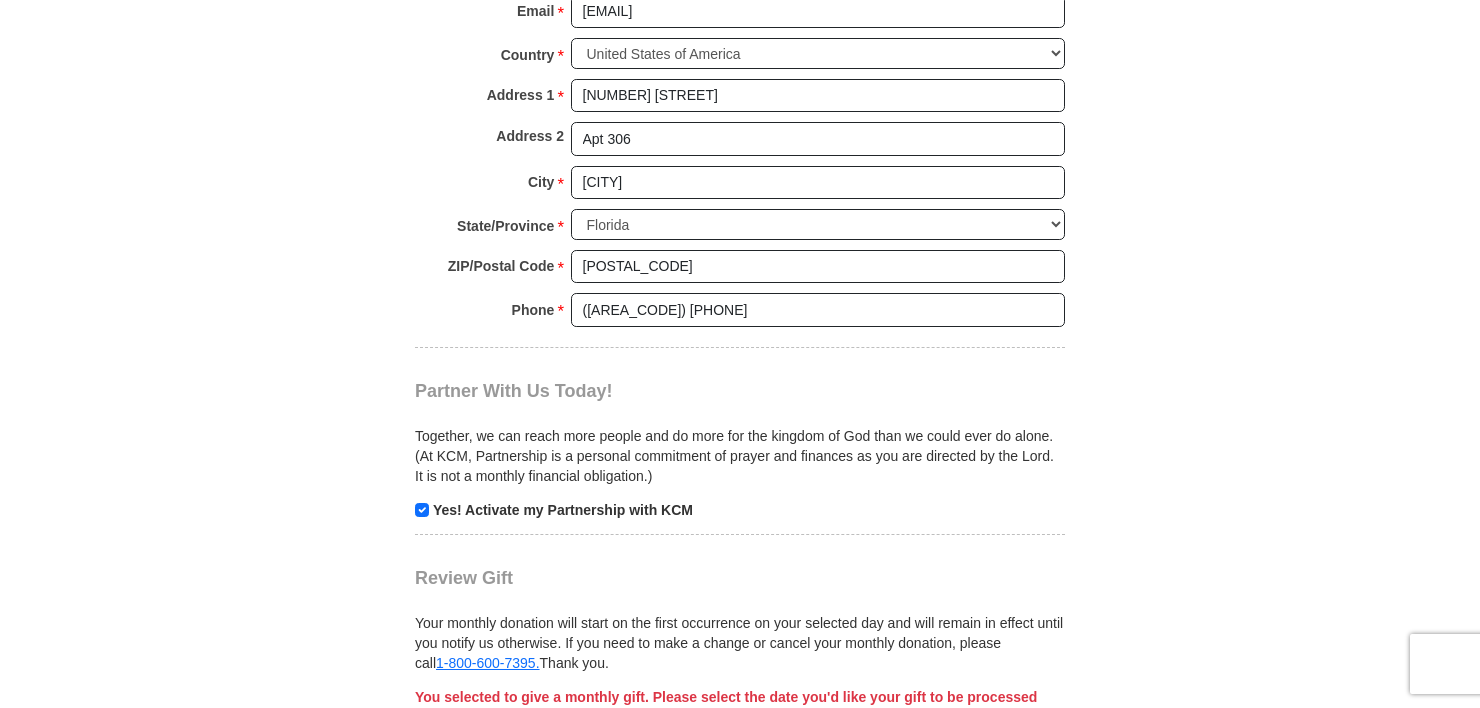 scroll, scrollTop: 1751, scrollLeft: 0, axis: vertical 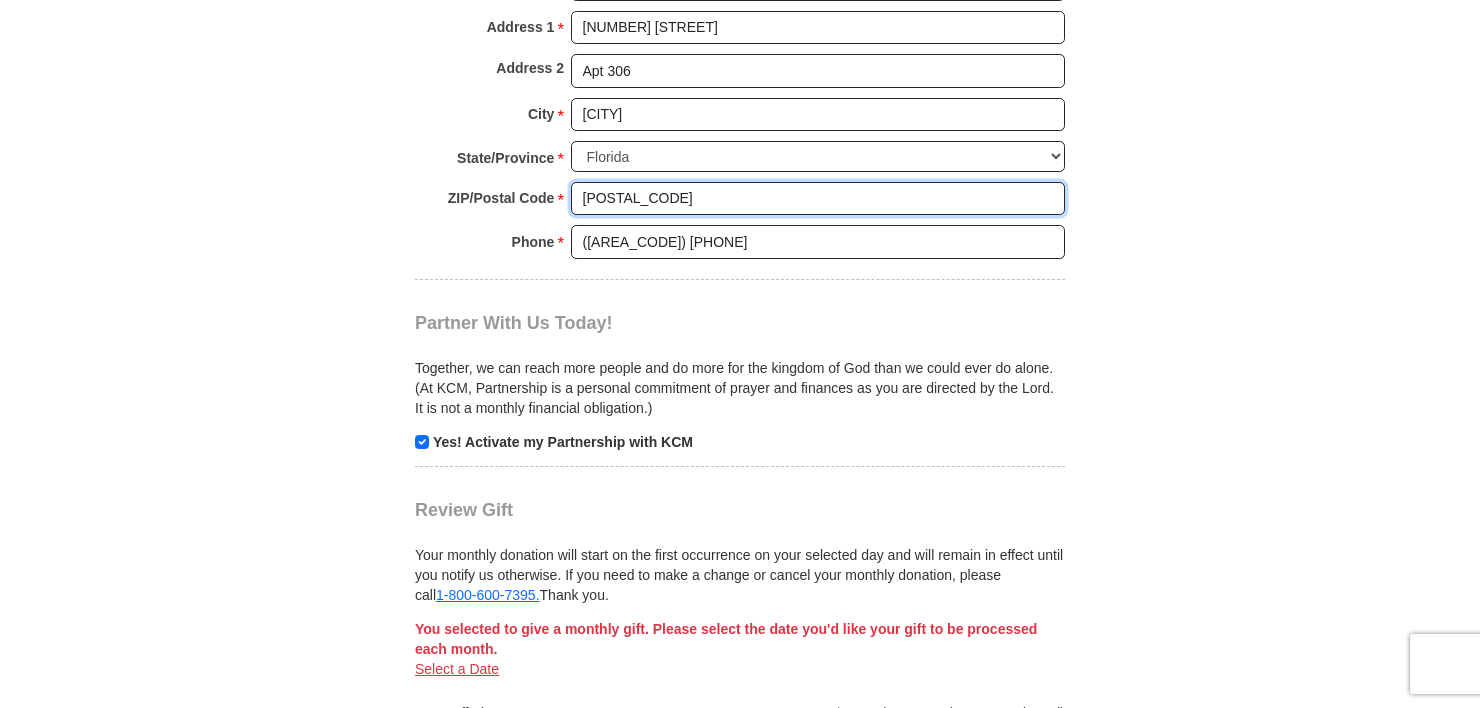 click on "[POSTAL_CODE]" at bounding box center [818, 199] 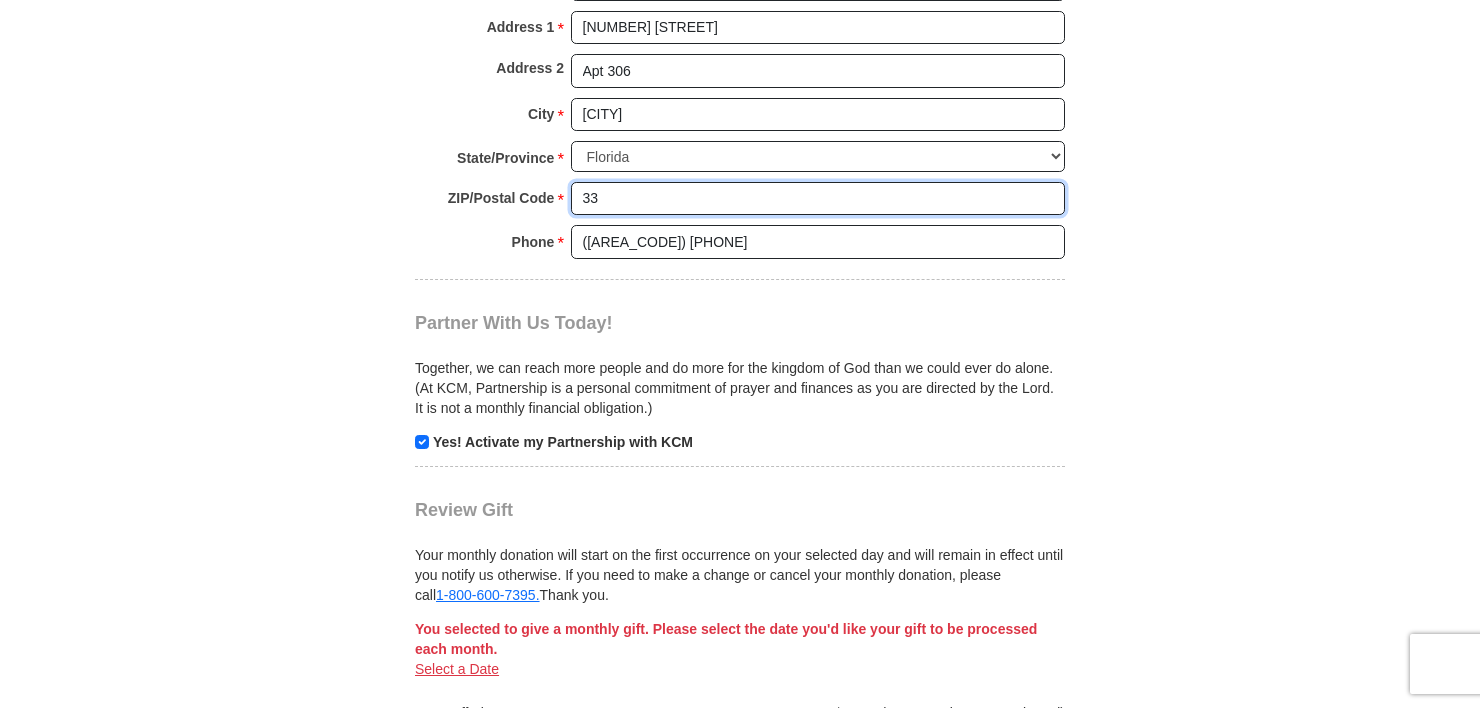 type on "3" 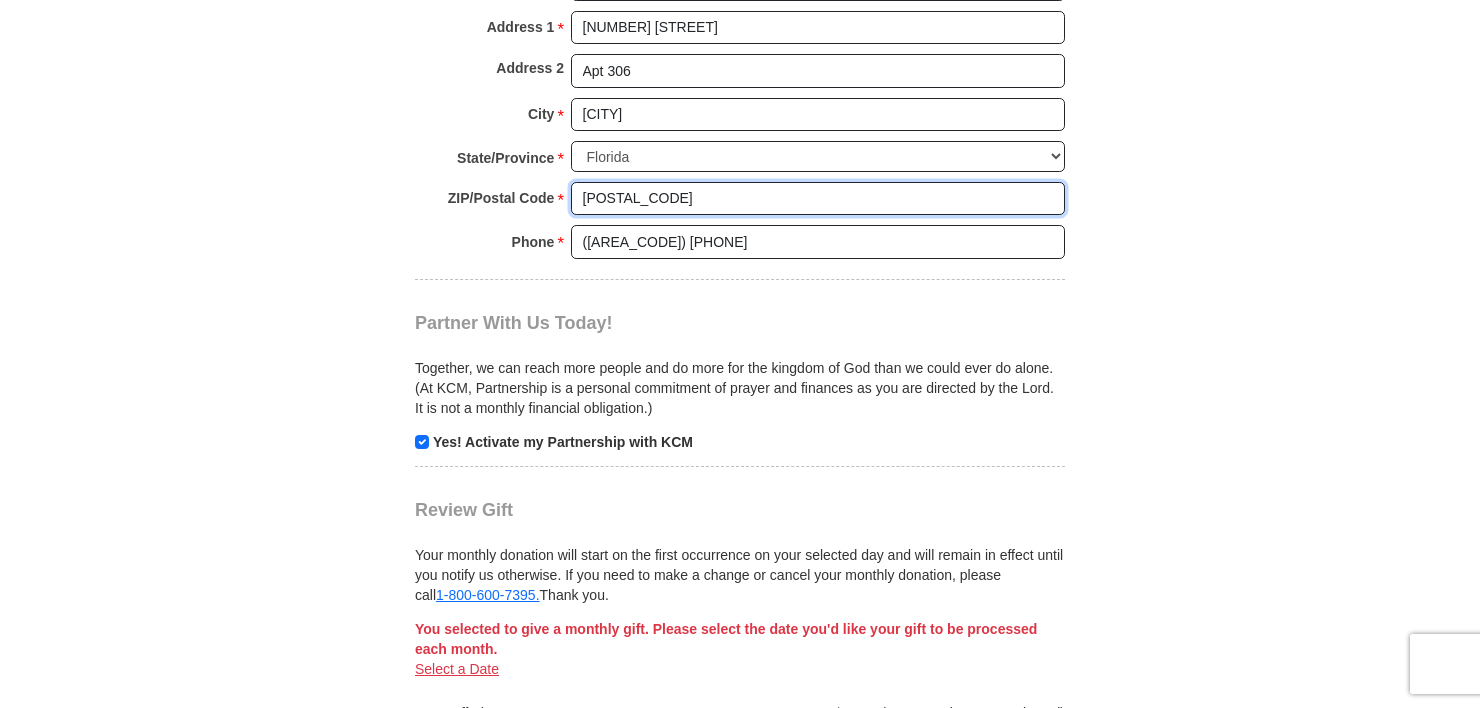 type on "[POSTAL_CODE]" 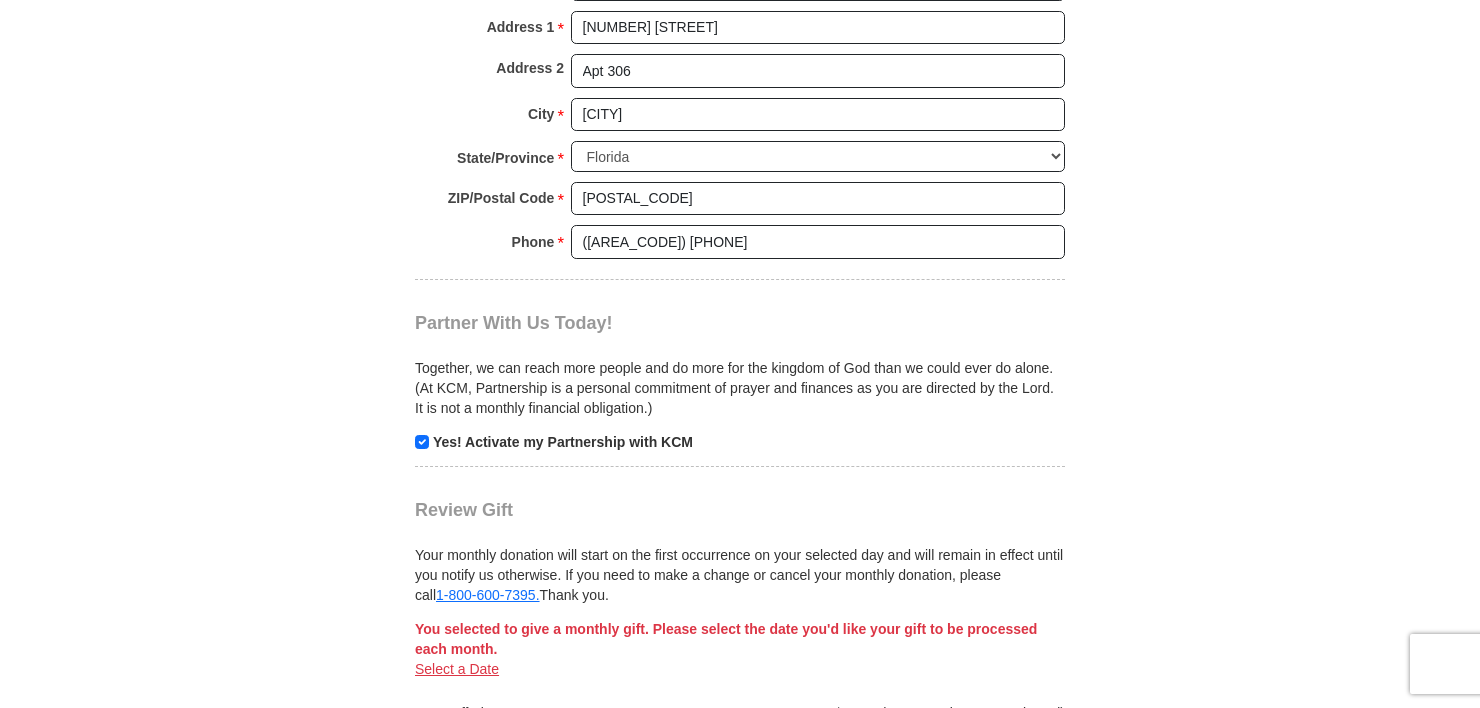 click on "Kenneth Copeland Ministries Giving
Together, we're helping people all over the world discover the greatest gift that has ever been given...Jesus.
Support Kenneth Copeland Ministries
Monthly
One-Time
Select Giving Amount
Amount must be a valid number
The total gift cannot be less than $1.00
$25 $50" at bounding box center [740, -313] 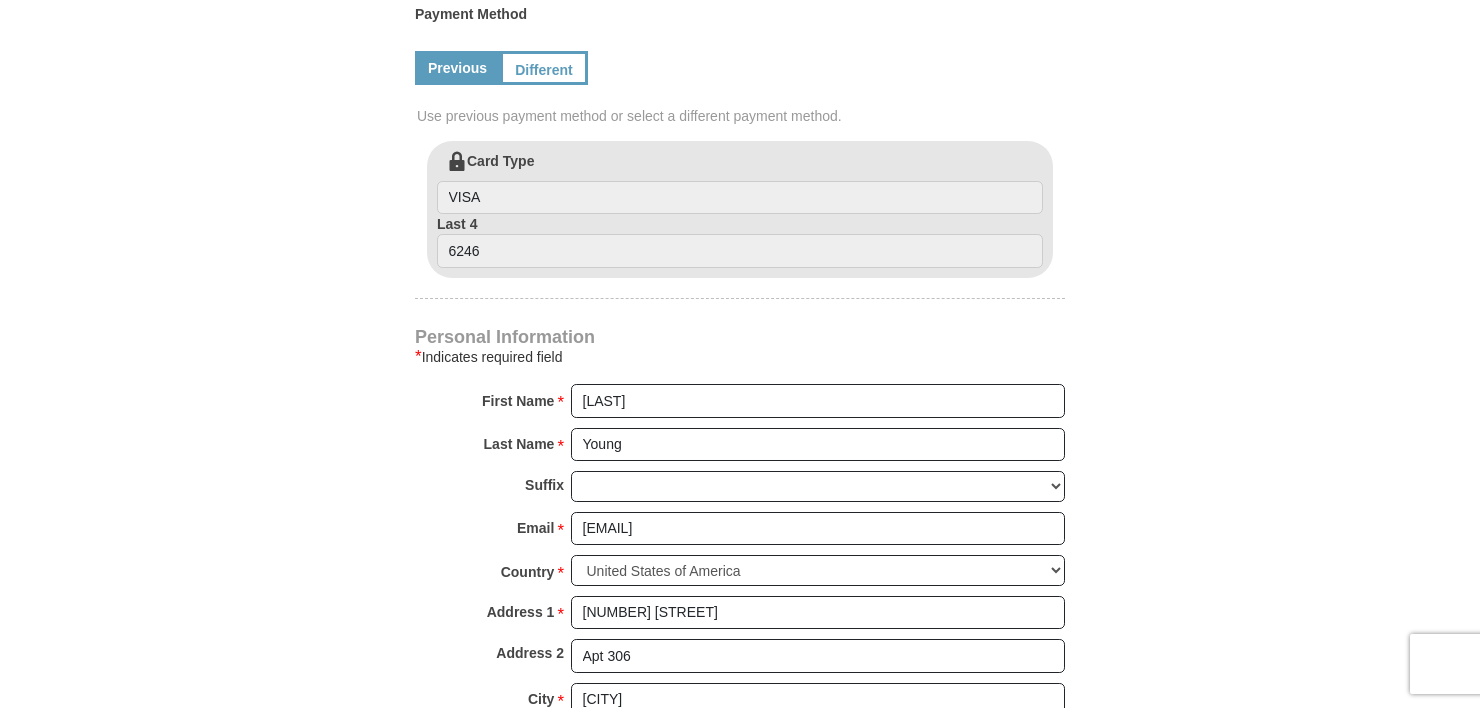 scroll, scrollTop: 1152, scrollLeft: 0, axis: vertical 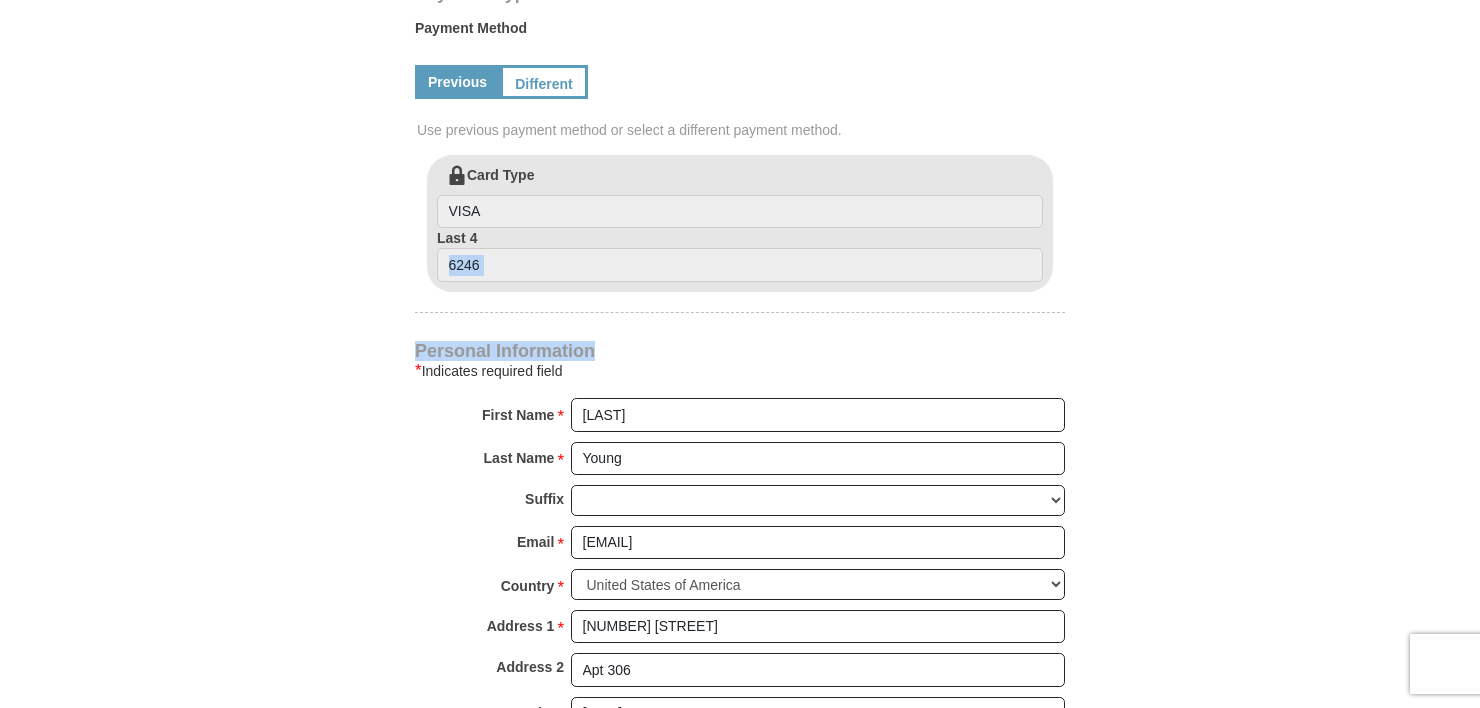 drag, startPoint x: 1477, startPoint y: 311, endPoint x: 1480, endPoint y: 276, distance: 35.128338 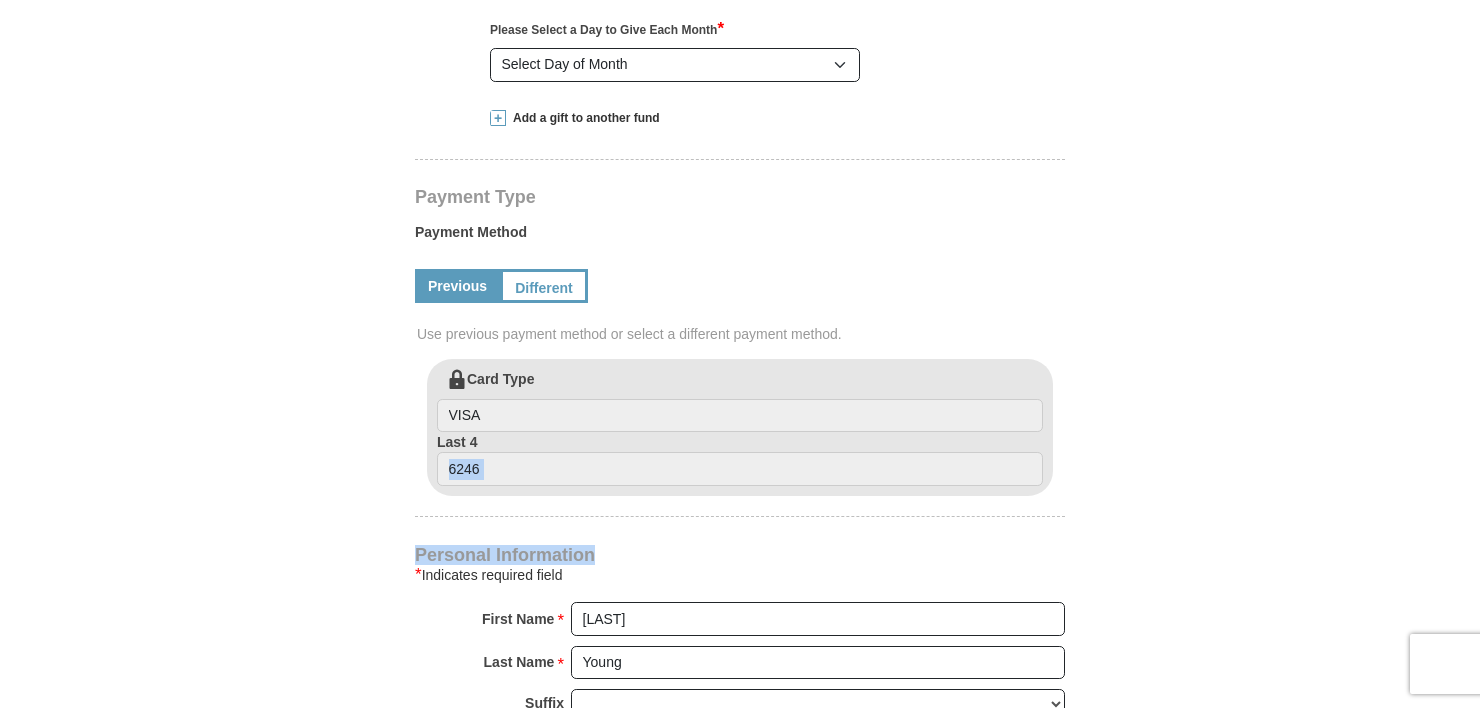 scroll, scrollTop: 880, scrollLeft: 0, axis: vertical 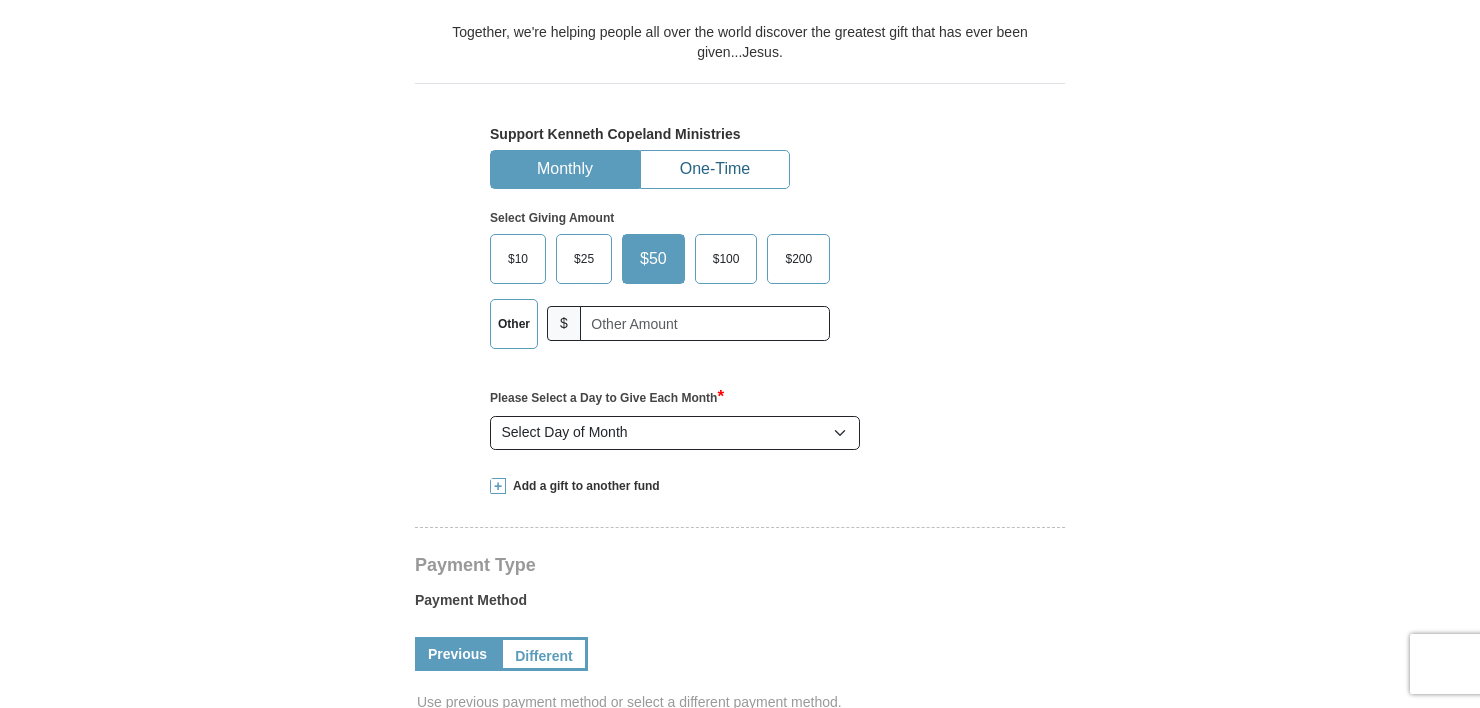click on "One-Time" at bounding box center [715, 169] 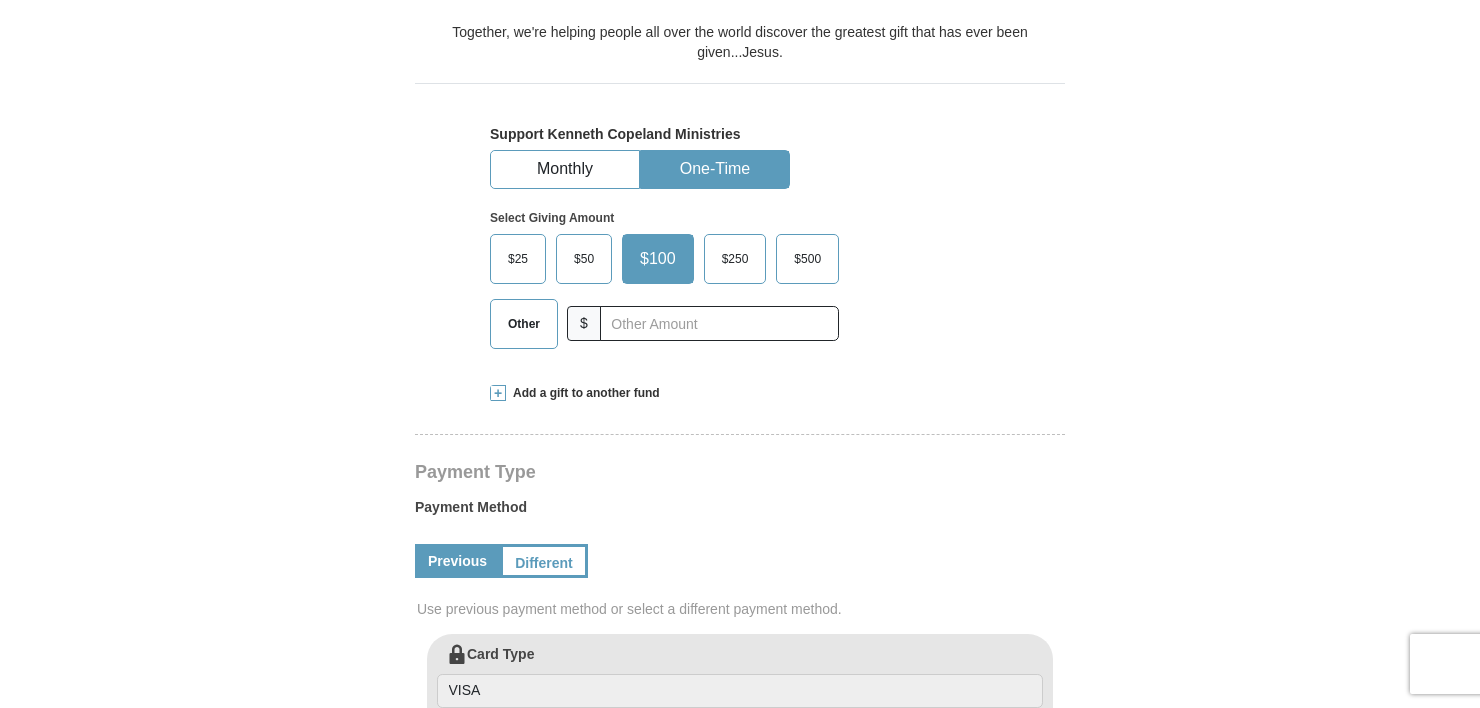 click at bounding box center [498, 393] 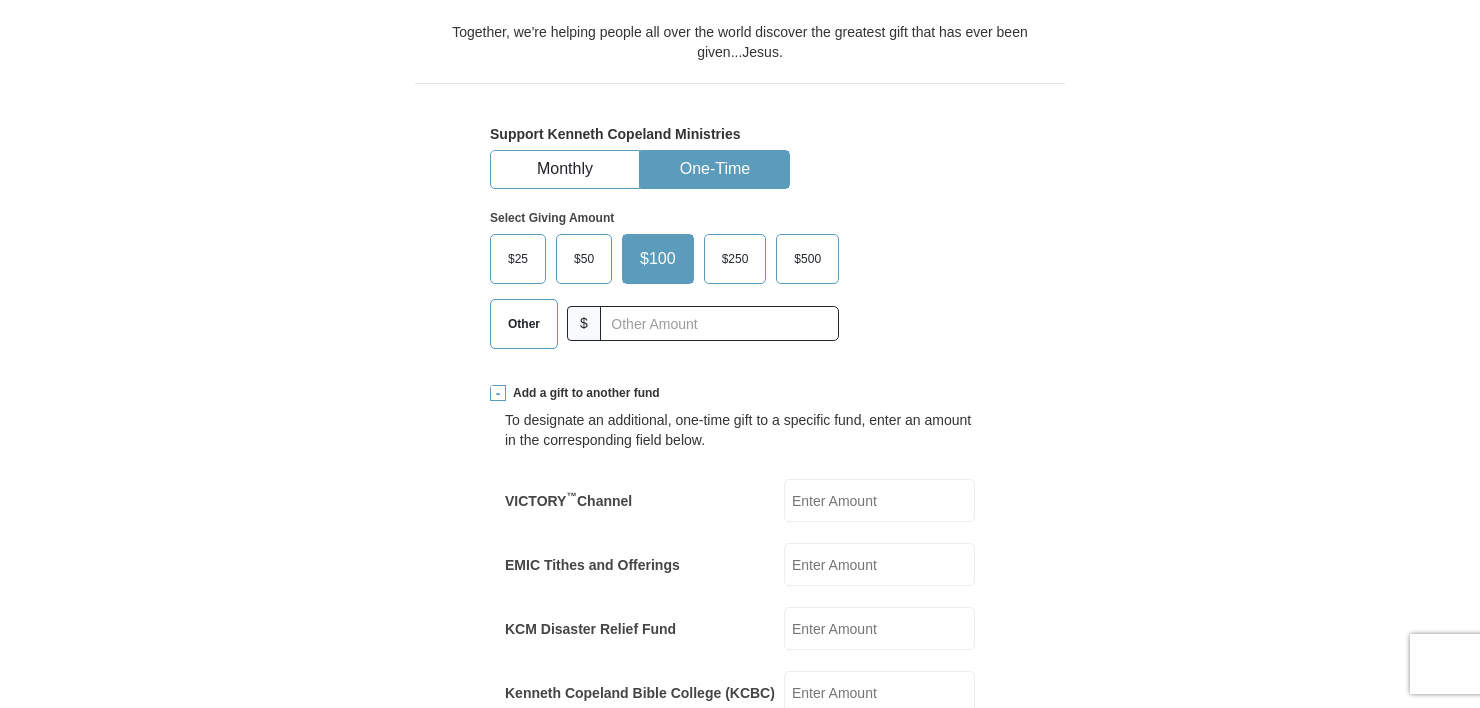 click on "EMIC Tithes and Offerings" at bounding box center [879, 564] 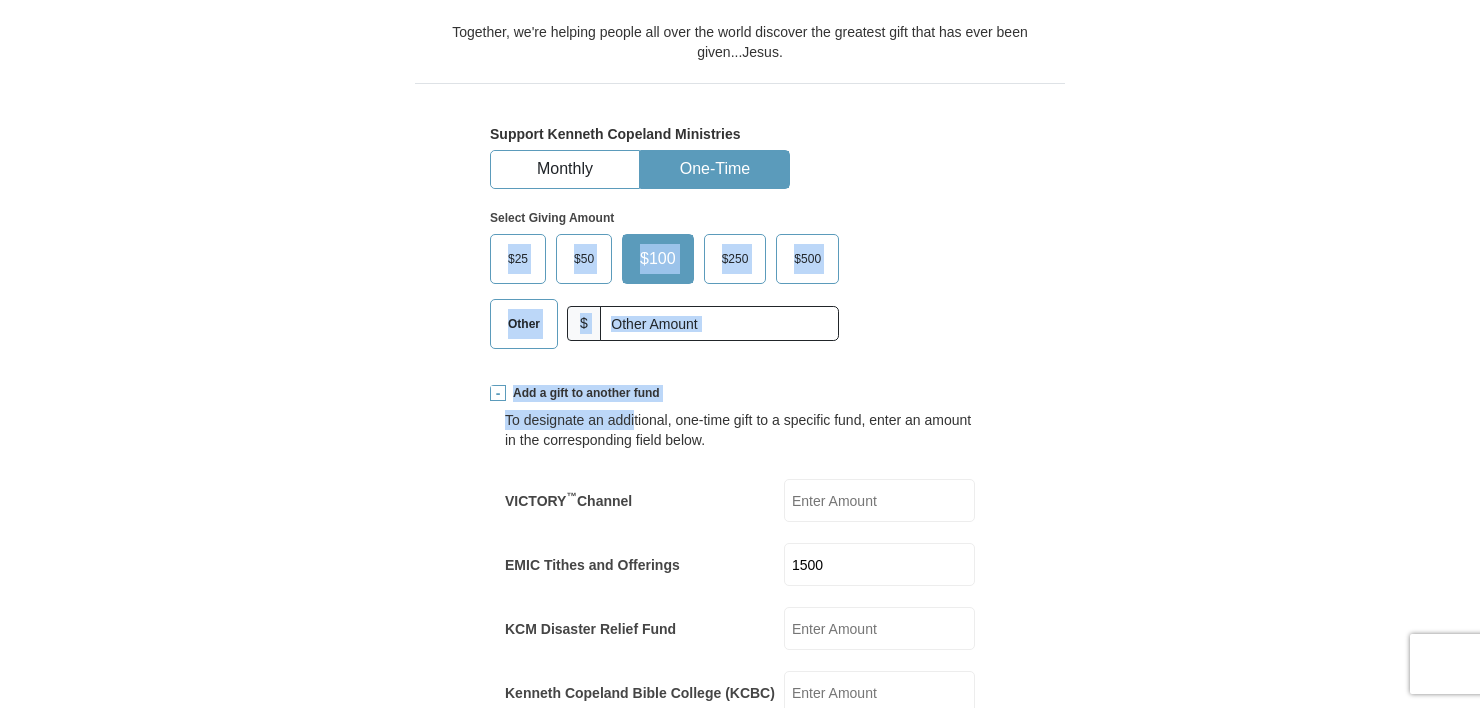drag, startPoint x: 1470, startPoint y: 220, endPoint x: 632, endPoint y: 430, distance: 863.91205 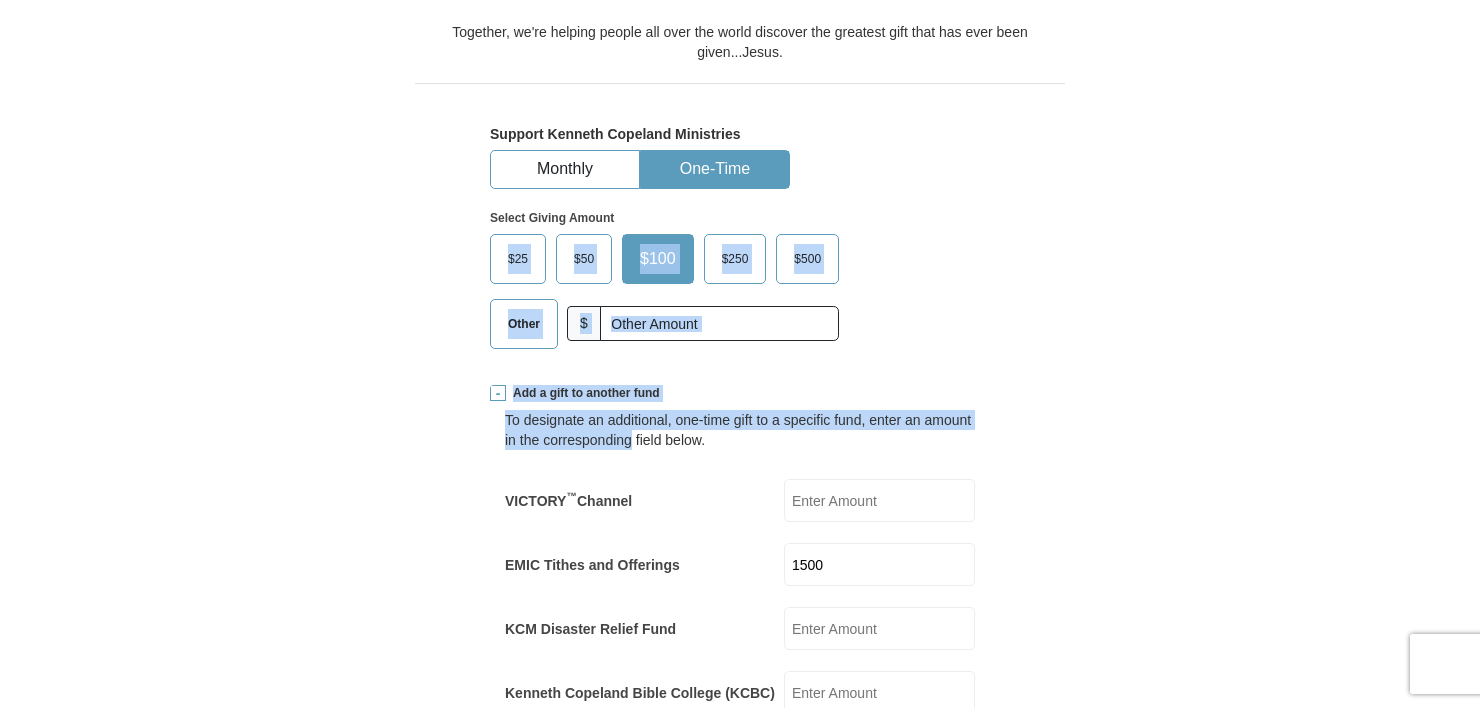click on "Kenneth Copeland Ministries Giving
Together, we're helping people all over the world discover the greatest gift that has ever been given...Jesus.
Support Kenneth Copeland Ministries
Monthly
One-Time
Select Giving Amount
Amount must be a valid number
The total gift cannot be less than $1.00
$25 $50" at bounding box center (740, 904) 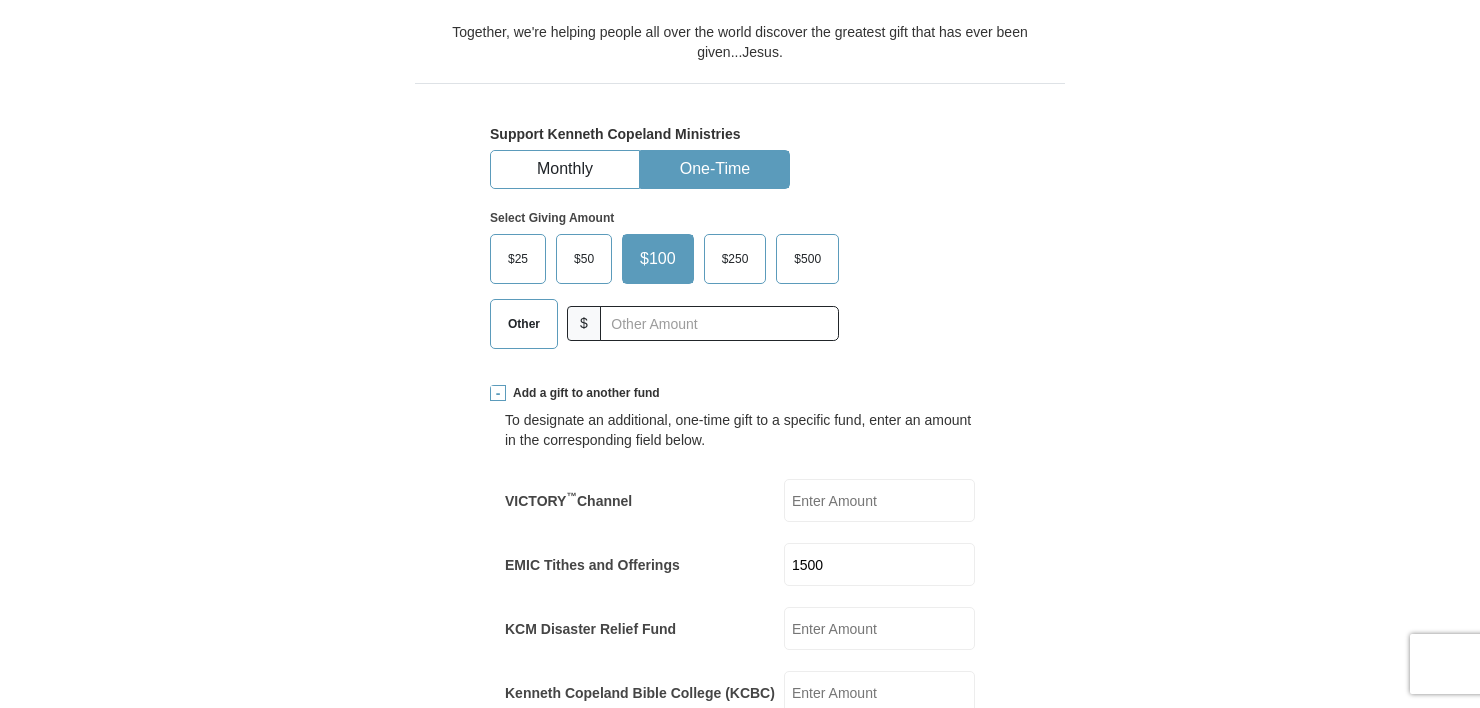 click on "Other" at bounding box center (524, 324) 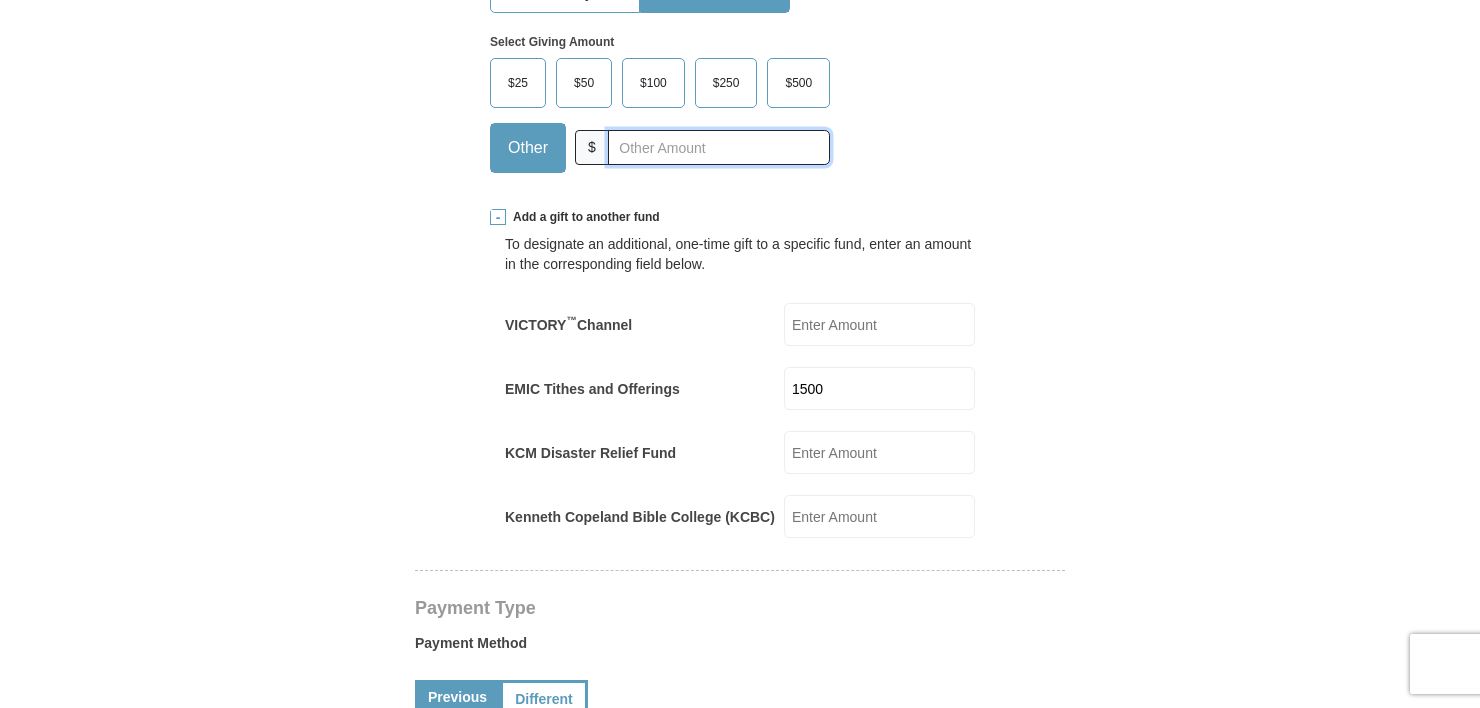 scroll, scrollTop: 812, scrollLeft: 0, axis: vertical 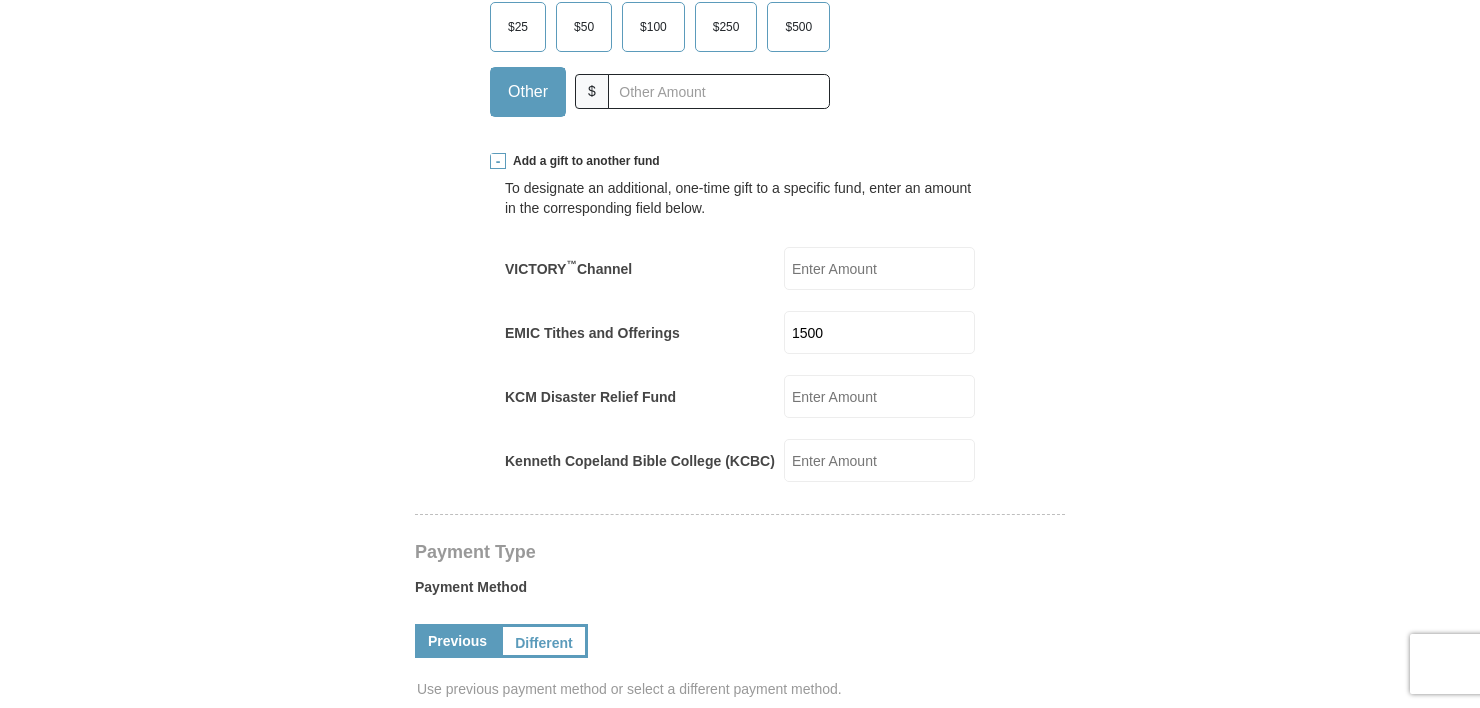 click on "KCM Disaster Relief Fund" at bounding box center (879, 396) 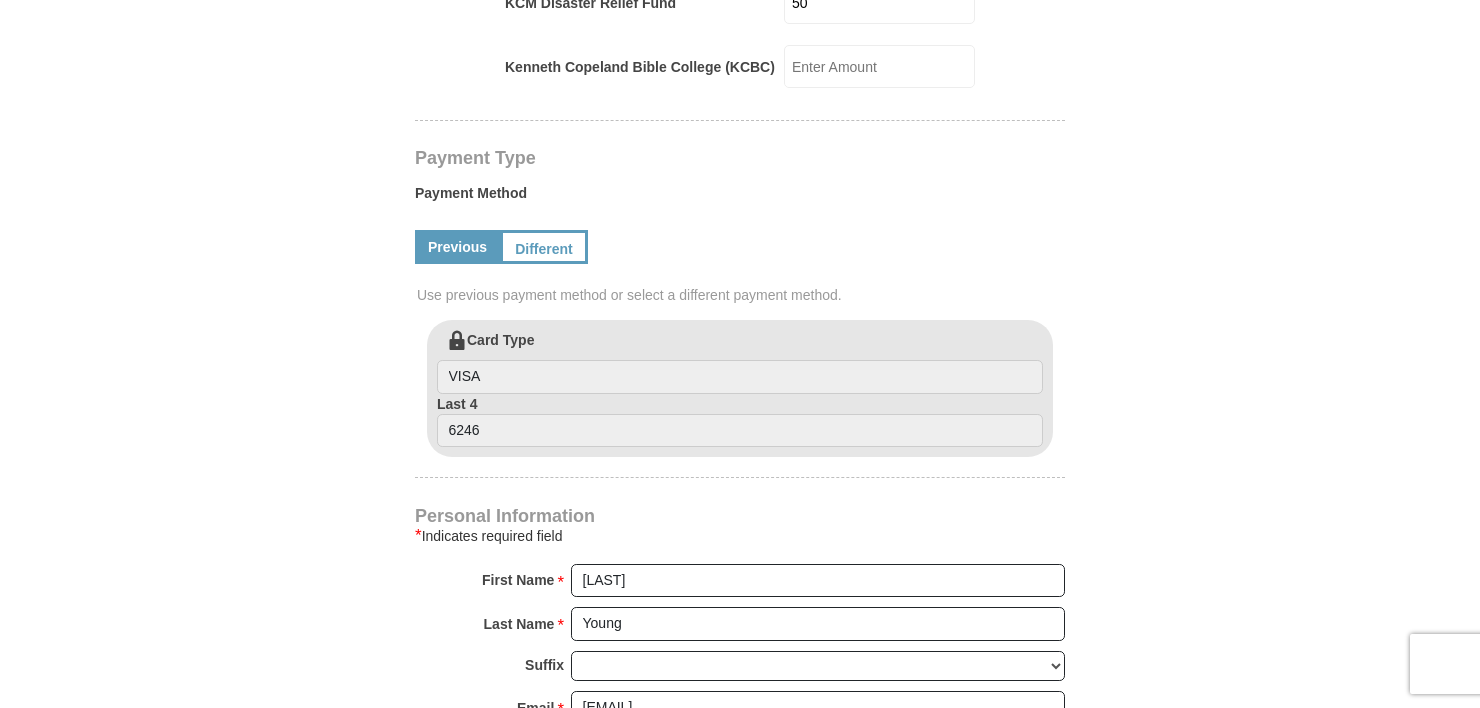scroll, scrollTop: 1248, scrollLeft: 0, axis: vertical 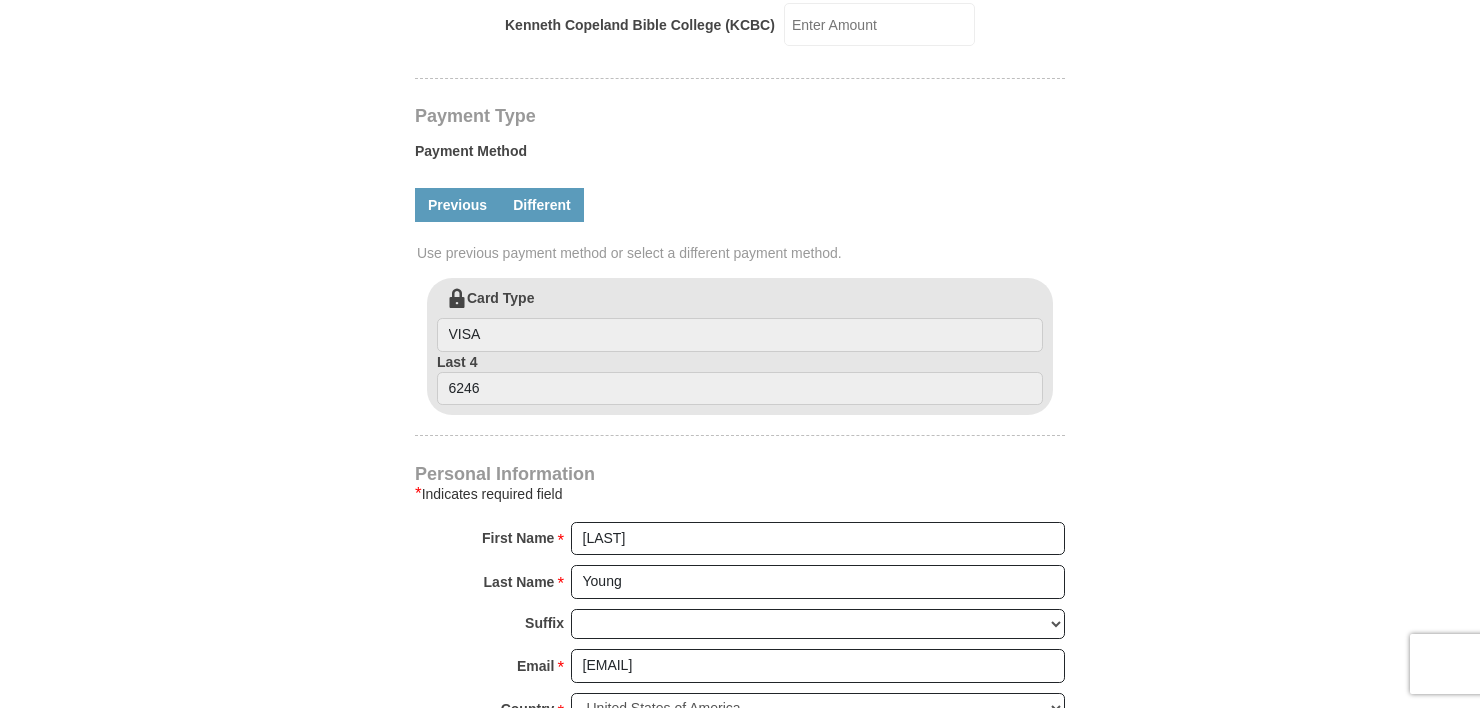 click on "Different" at bounding box center [542, 205] 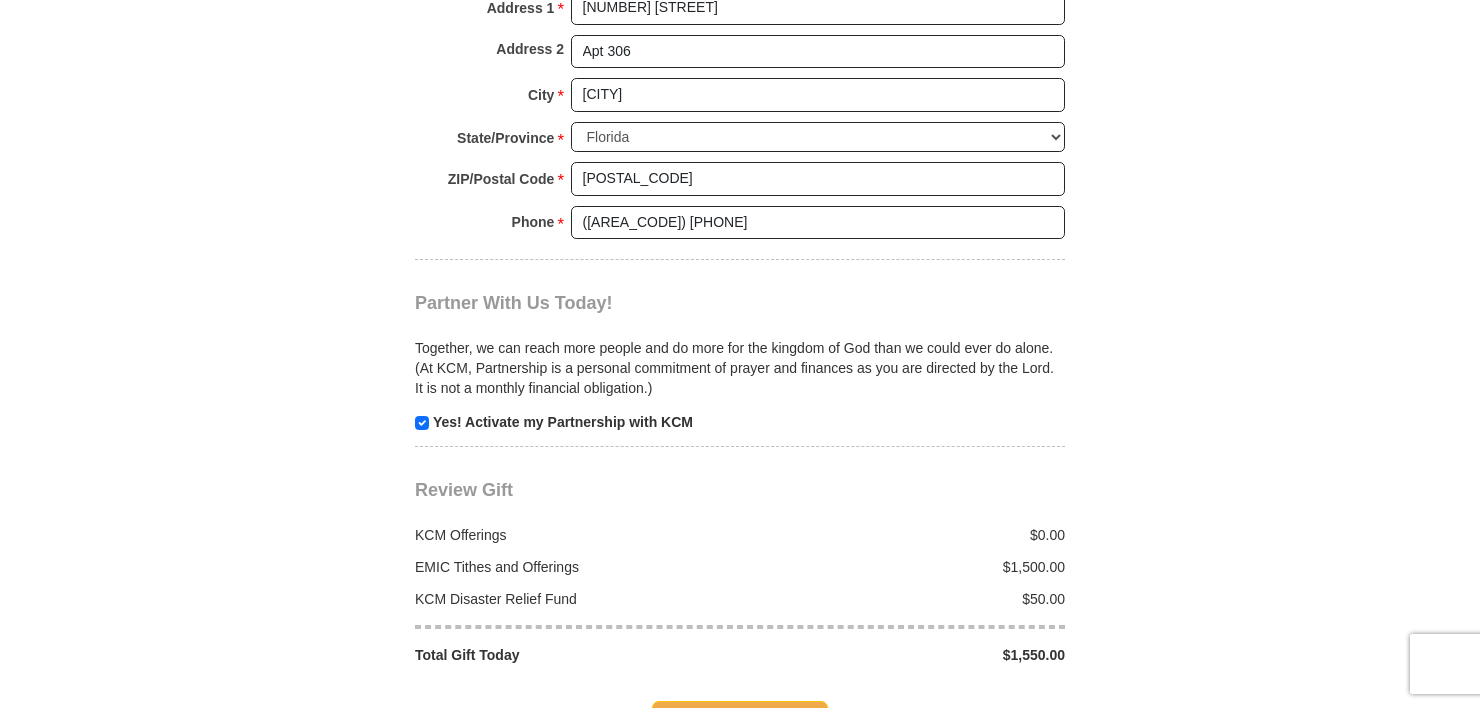 scroll, scrollTop: 2398, scrollLeft: 0, axis: vertical 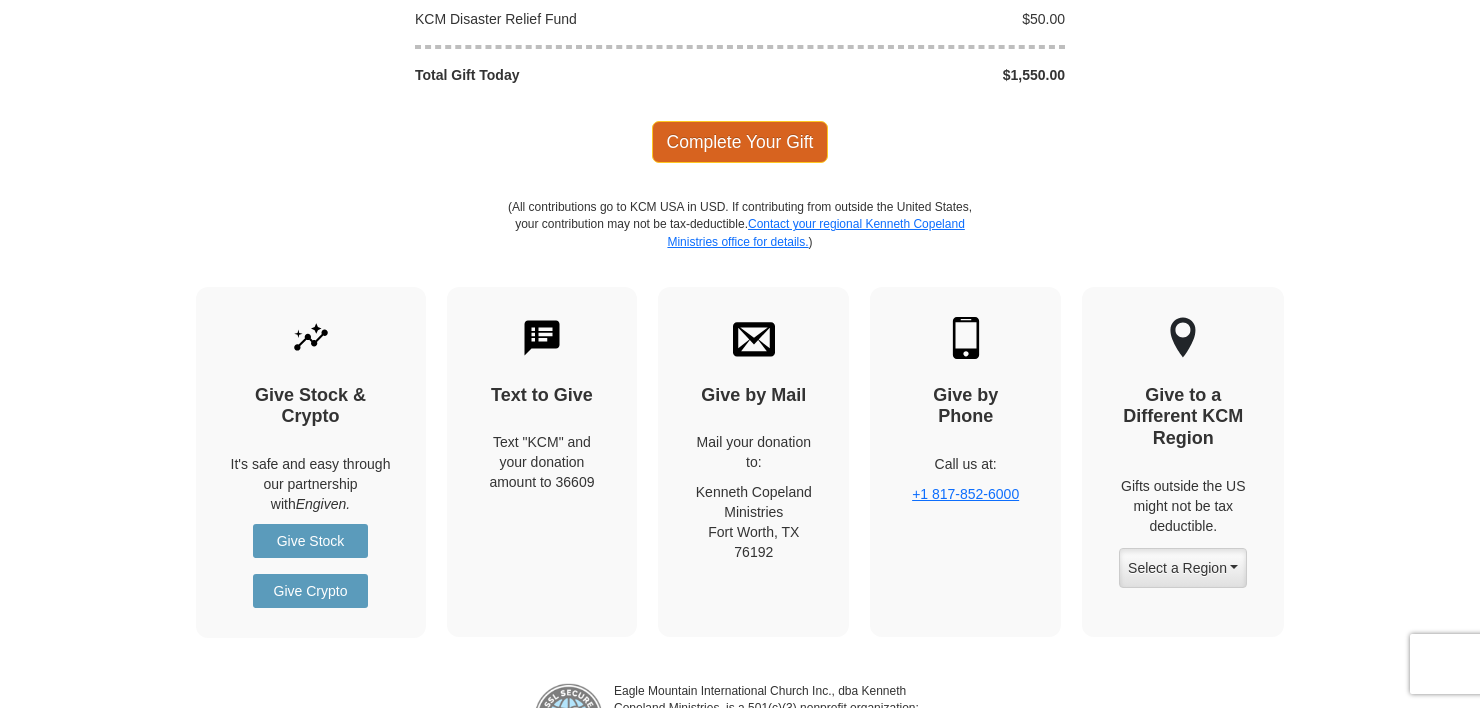 click on "Complete Your Gift" at bounding box center [740, 142] 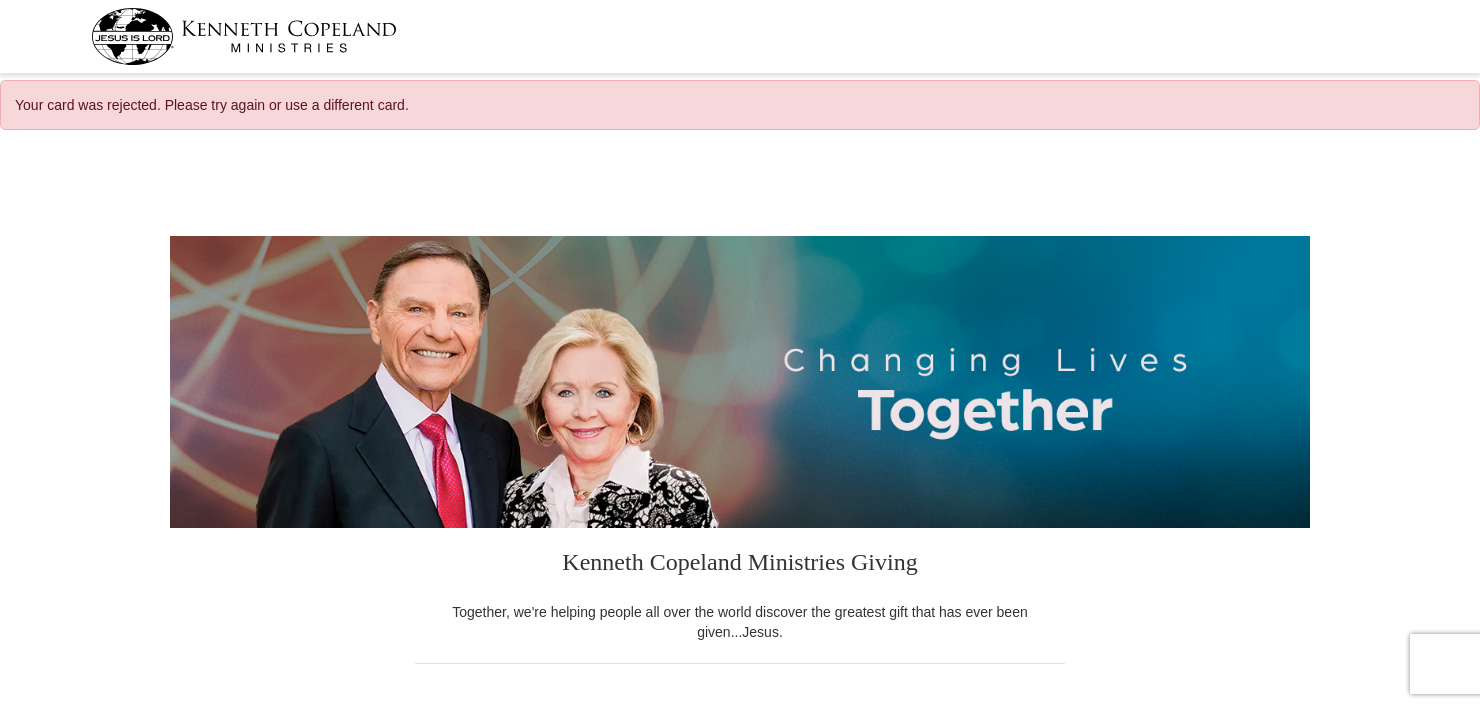 scroll, scrollTop: 0, scrollLeft: 0, axis: both 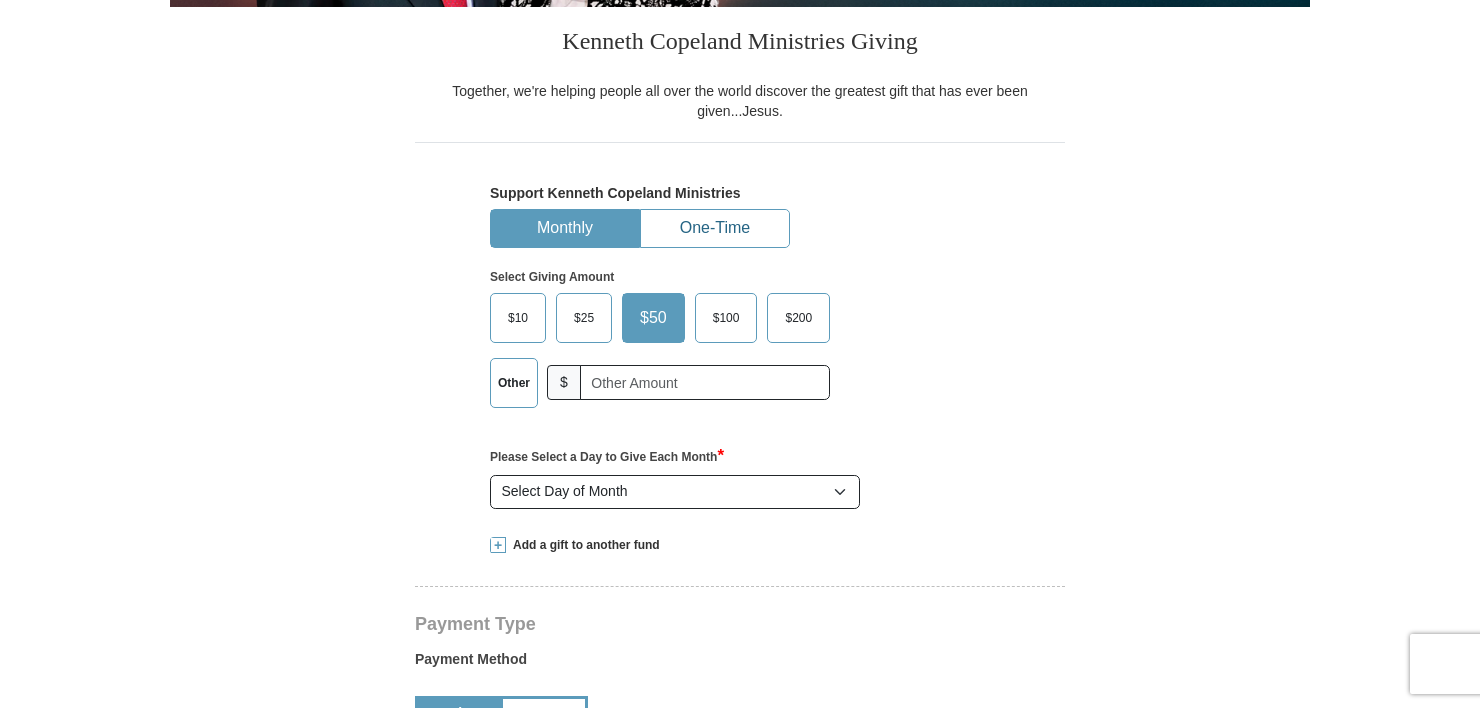 click on "One-Time" at bounding box center (715, 228) 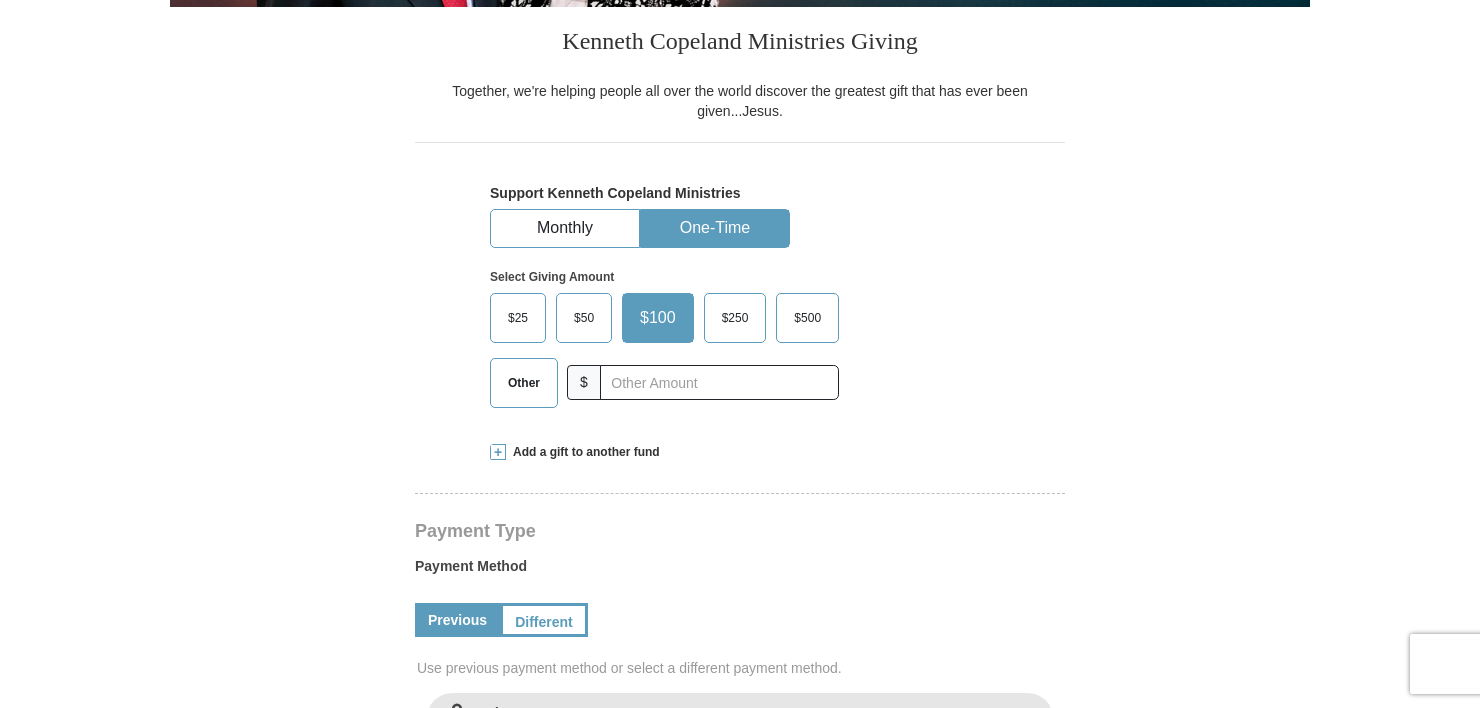 click on "Other" at bounding box center (524, 383) 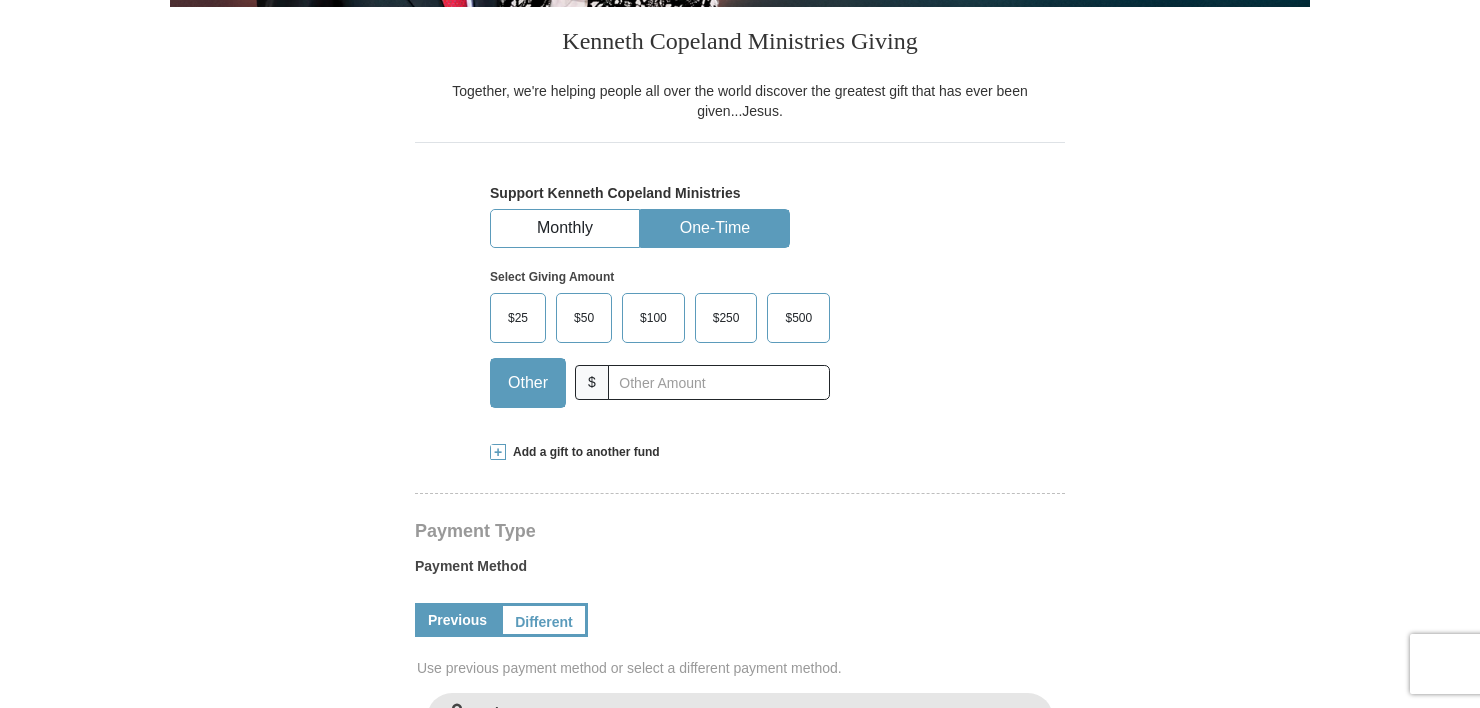click at bounding box center (498, 452) 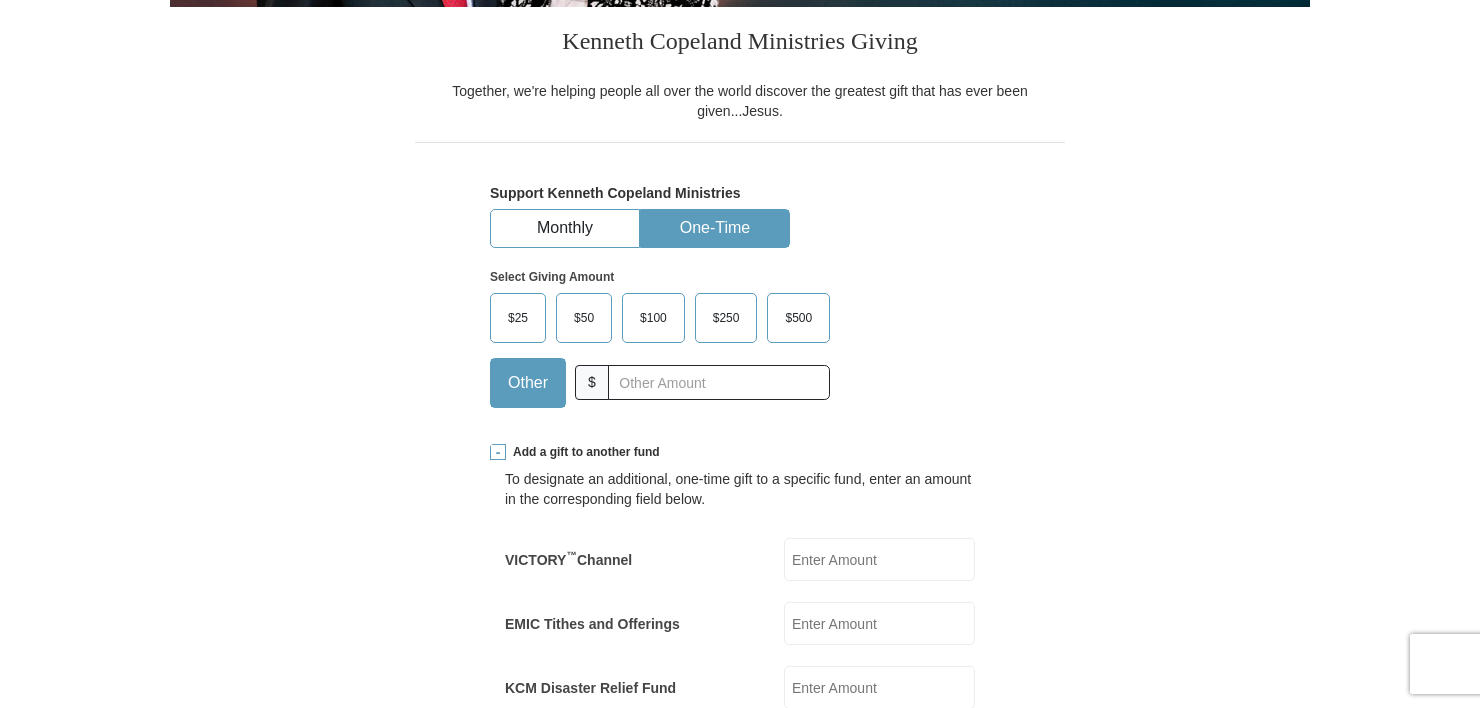 click on "EMIC Tithes and Offerings" at bounding box center [879, 623] 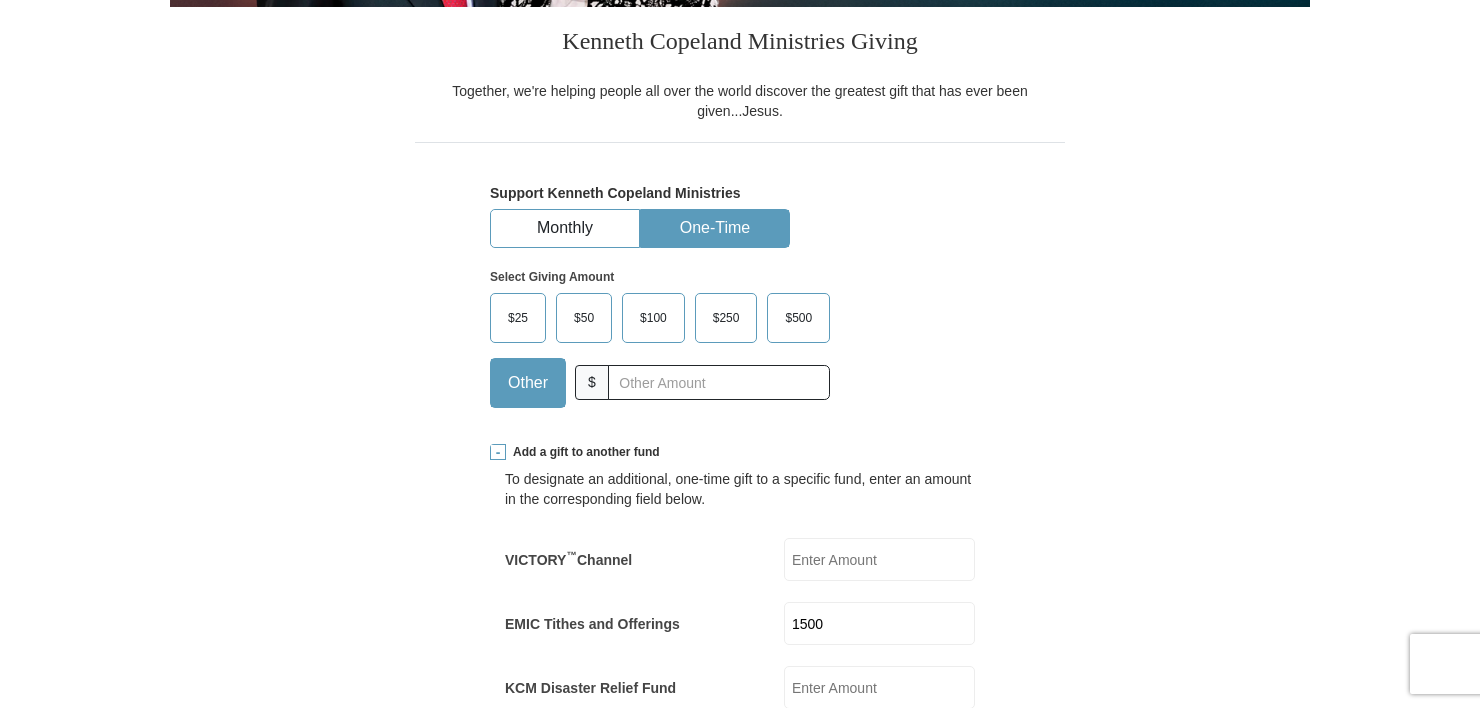 click on "KCM Disaster Relief Fund" at bounding box center [879, 687] 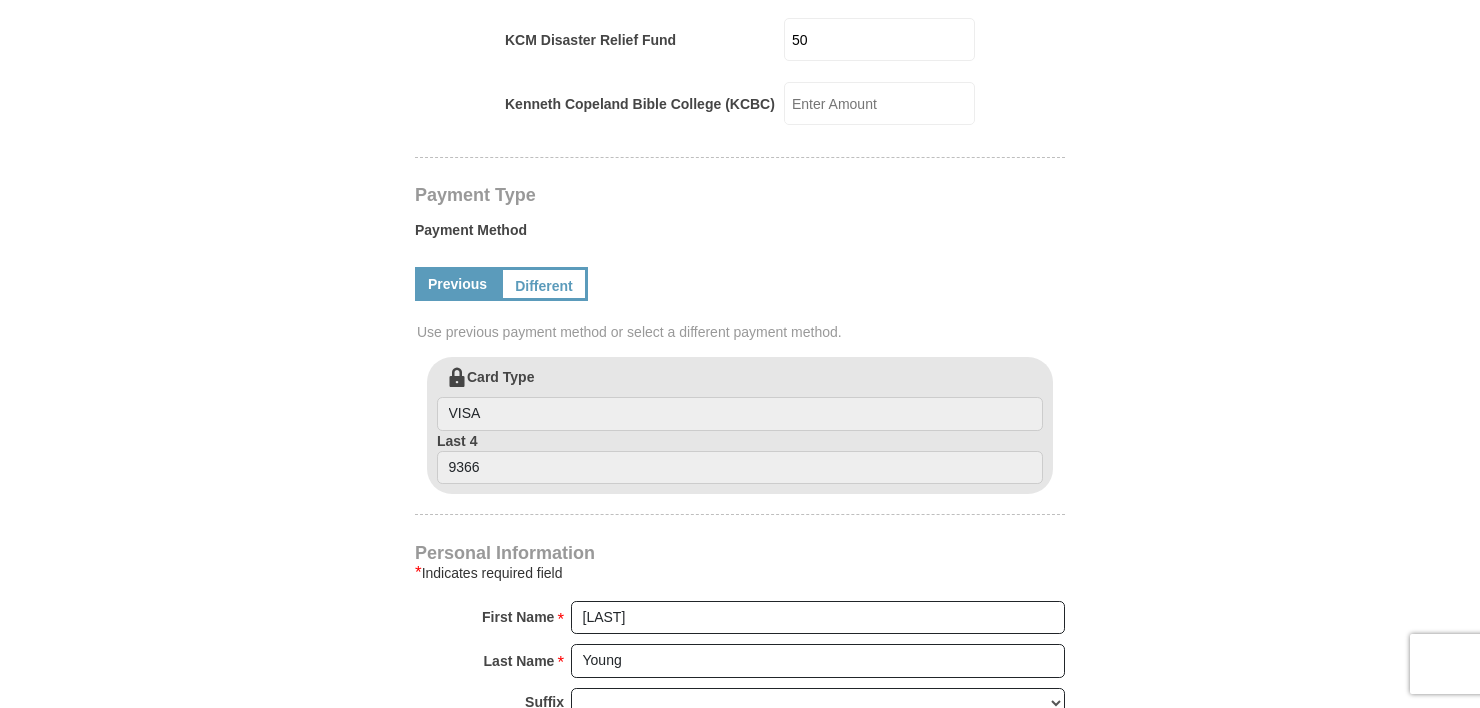 scroll, scrollTop: 1244, scrollLeft: 0, axis: vertical 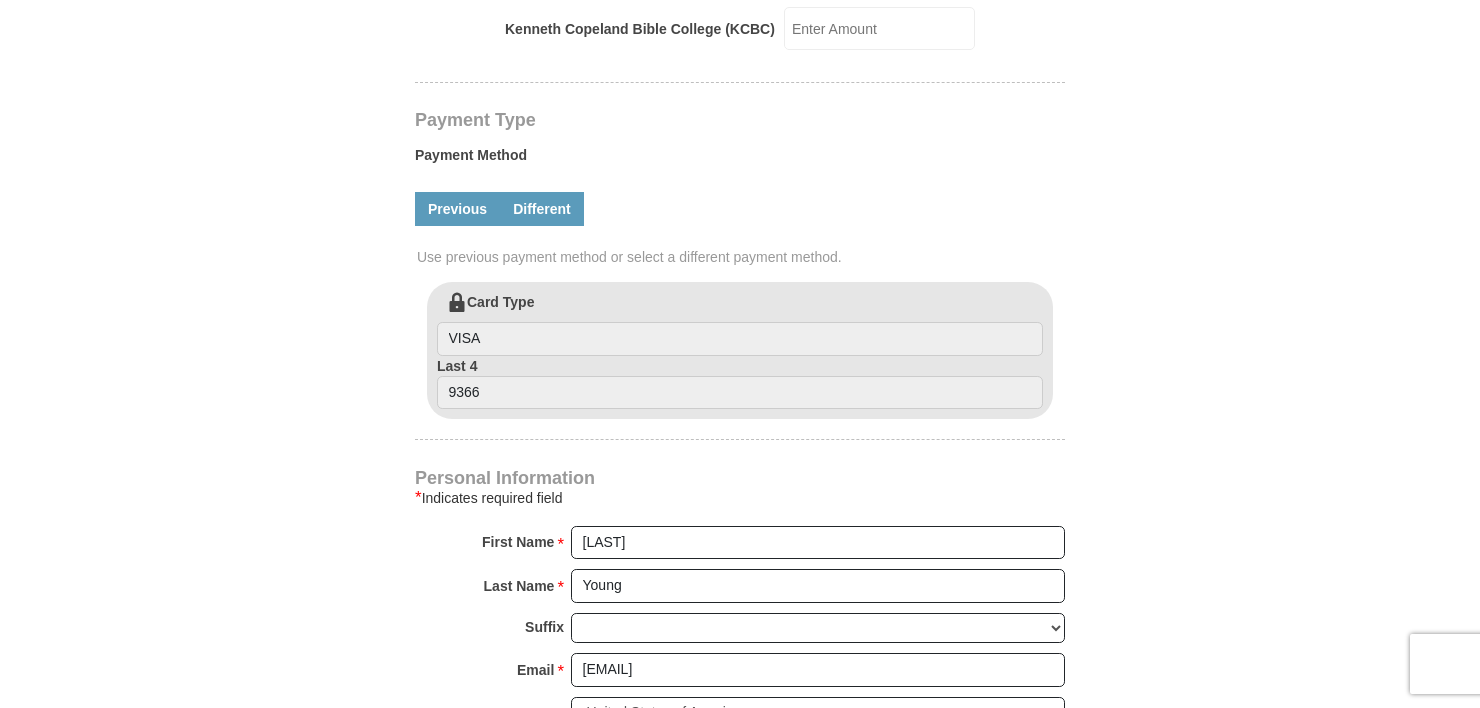 click on "Different" at bounding box center [542, 209] 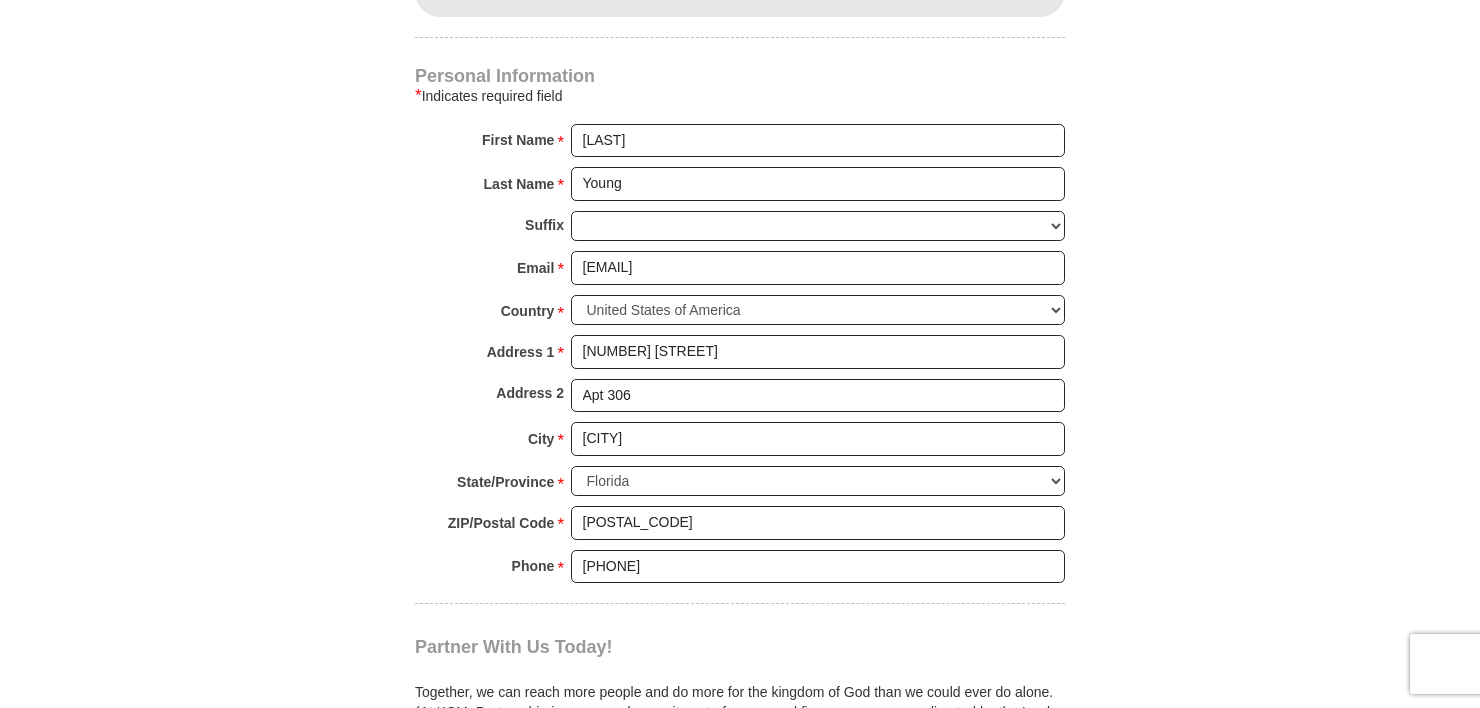 scroll, scrollTop: 1854, scrollLeft: 0, axis: vertical 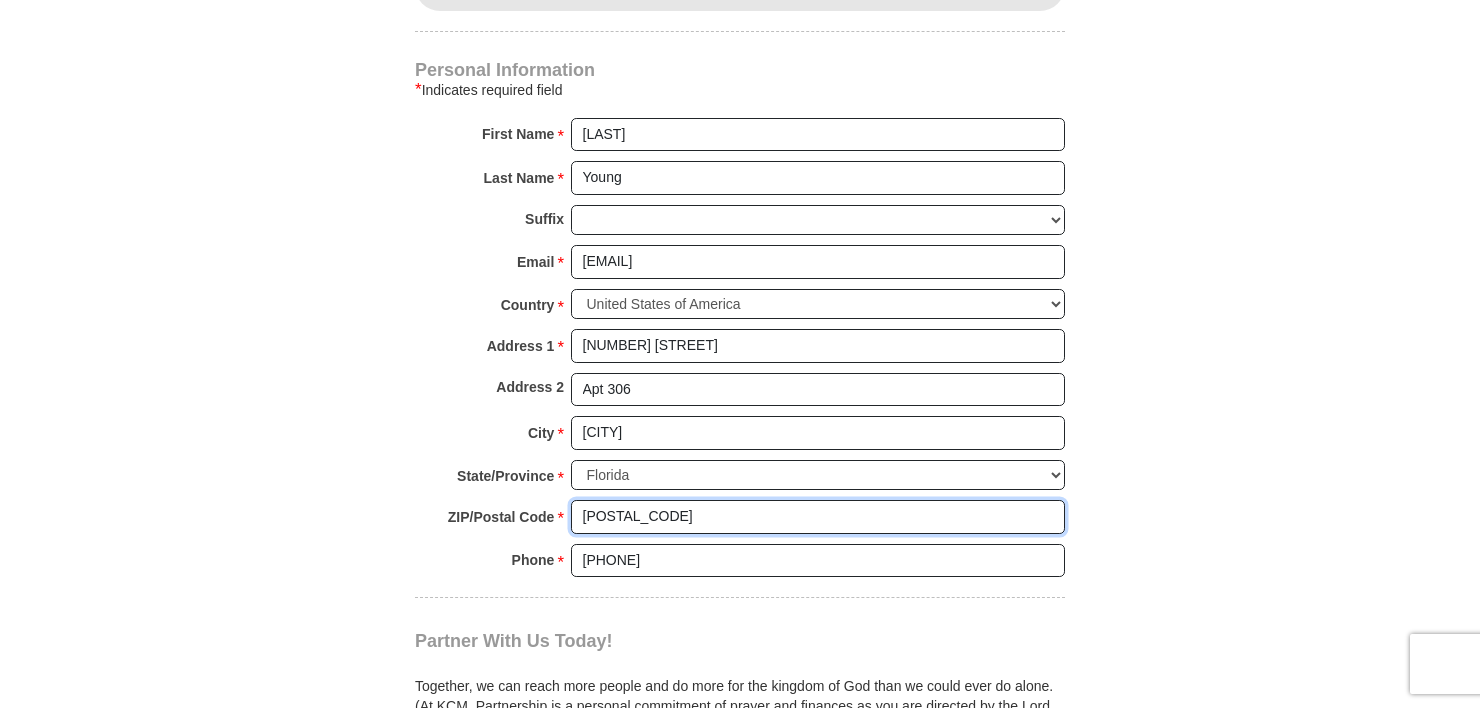 click on "[POSTAL_CODE]" at bounding box center (818, 517) 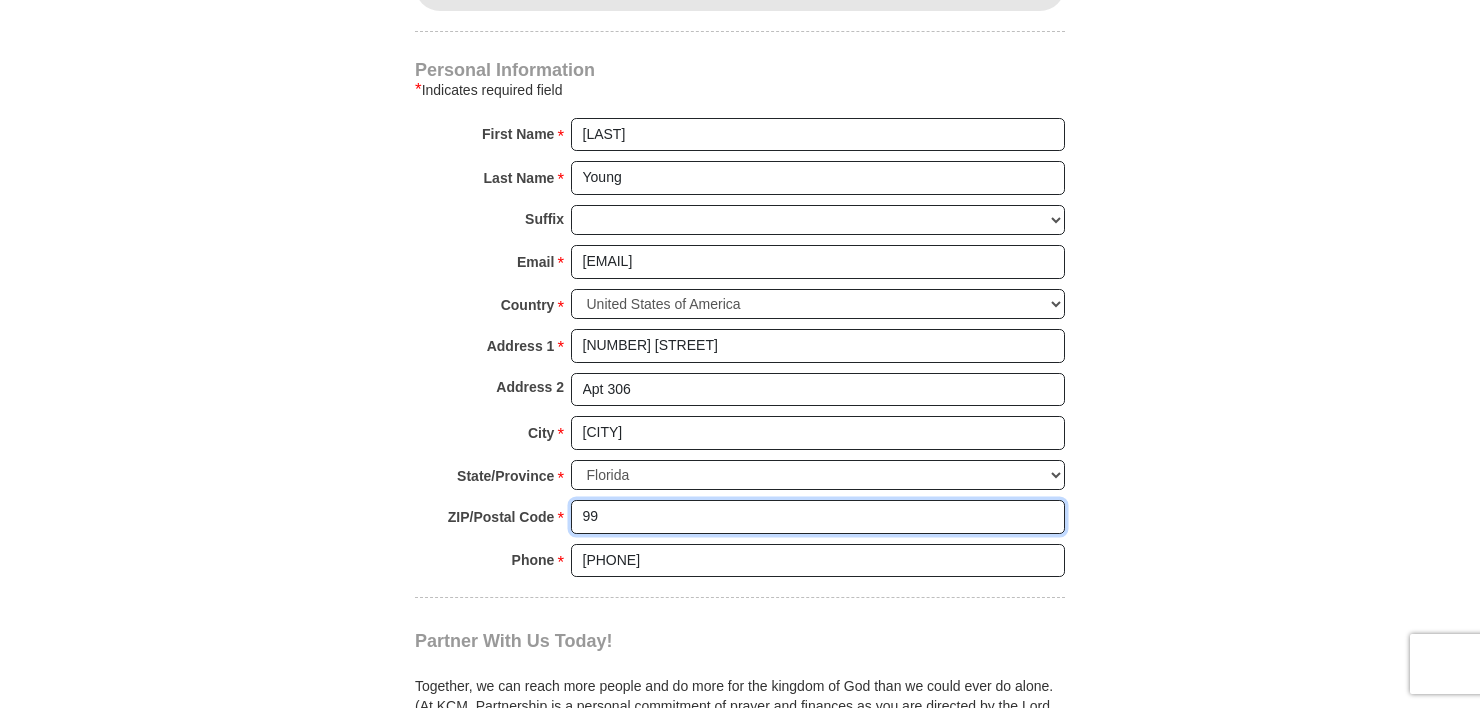 type on "9" 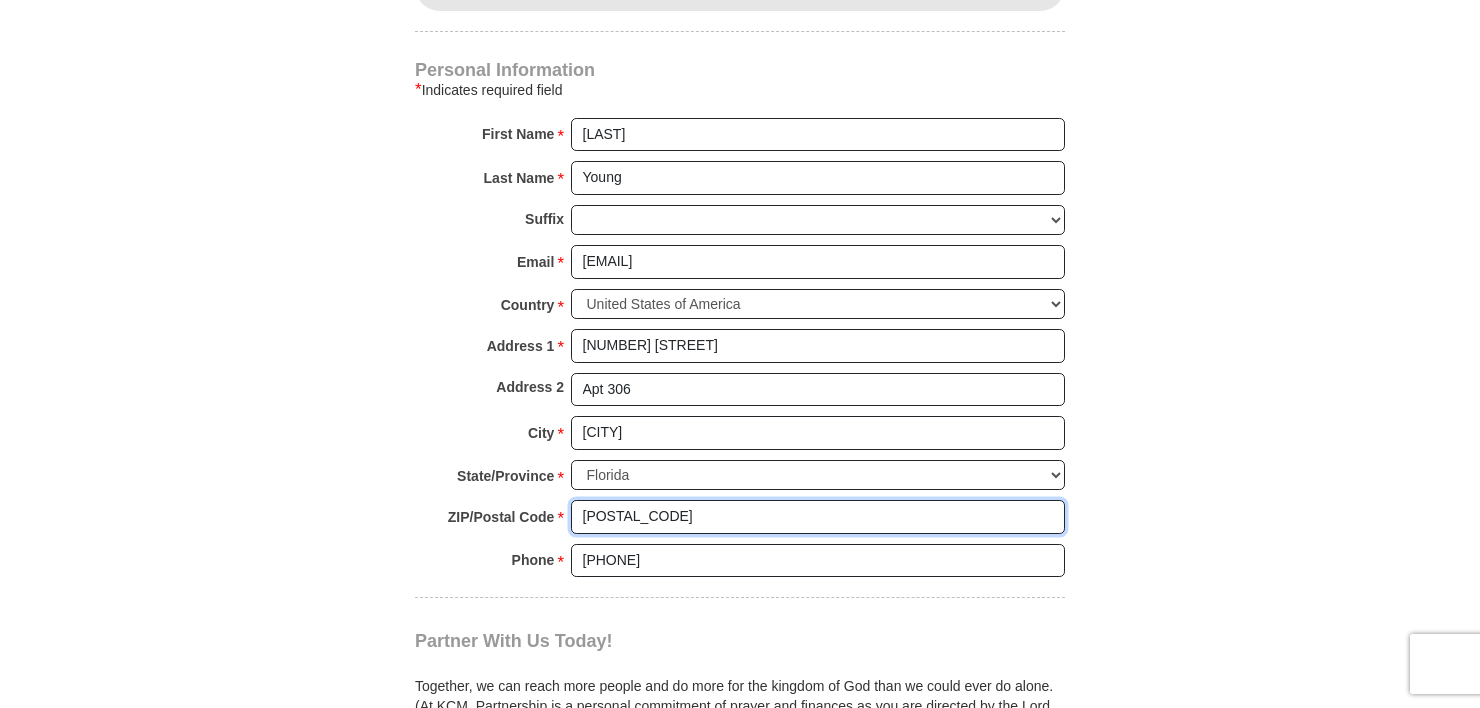 type on "[POSTAL_CODE]" 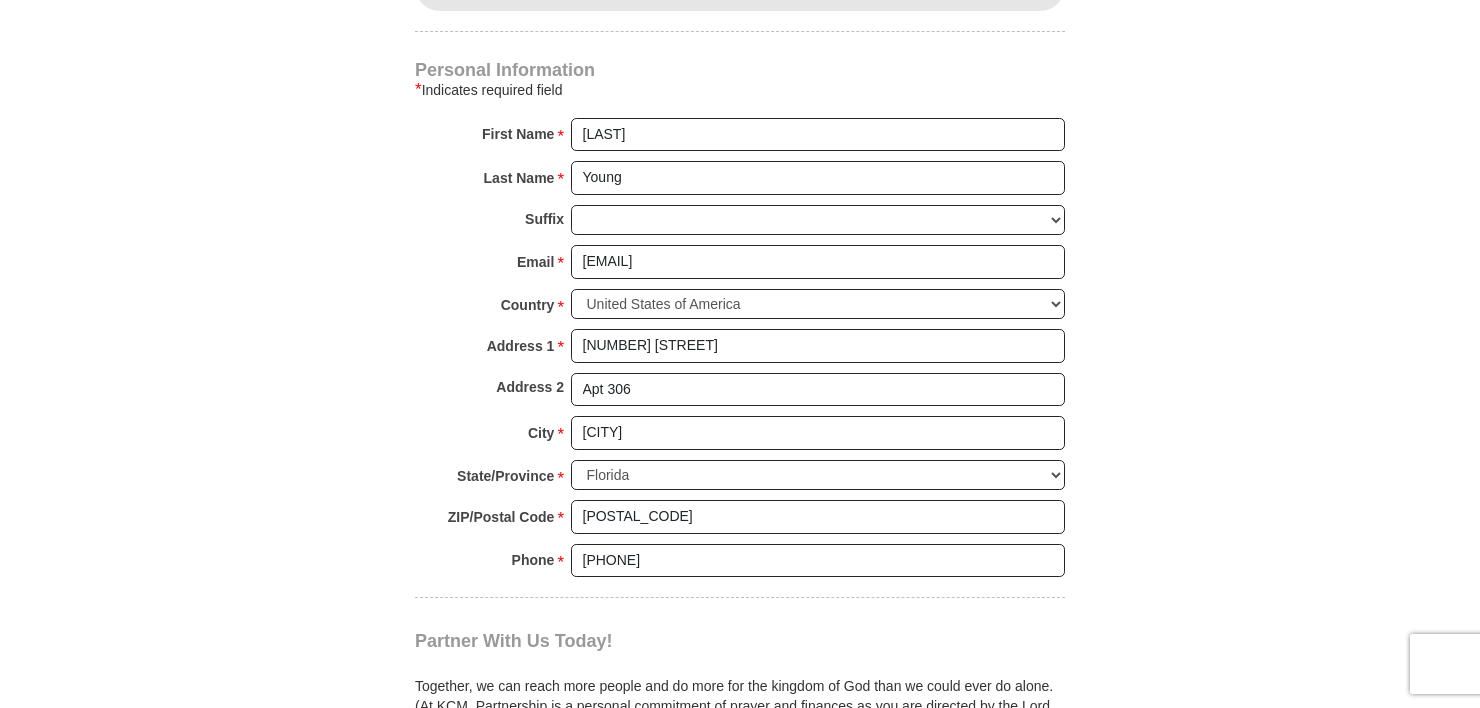 click on "Kenneth Copeland Ministries Giving
Together, we're helping people all over the world discover the greatest gift that has ever been given...Jesus.
Support Kenneth Copeland Ministries
Monthly
One-Time
Select Giving Amount
Amount must be a valid number
The total gift cannot be less than $1.00
$25 $50" at bounding box center (740, -253) 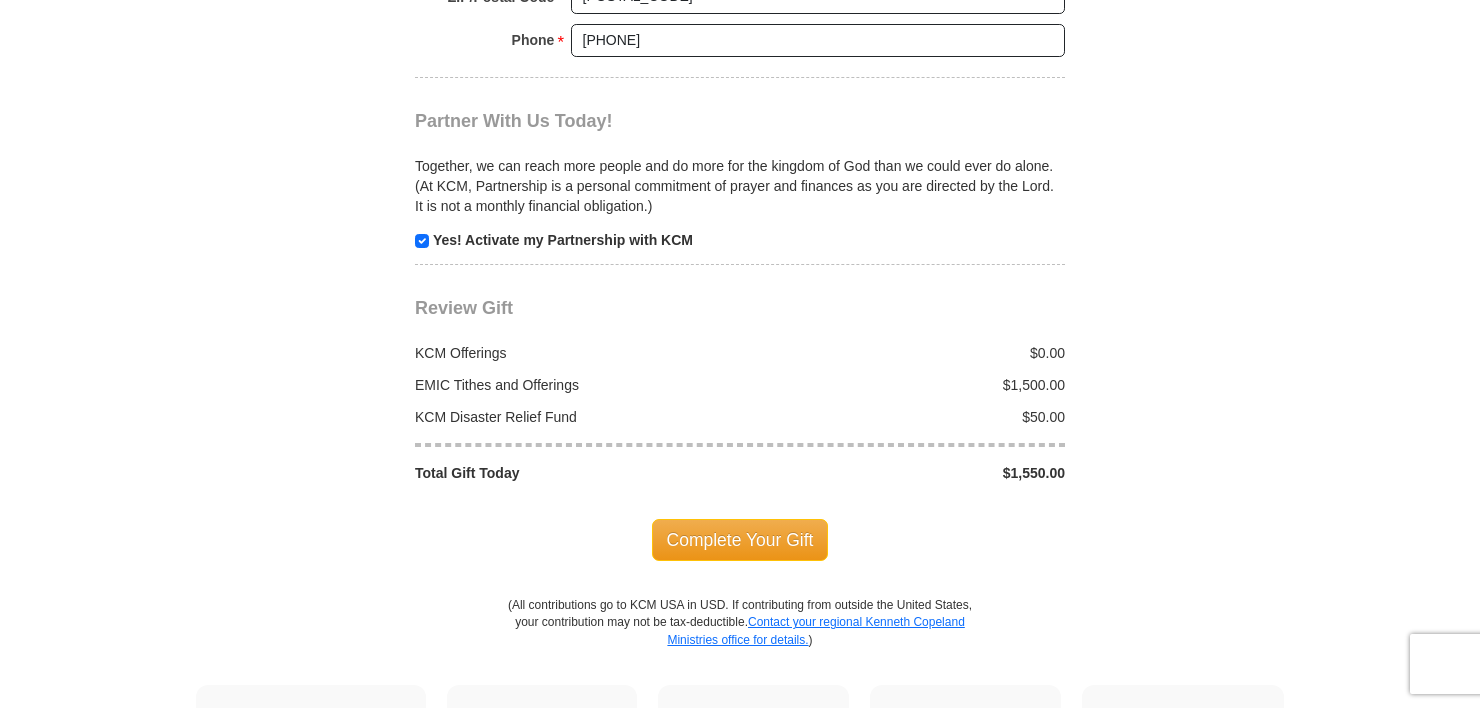 scroll, scrollTop: 2840, scrollLeft: 0, axis: vertical 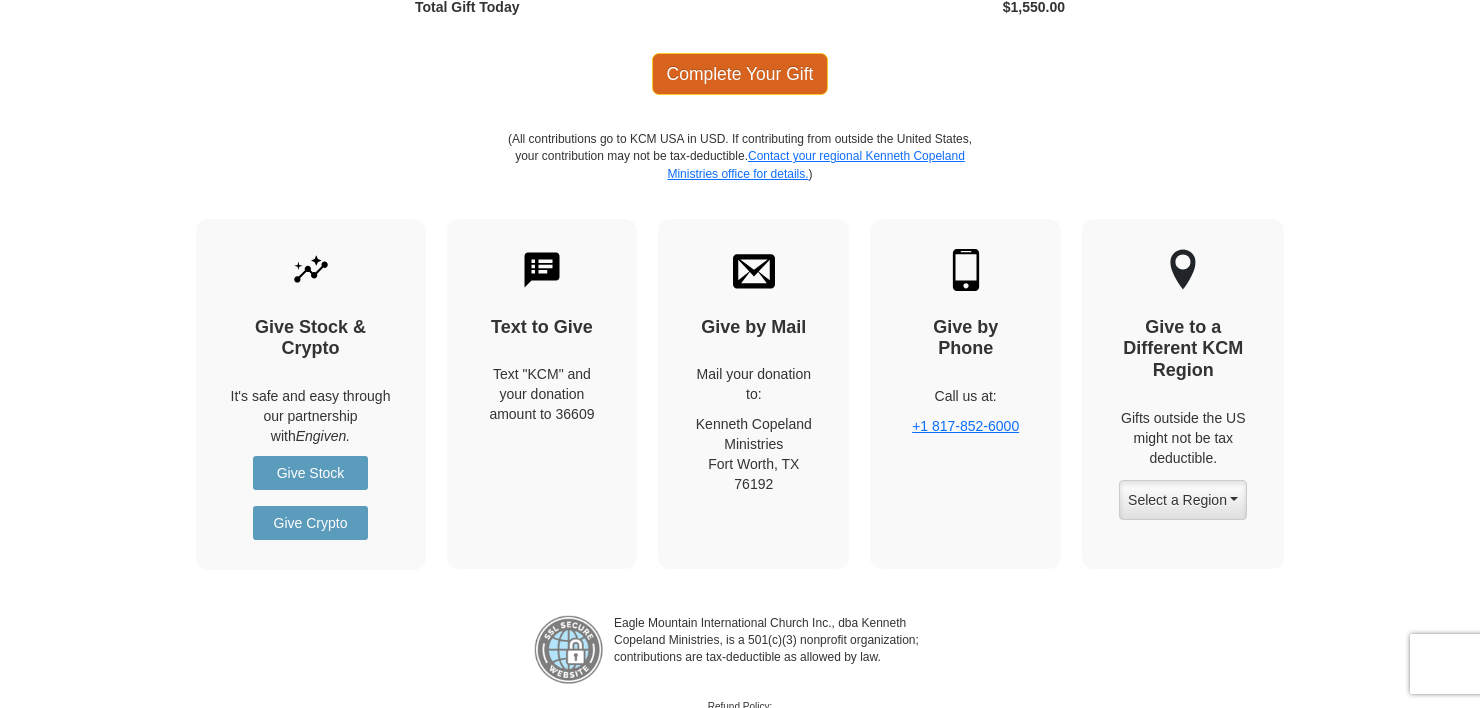 click on "Complete Your Gift" at bounding box center (740, 74) 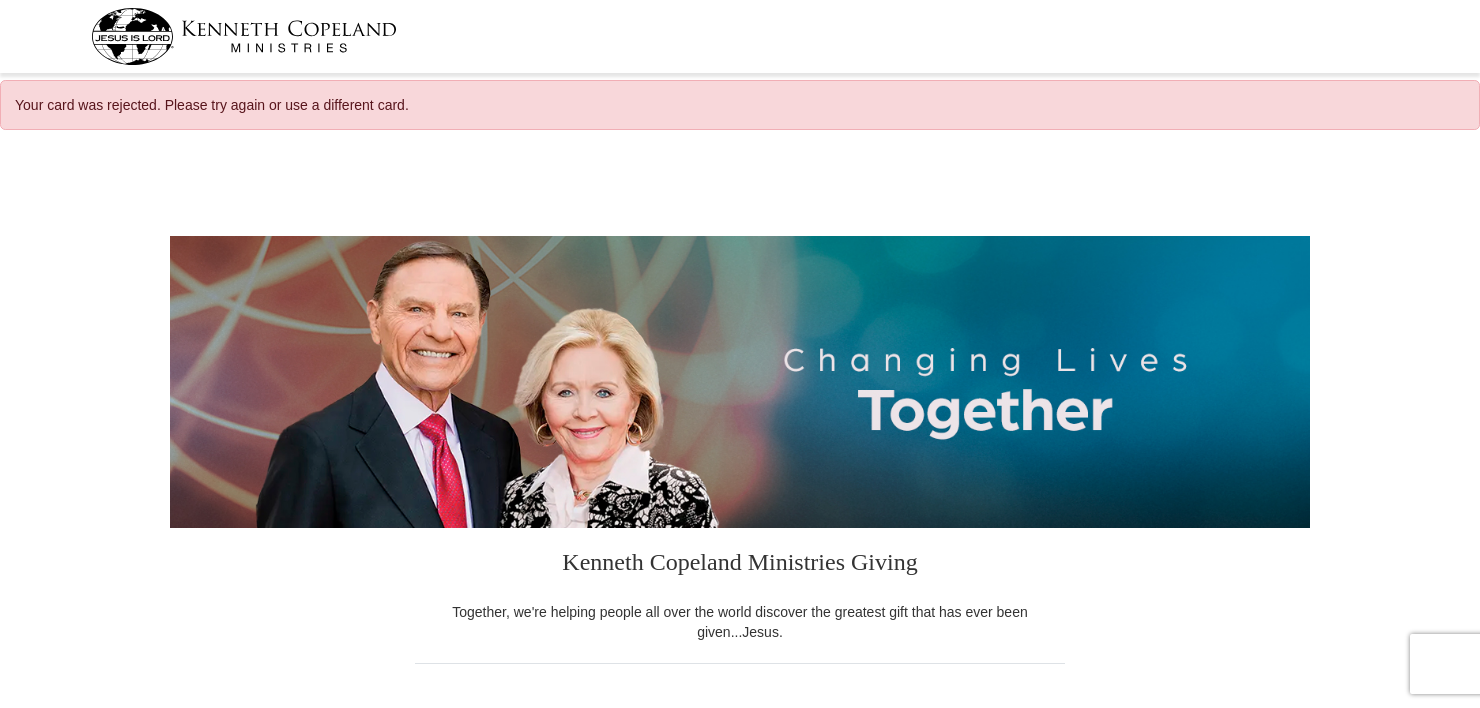 select on "FL" 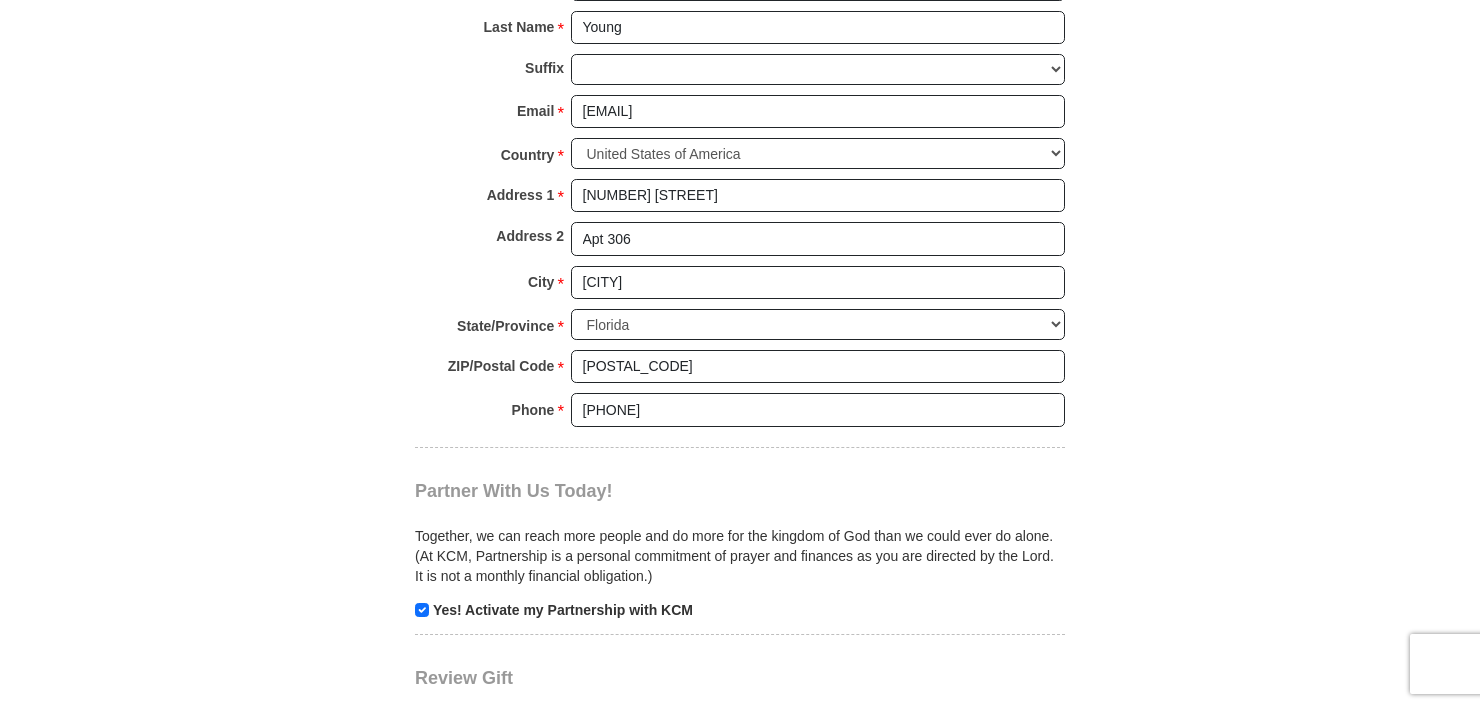 scroll, scrollTop: 1588, scrollLeft: 0, axis: vertical 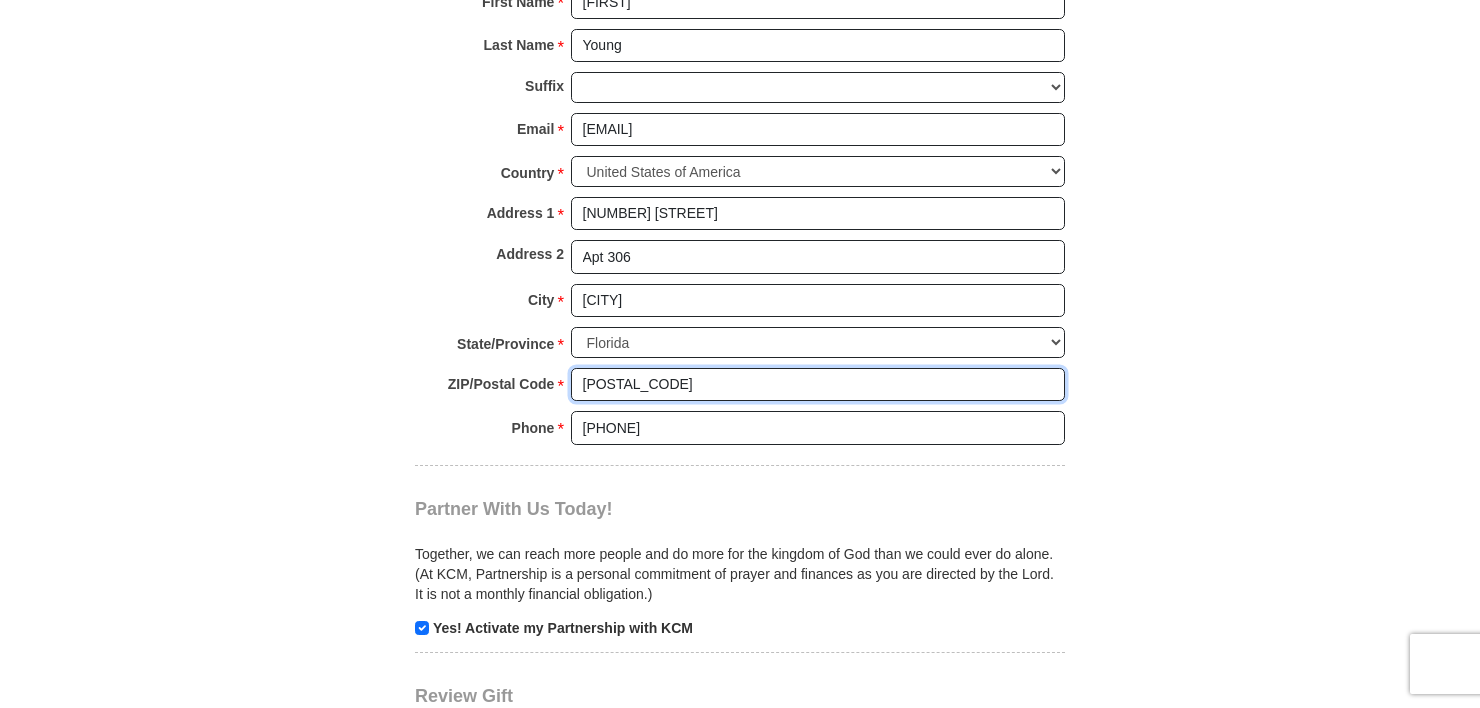 click on "[POSTAL_CODE]" at bounding box center (818, 385) 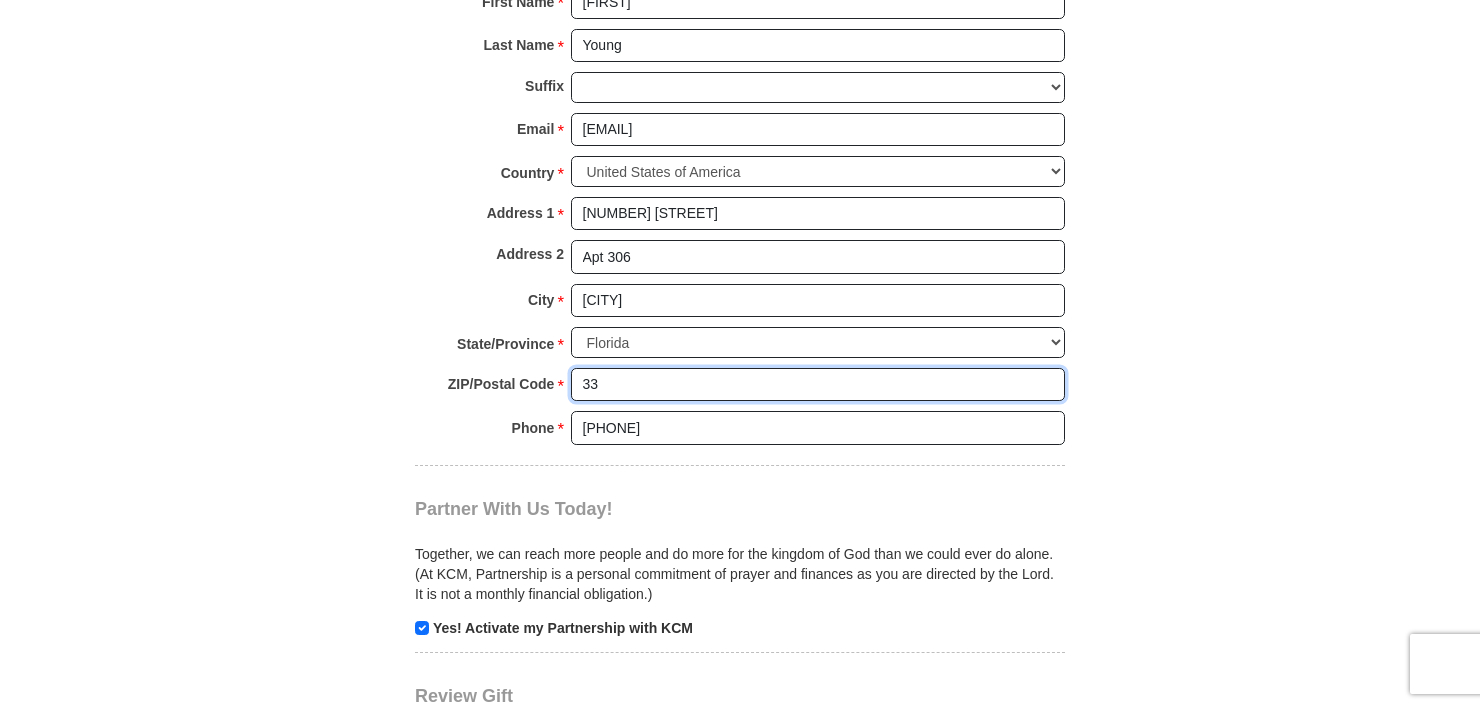 type on "3" 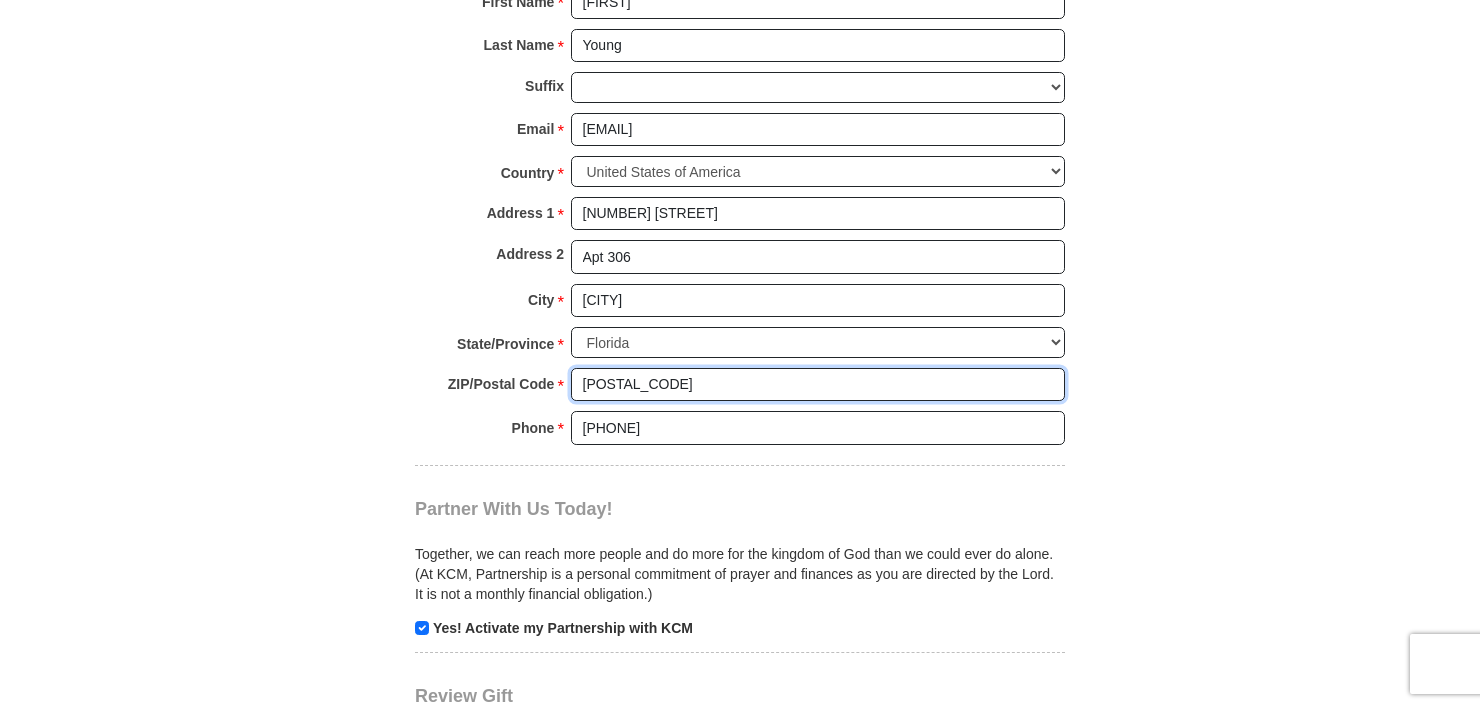type on "99637" 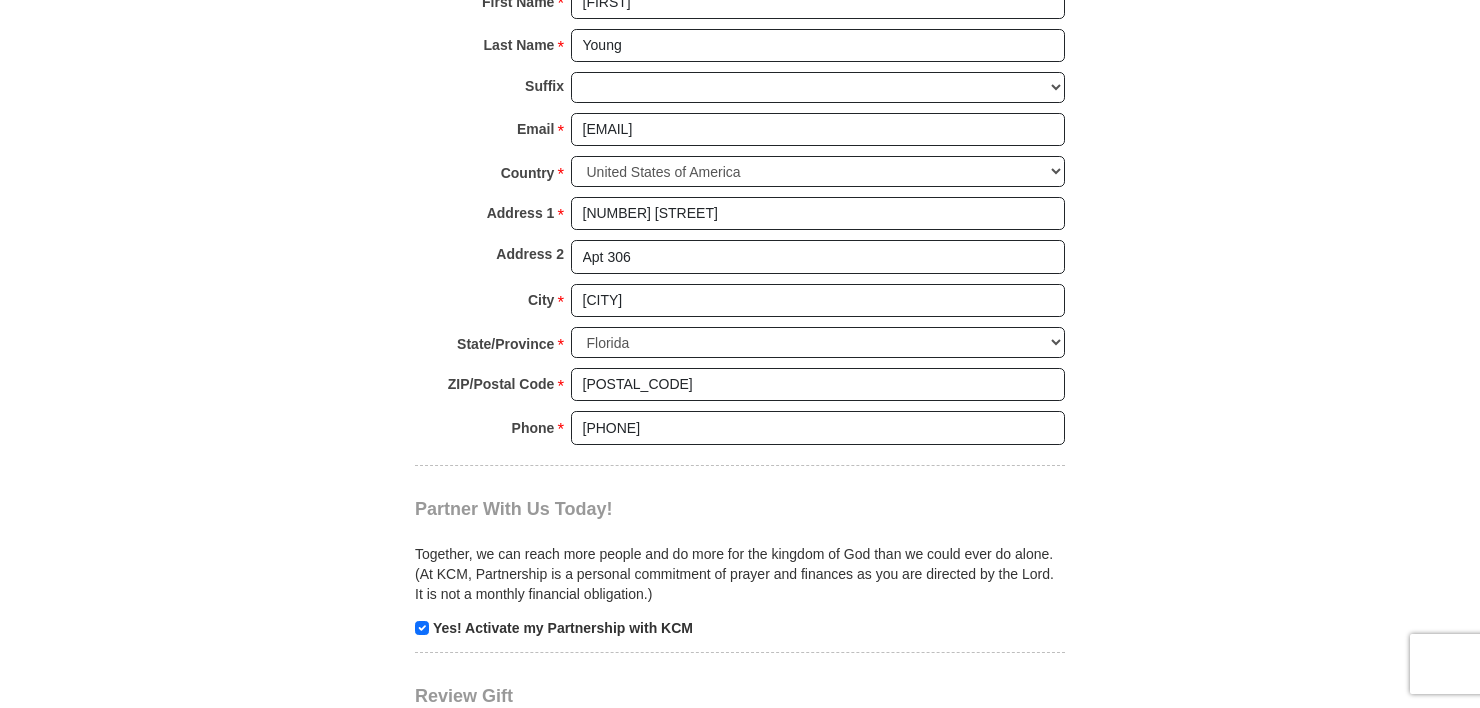click on "Kenneth Copeland Ministries Giving
Together, we're helping people all over the world discover the greatest gift that has ever been given...Jesus.
Support Kenneth Copeland Ministries
Monthly
One-Time
Select Giving Amount
Amount must be a valid number
The total gift cannot be less than $1.00
$25 $50" at bounding box center [740, -127] 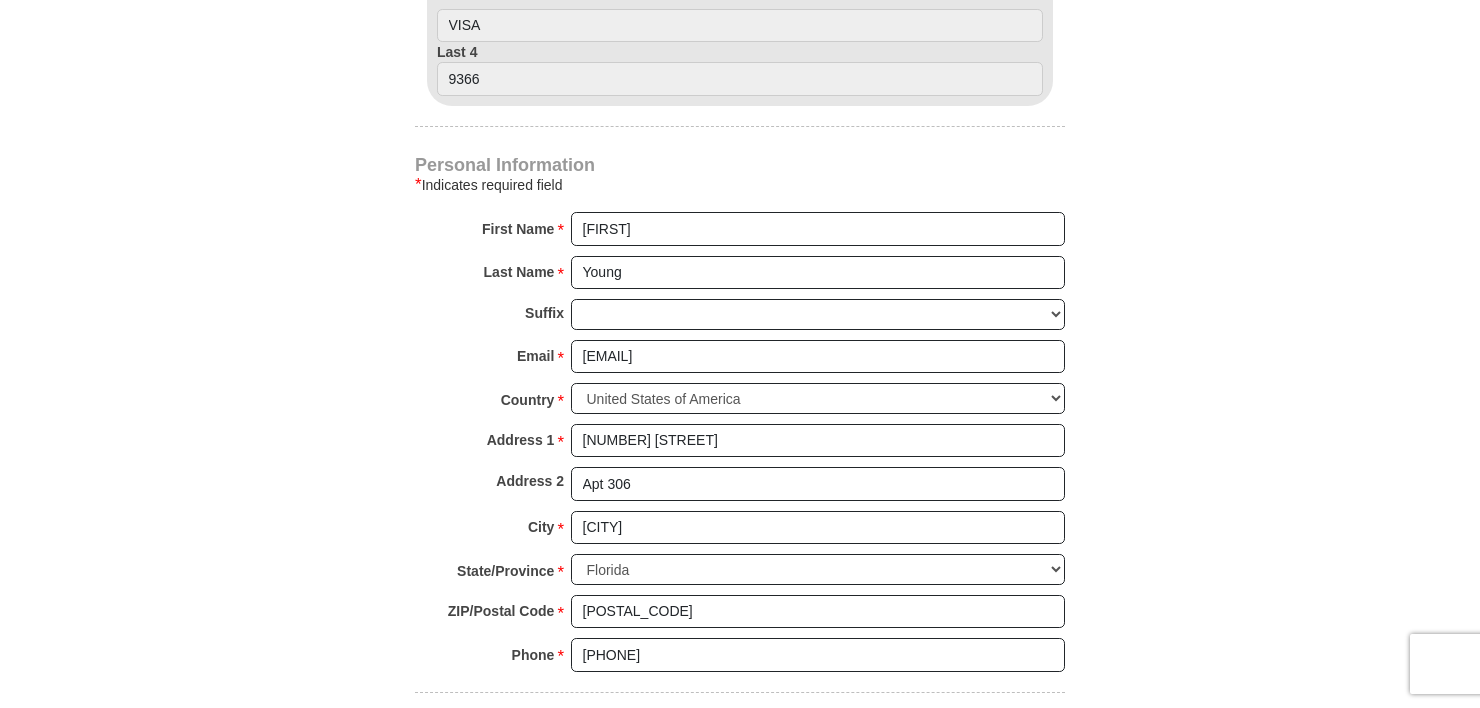 scroll, scrollTop: 1161, scrollLeft: 0, axis: vertical 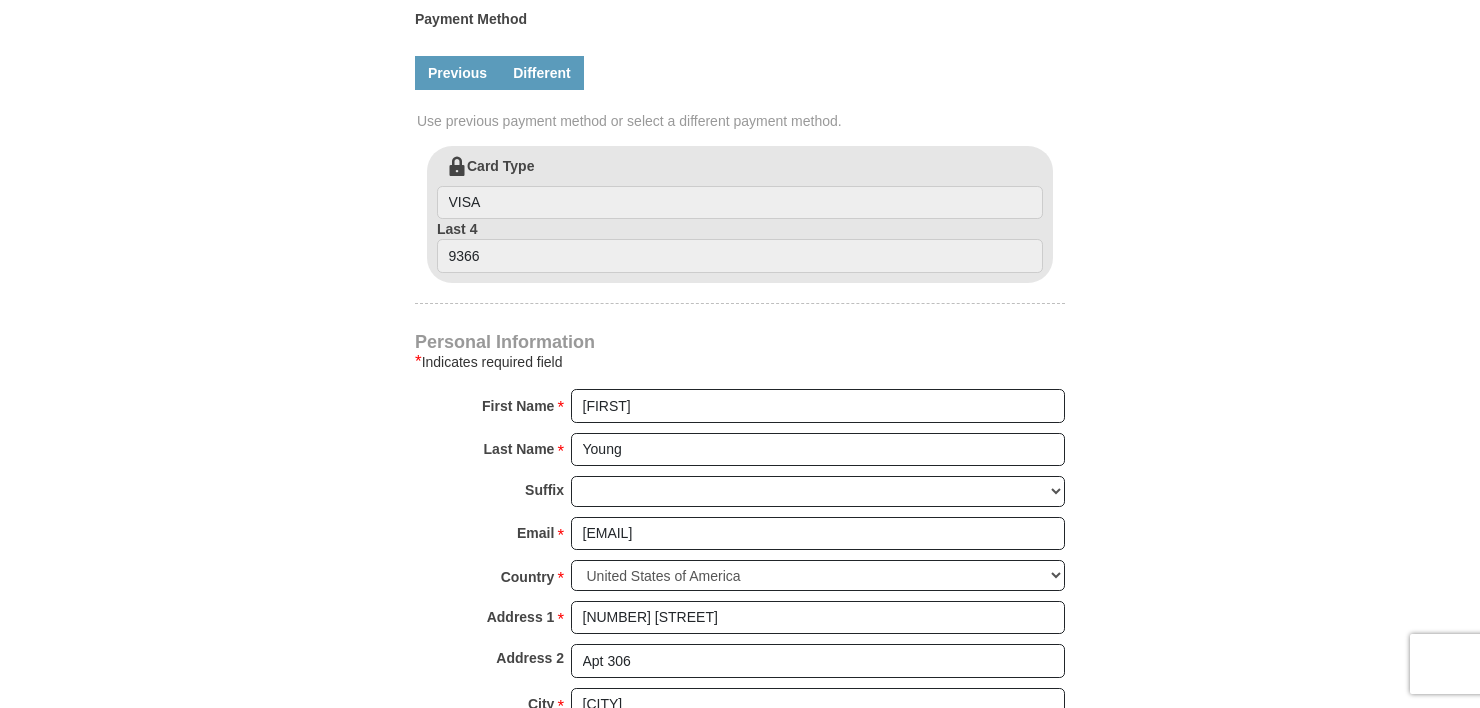click on "Different" at bounding box center [542, 73] 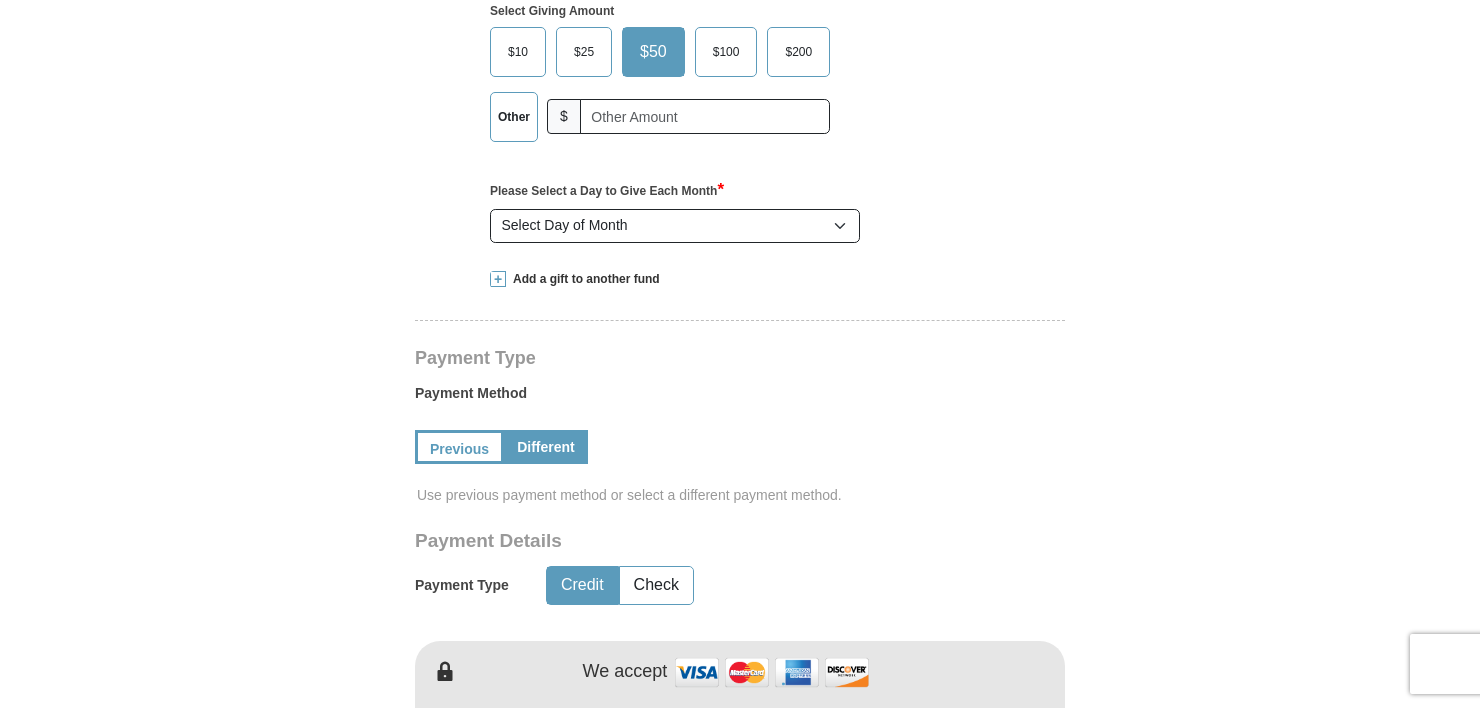 scroll, scrollTop: 768, scrollLeft: 0, axis: vertical 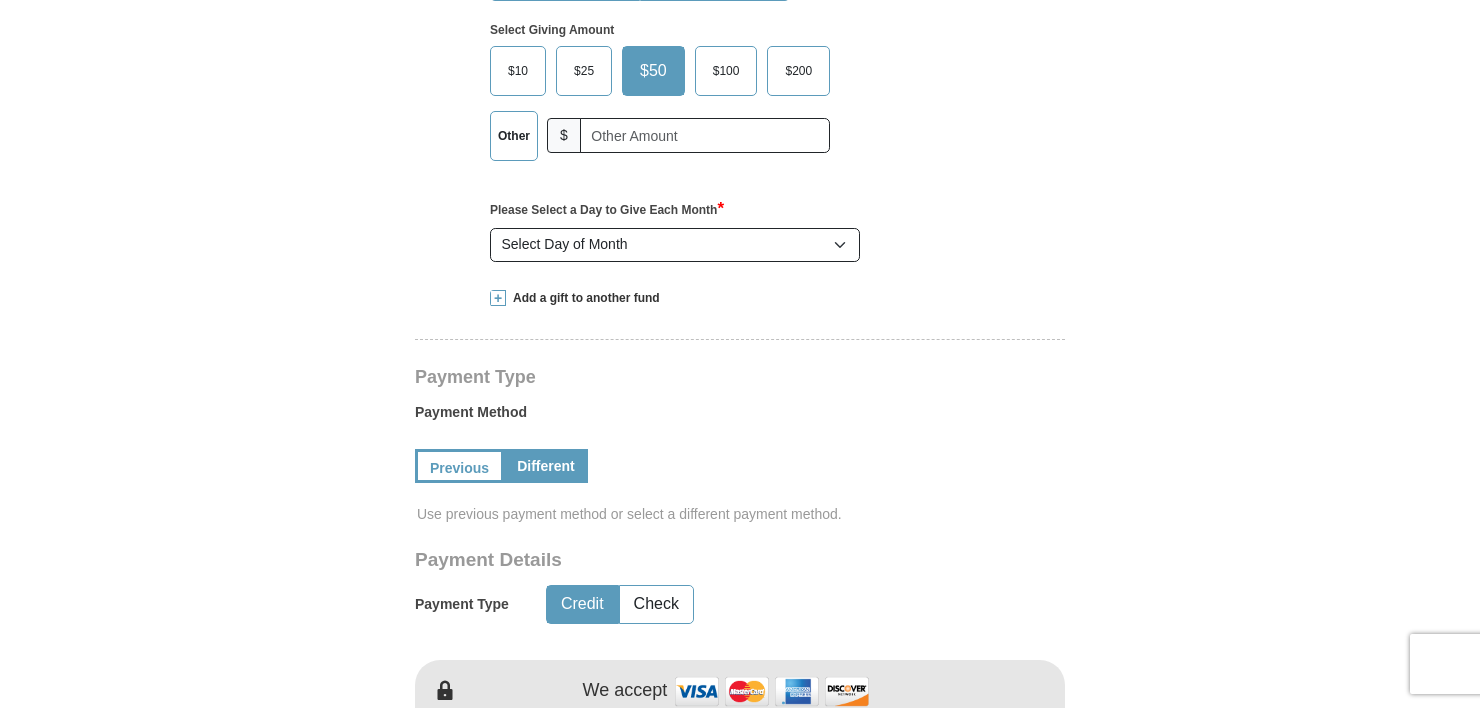 click on "Add a gift to another fund" at bounding box center [583, 298] 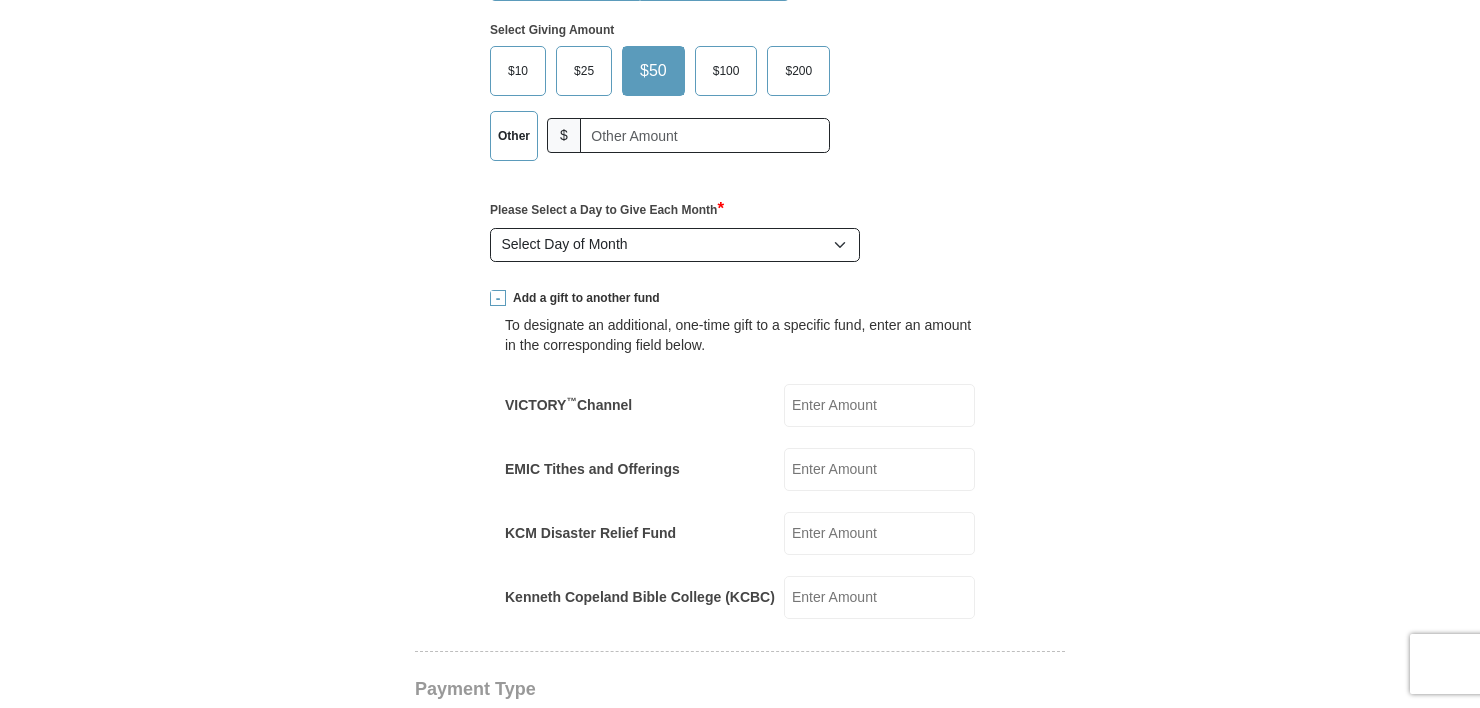 click on "EMIC Tithes and Offerings" at bounding box center (879, 469) 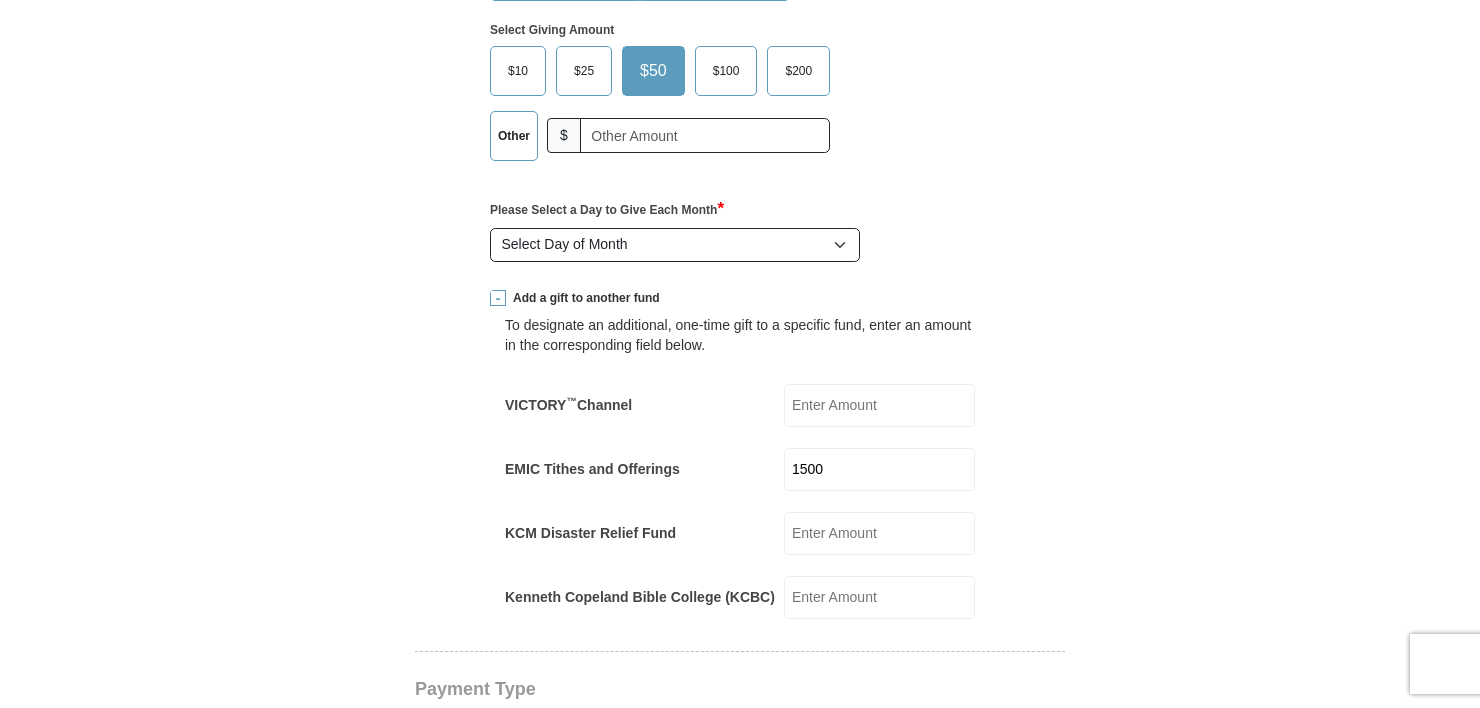 type on "50" 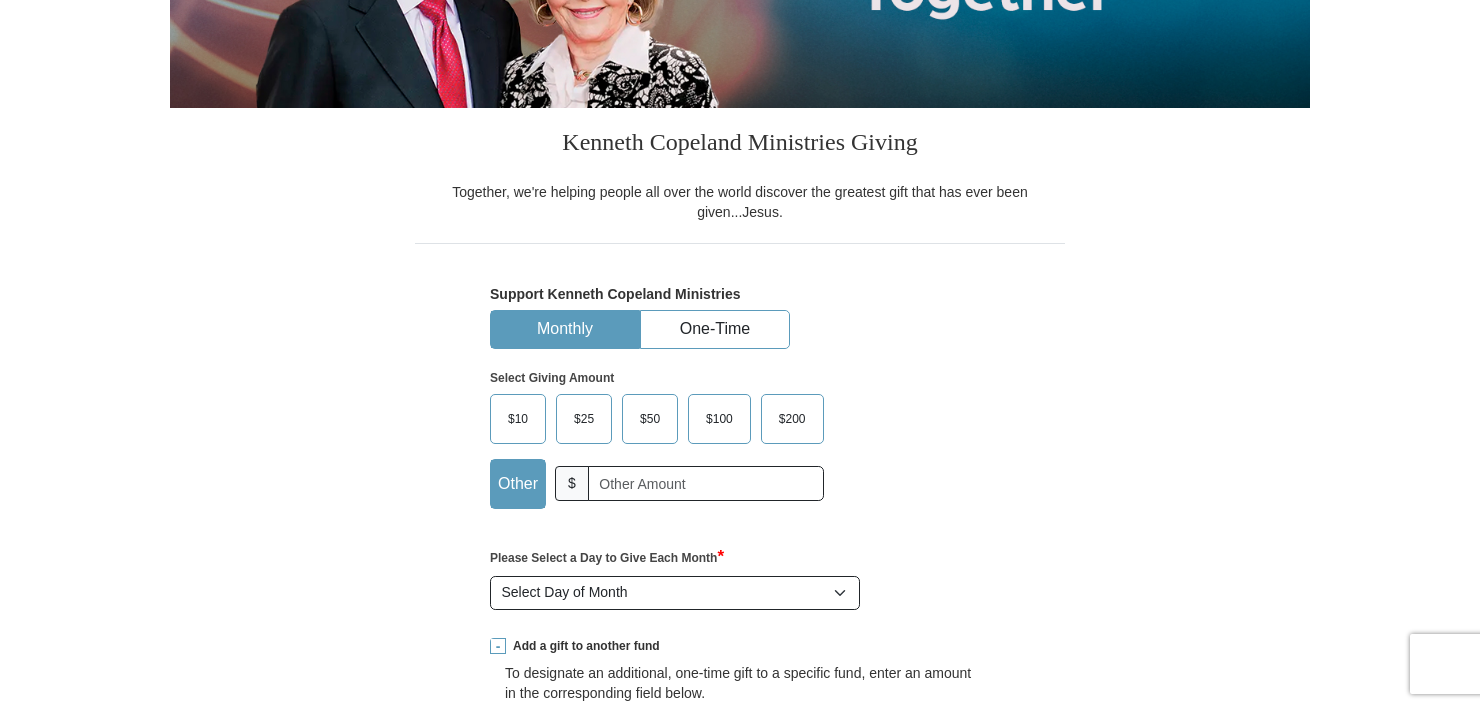 scroll, scrollTop: 332, scrollLeft: 0, axis: vertical 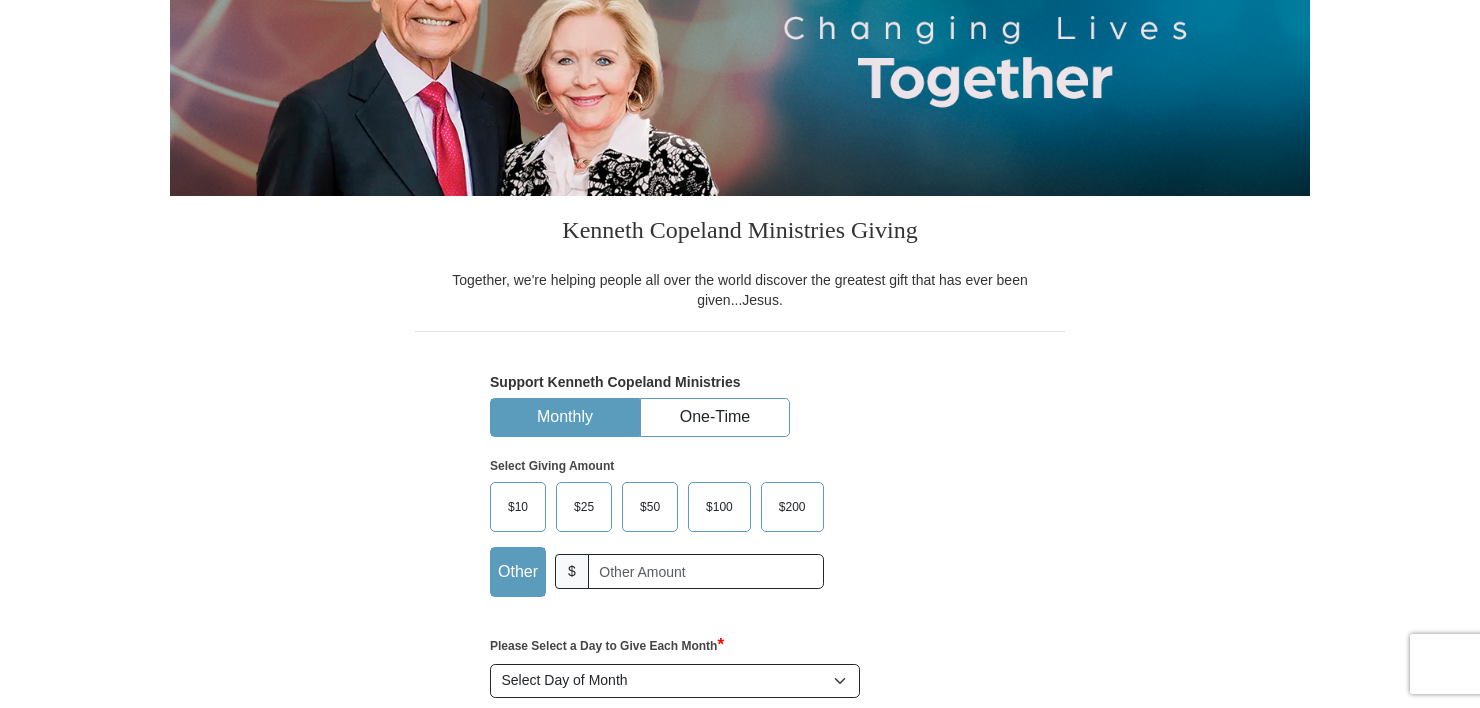 click on "Select Giving Amount
Amount must be a valid number
The total gift cannot be less than $1.00
$10
$25
$50
$100 $200 $" at bounding box center [740, 524] 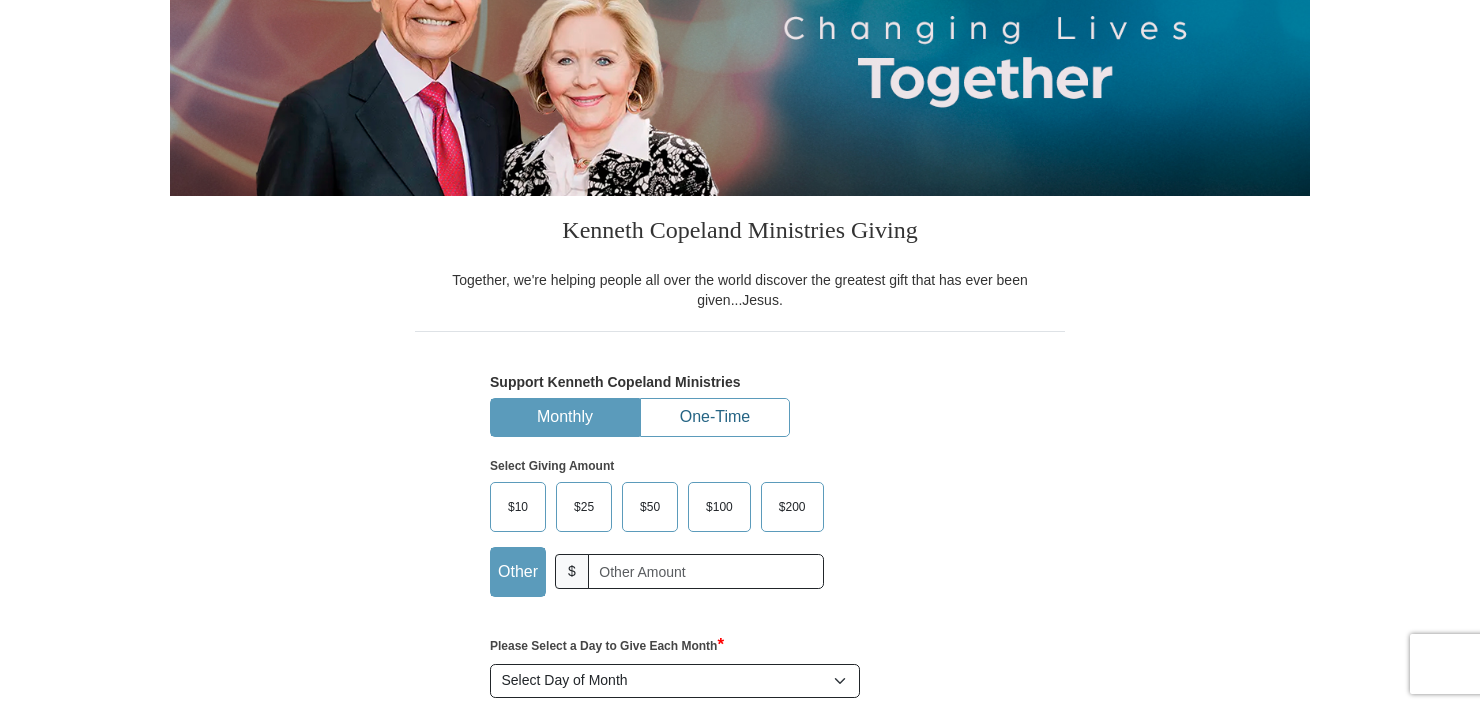 click on "One-Time" at bounding box center [715, 417] 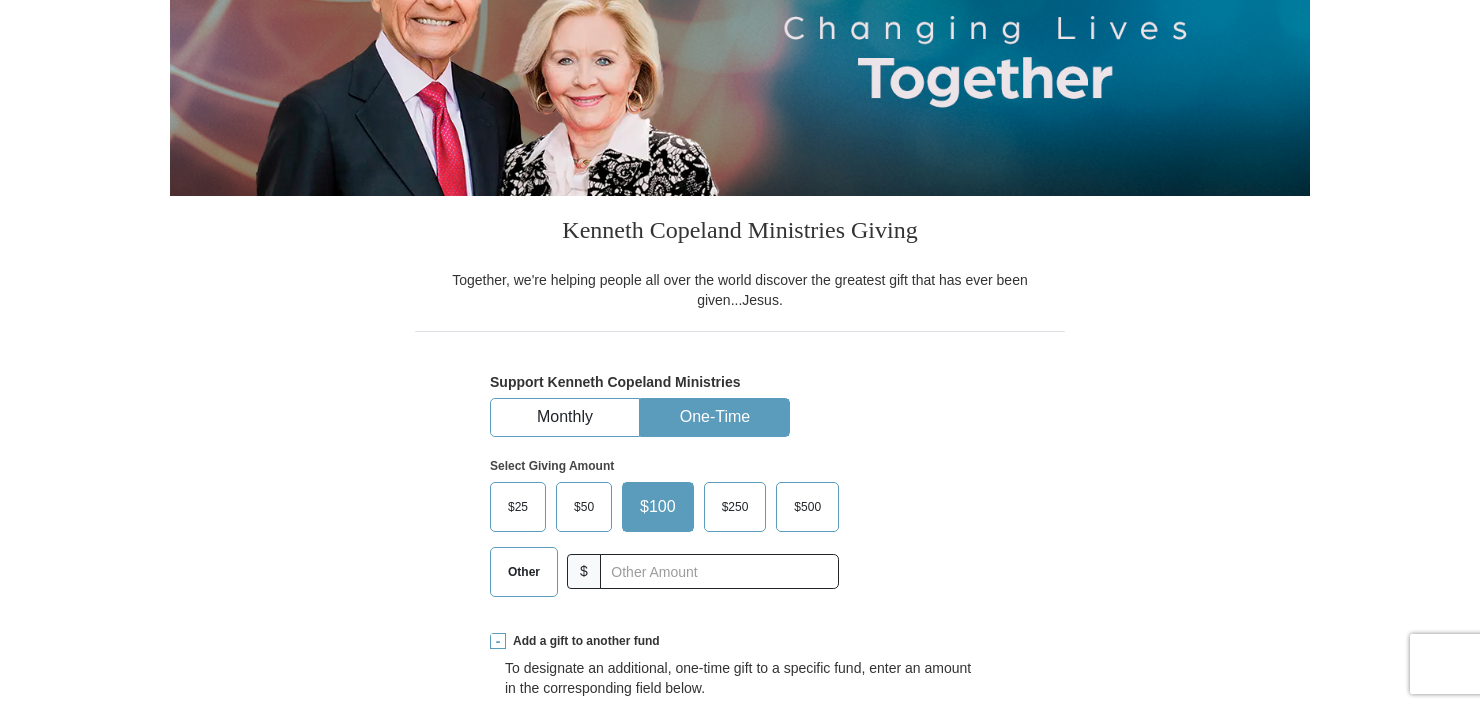 click on "Other" at bounding box center (524, 572) 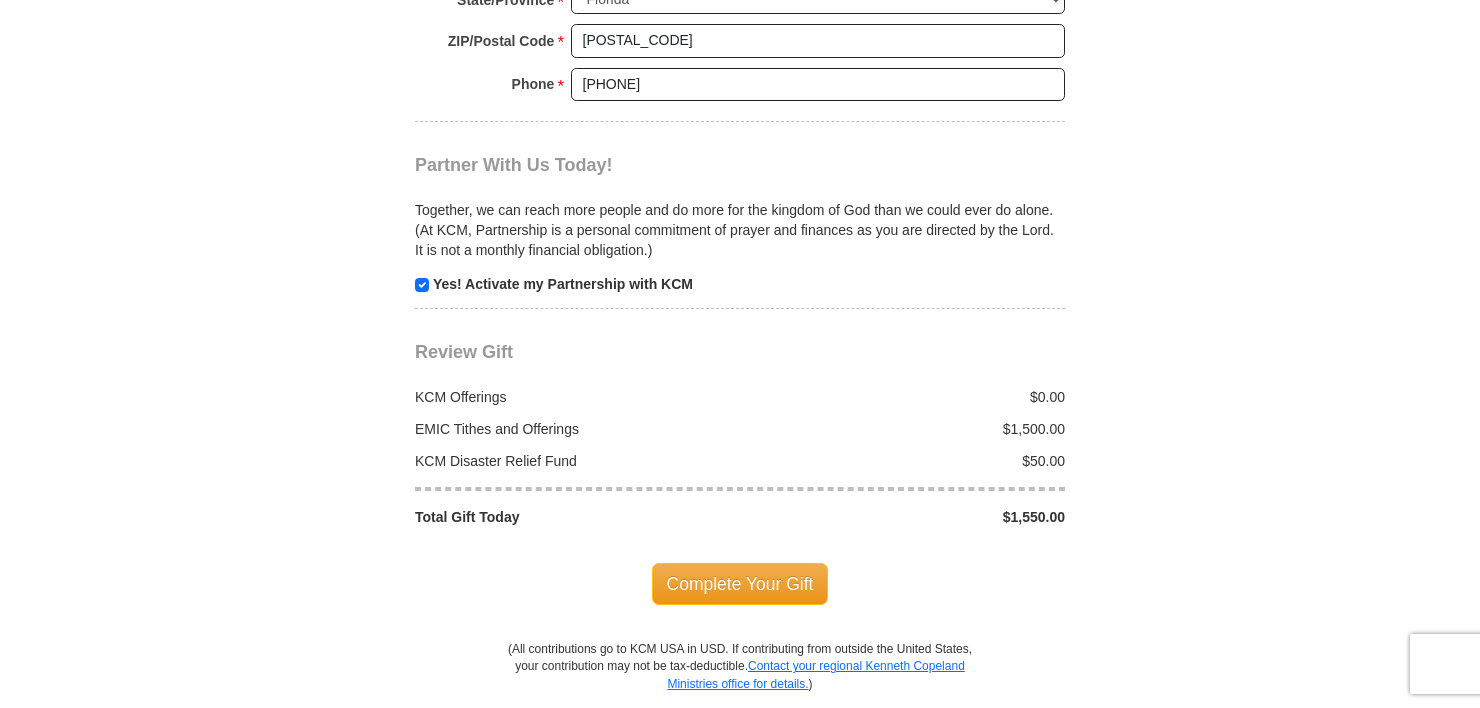 scroll, scrollTop: 2335, scrollLeft: 0, axis: vertical 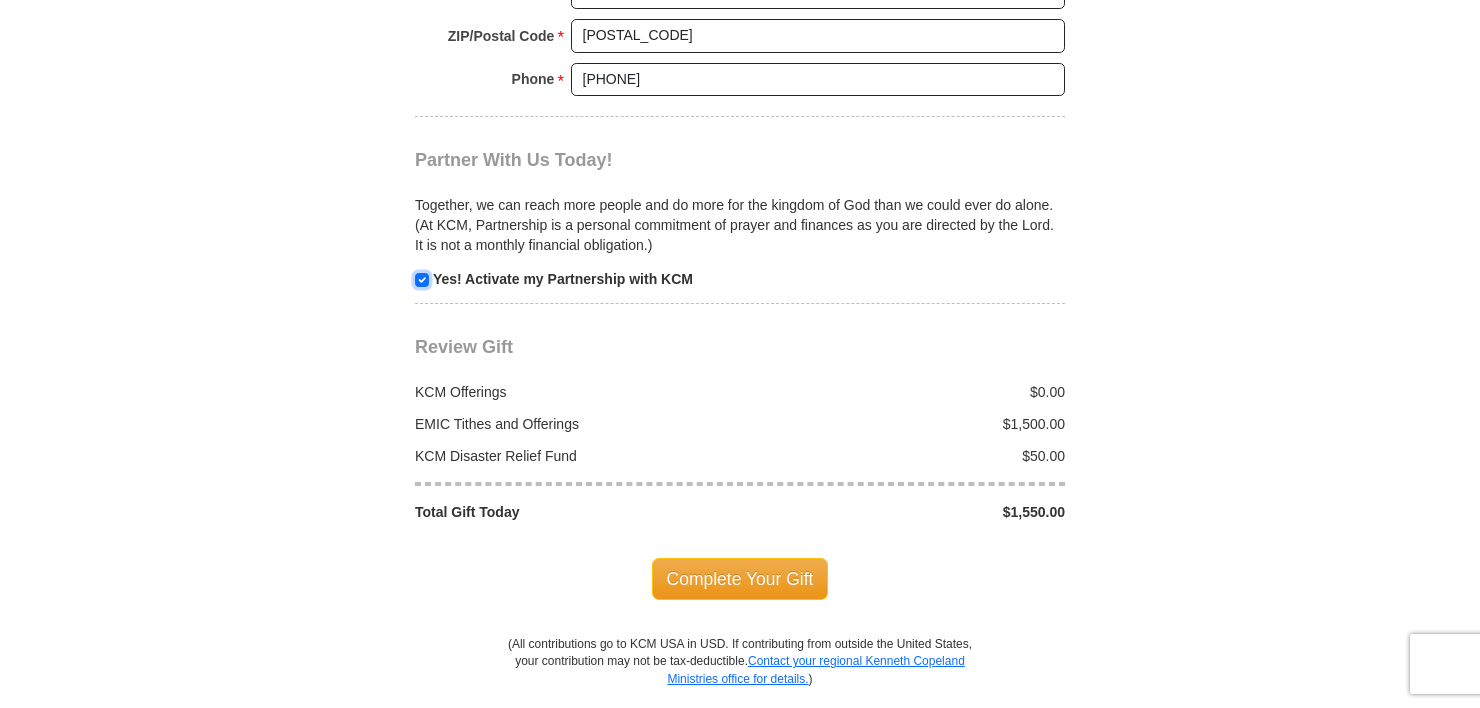 click at bounding box center [422, 280] 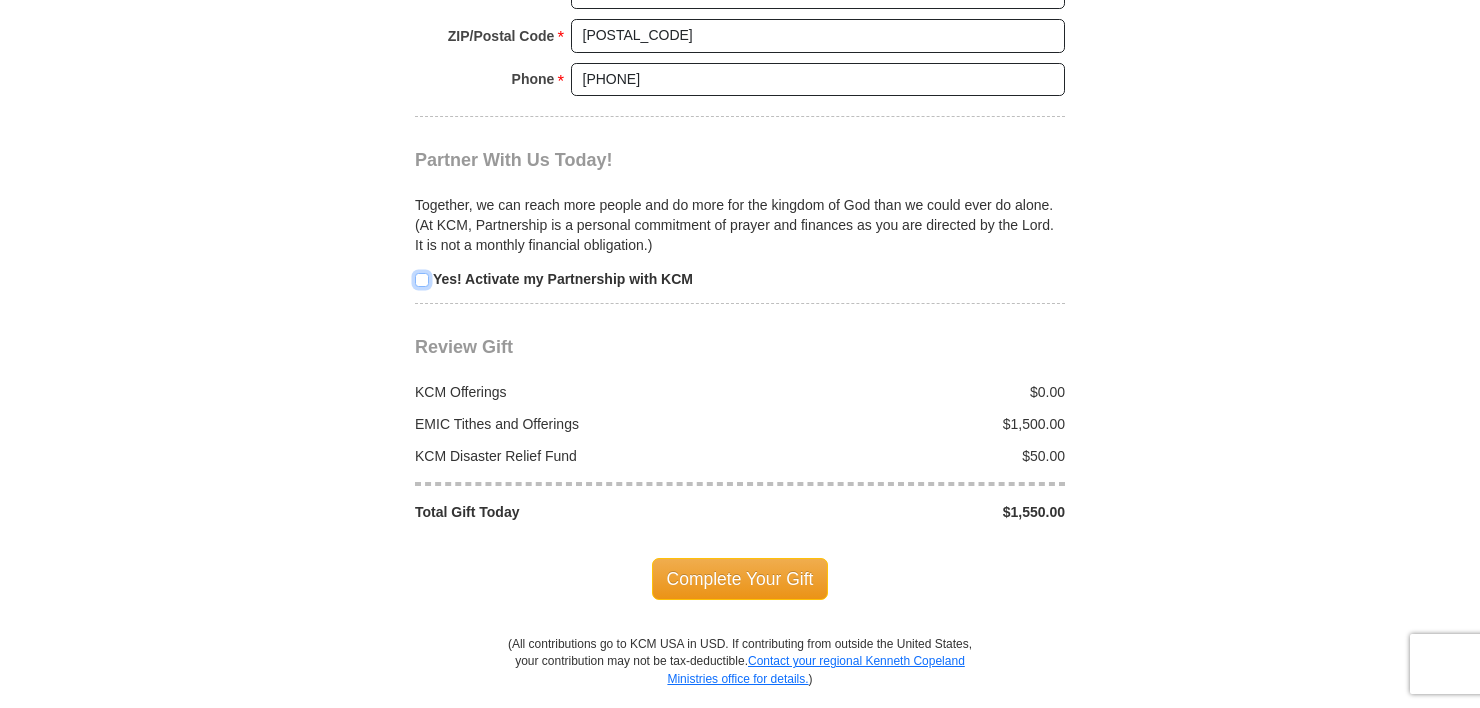 click at bounding box center (422, 280) 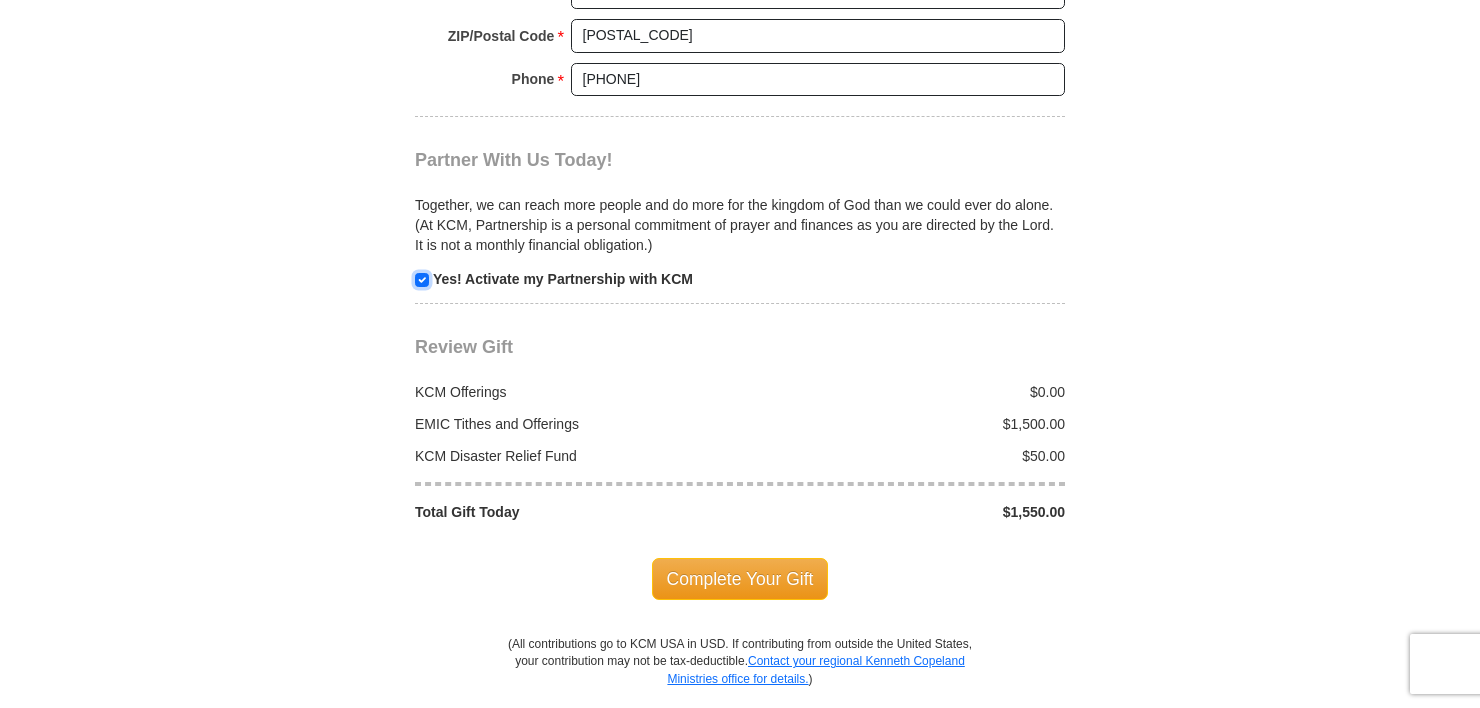 click at bounding box center [422, 280] 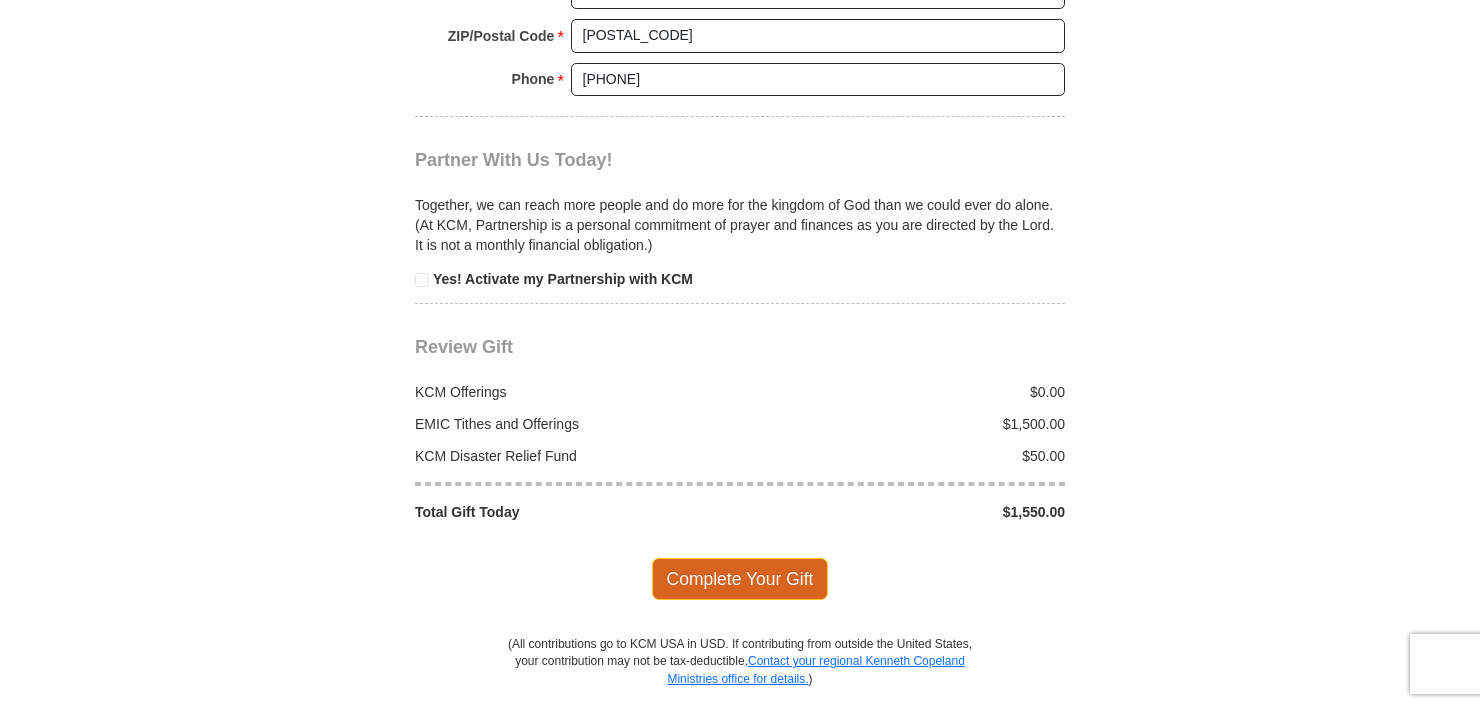 click on "Complete Your Gift" at bounding box center (740, 579) 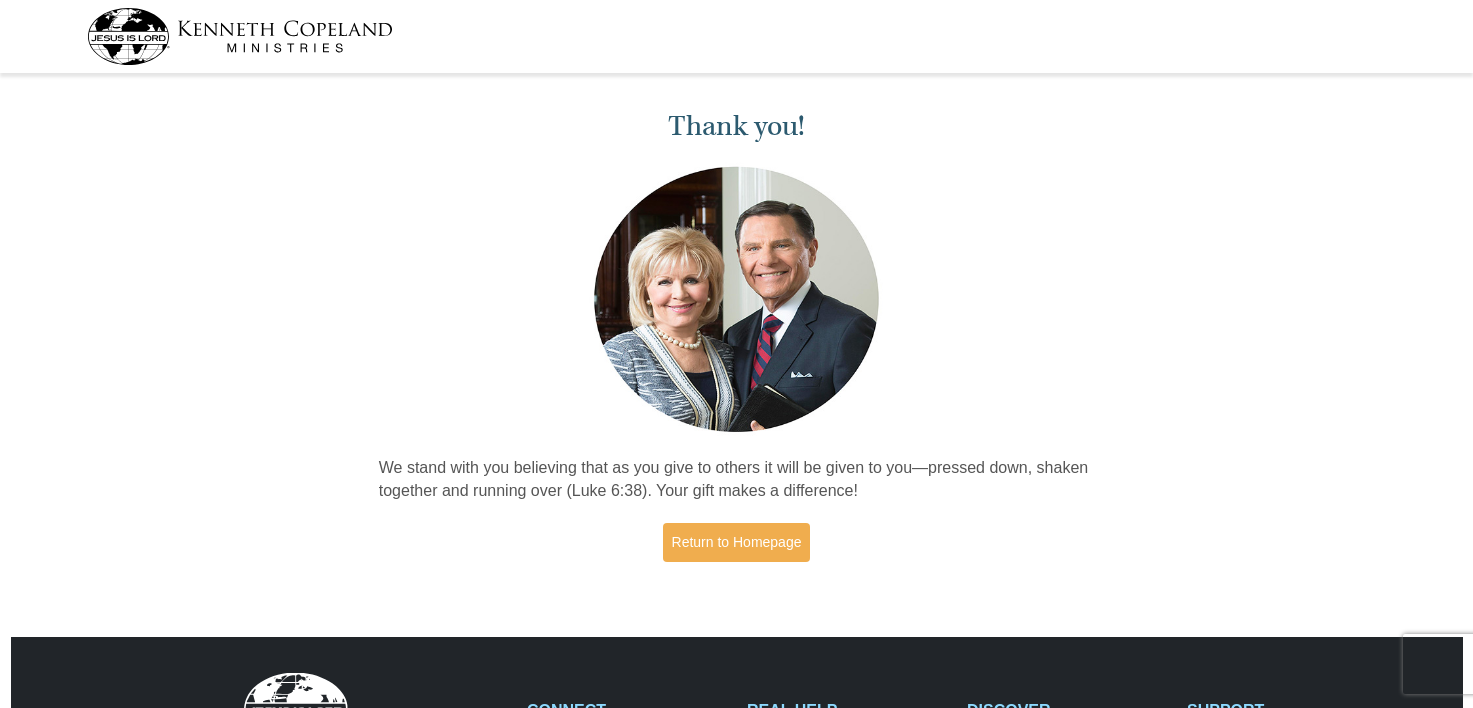 scroll, scrollTop: 0, scrollLeft: 0, axis: both 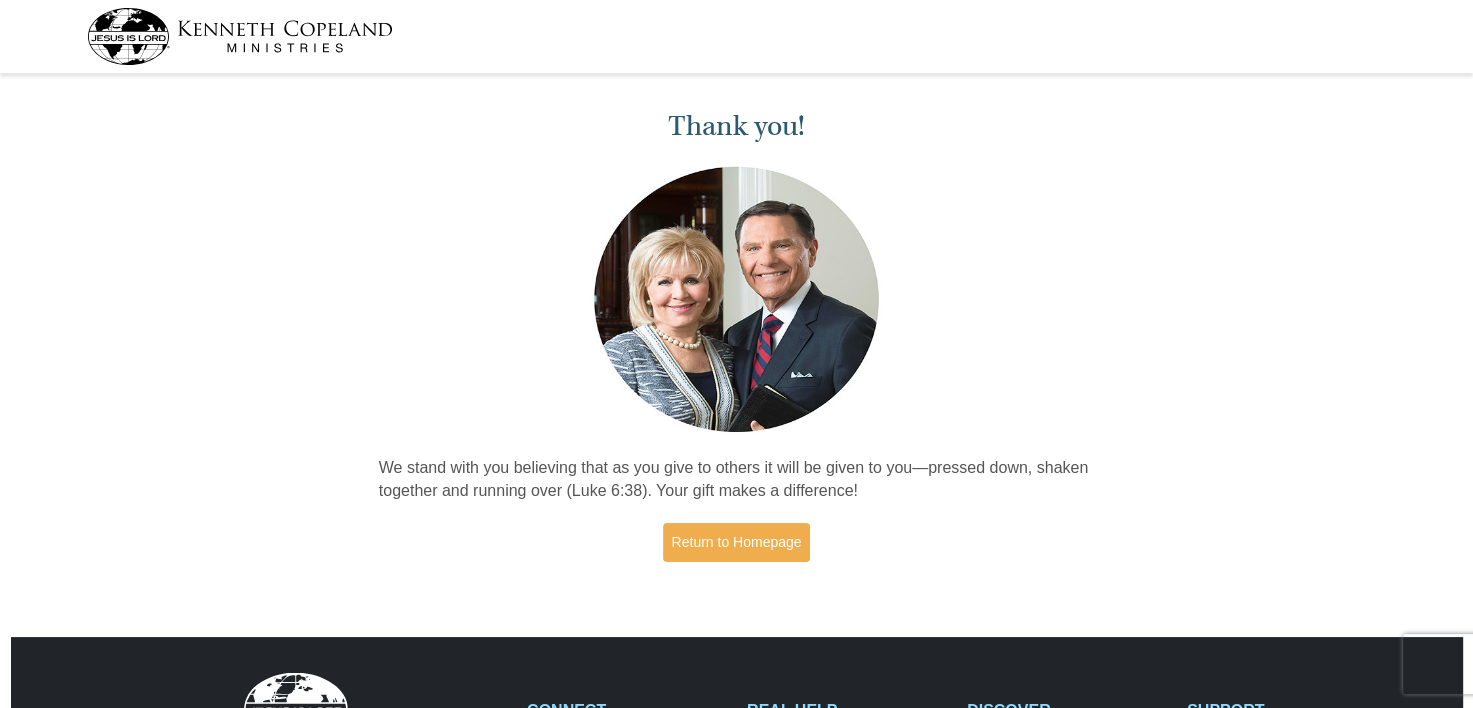 drag, startPoint x: 0, startPoint y: 0, endPoint x: 742, endPoint y: 563, distance: 931.4145 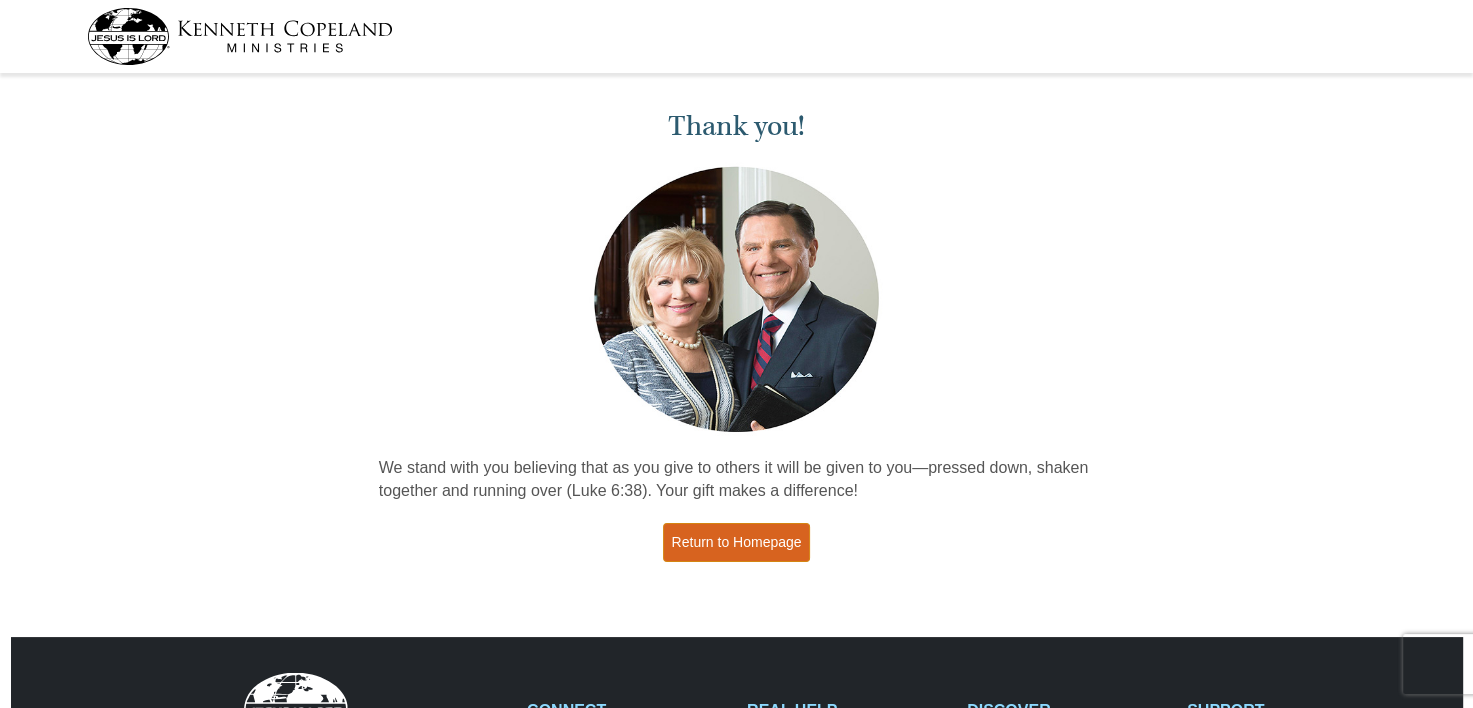 click on "Return to Homepage" at bounding box center (737, 542) 